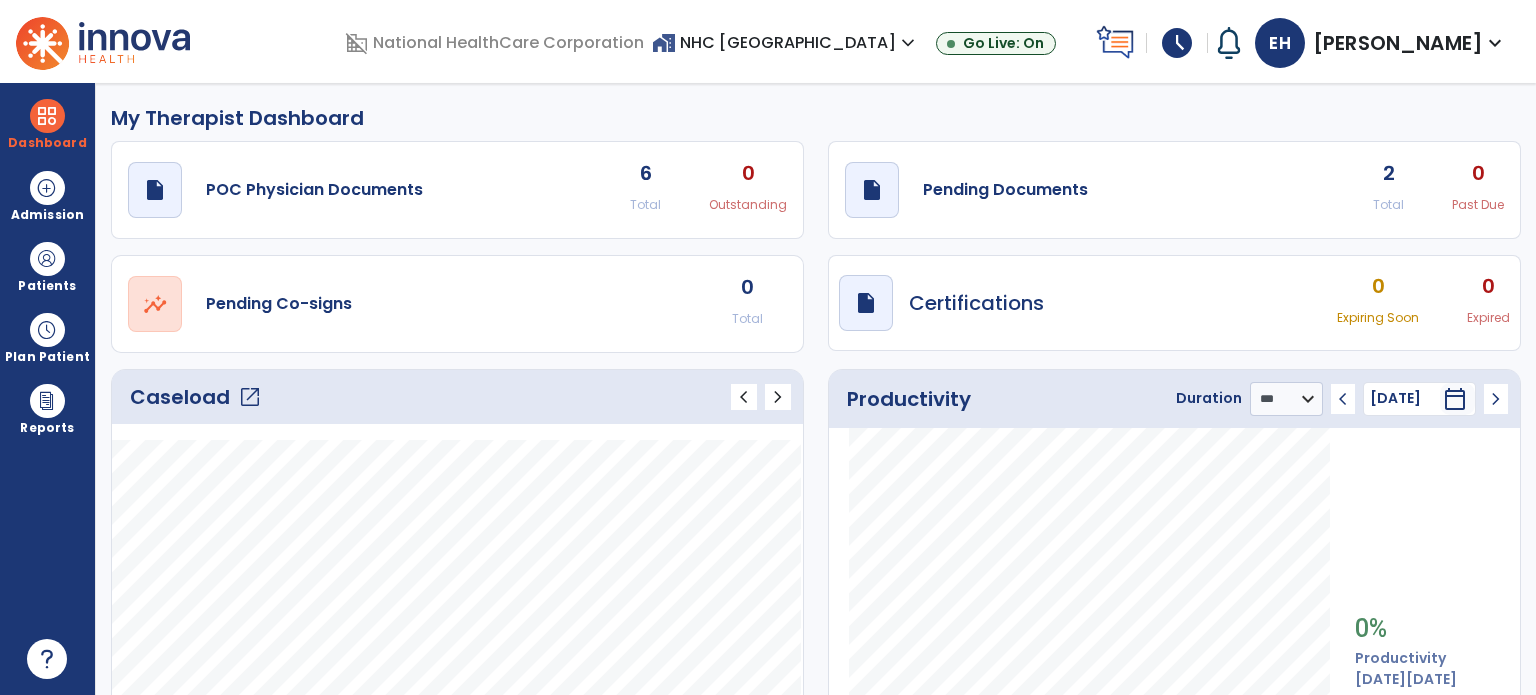 select on "***" 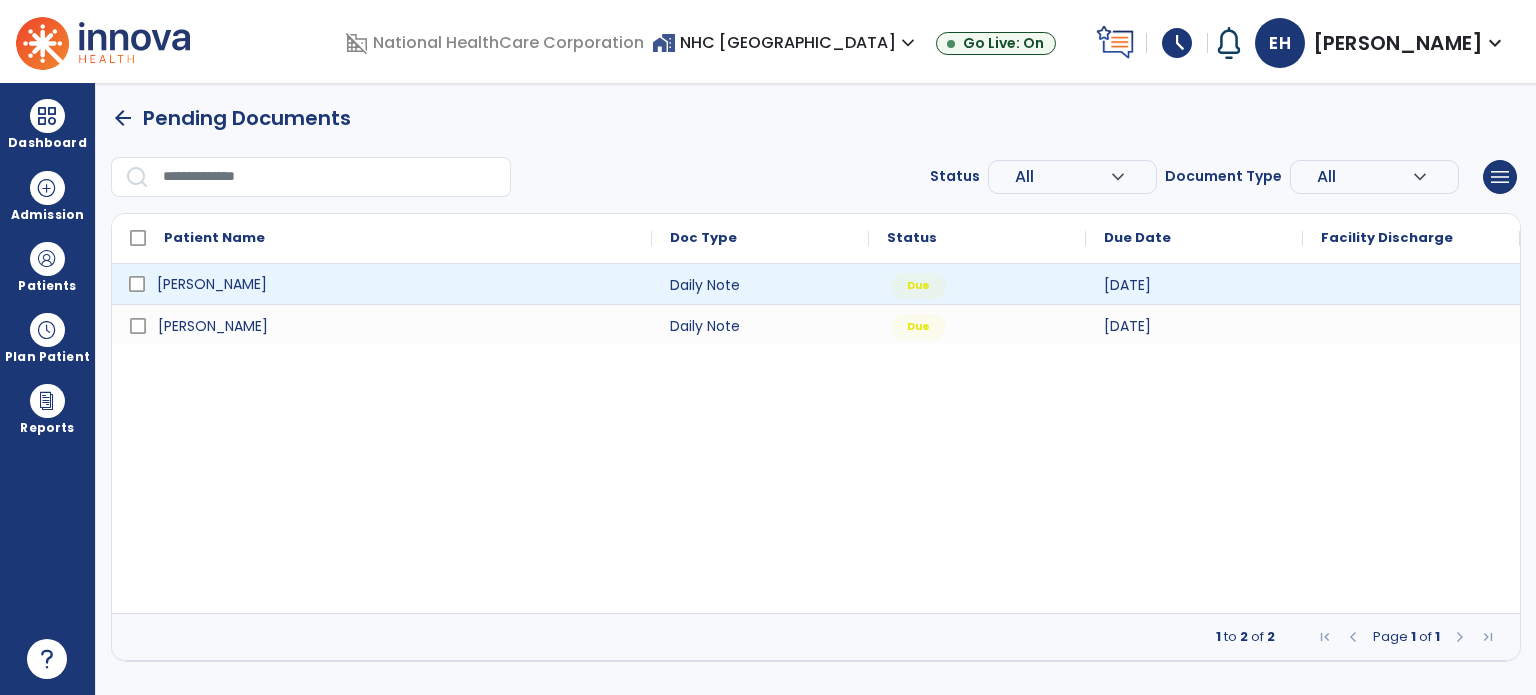 click on "[PERSON_NAME]" at bounding box center (396, 284) 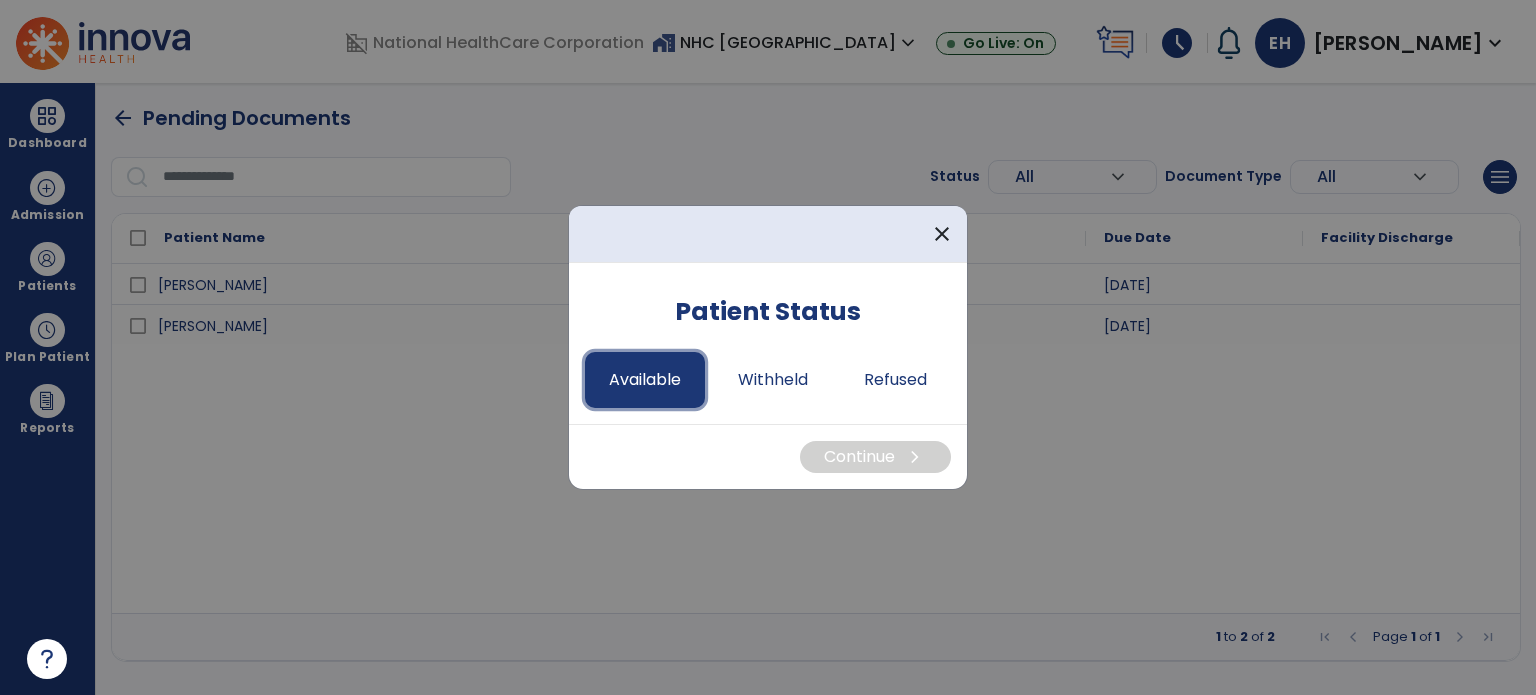 click on "Available" at bounding box center [645, 380] 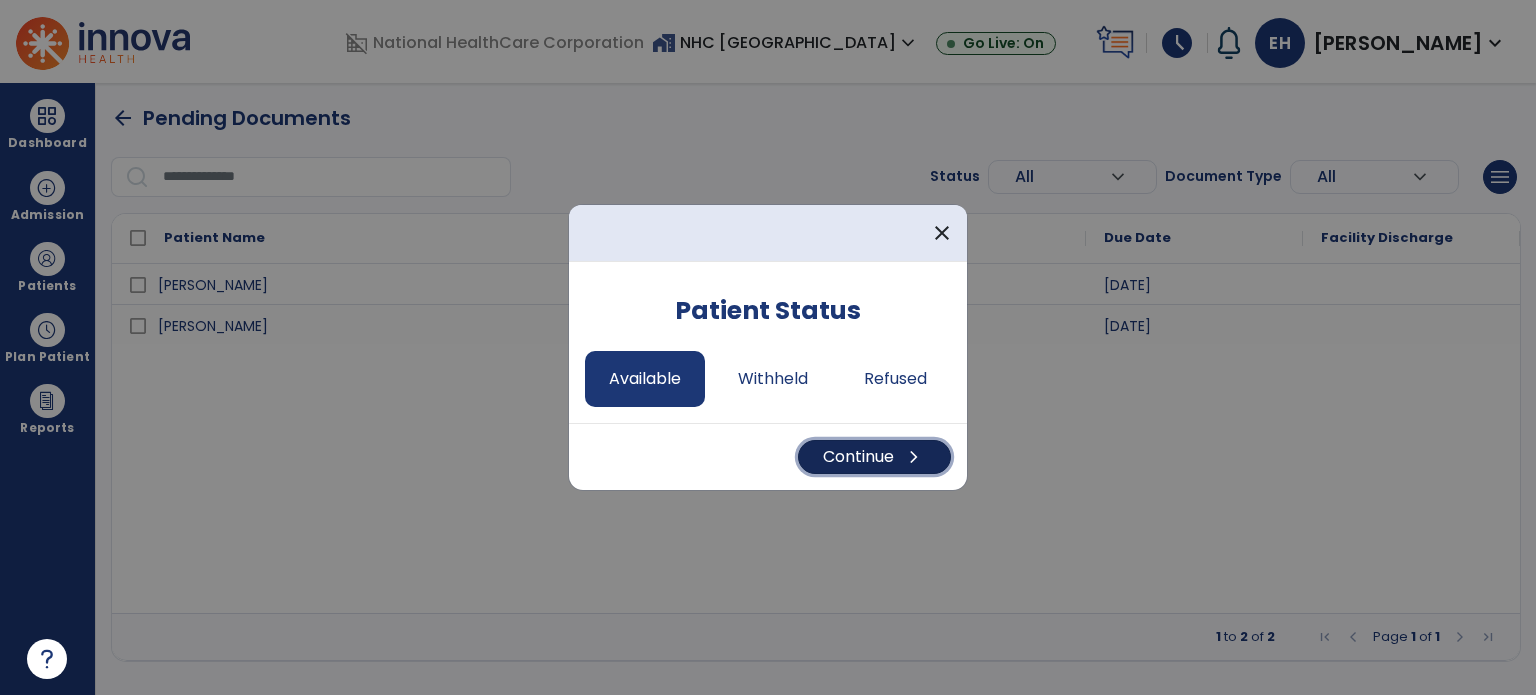 click on "chevron_right" at bounding box center [914, 457] 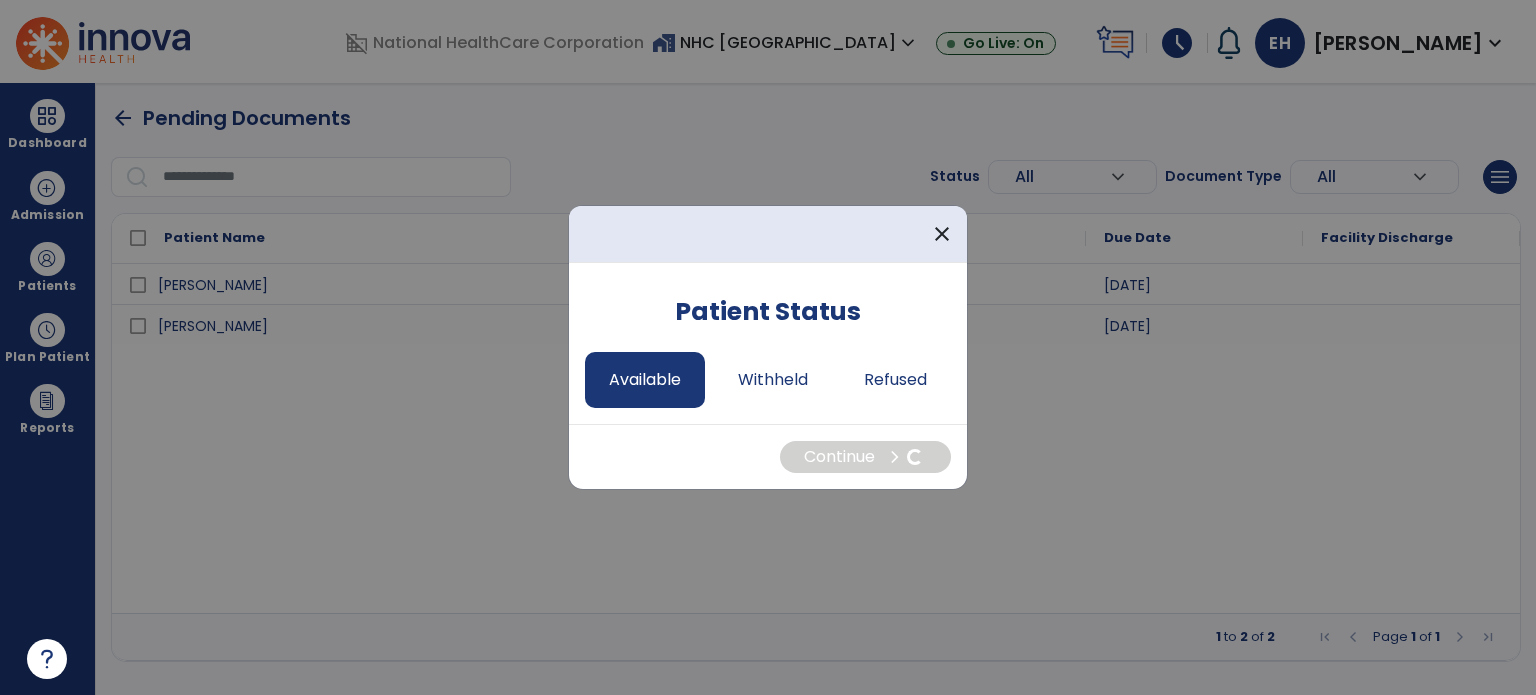 select on "*" 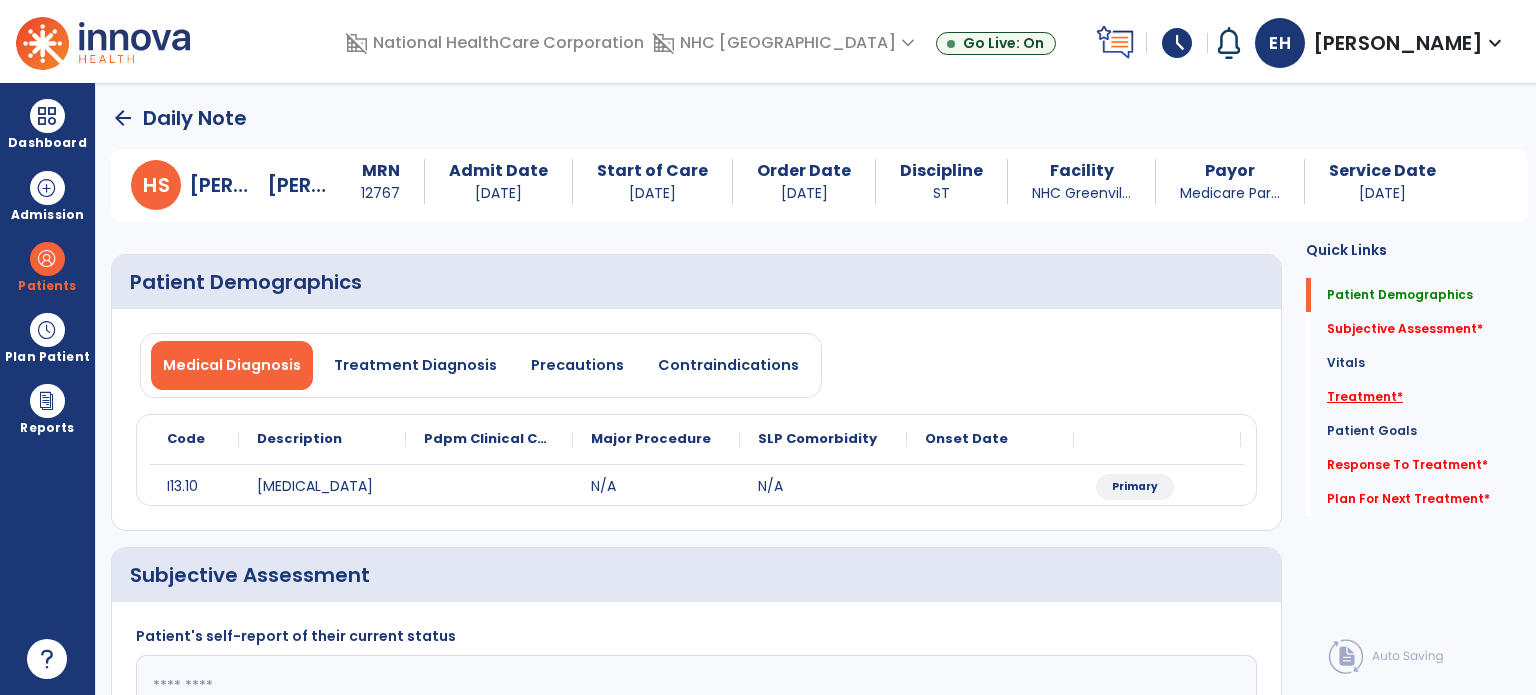 click on "Treatment   *" 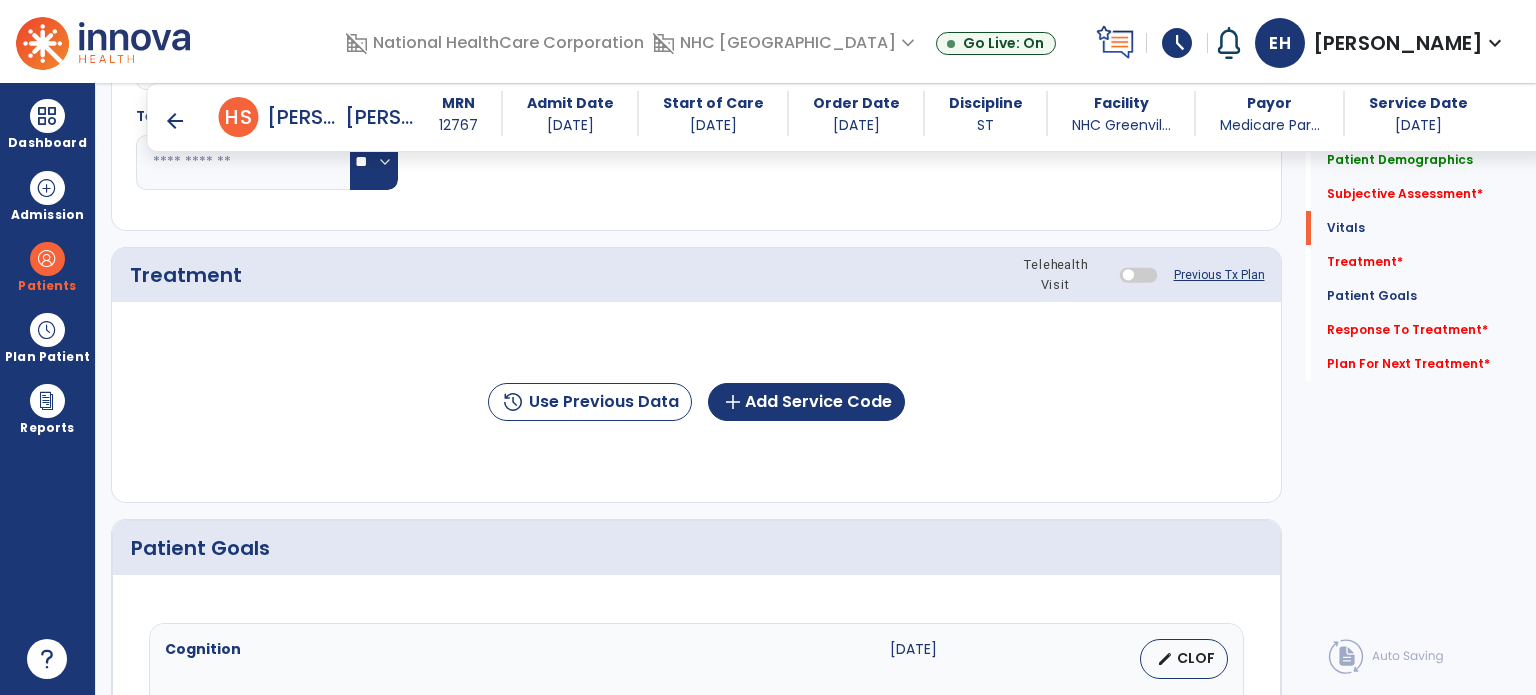 scroll, scrollTop: 1005, scrollLeft: 0, axis: vertical 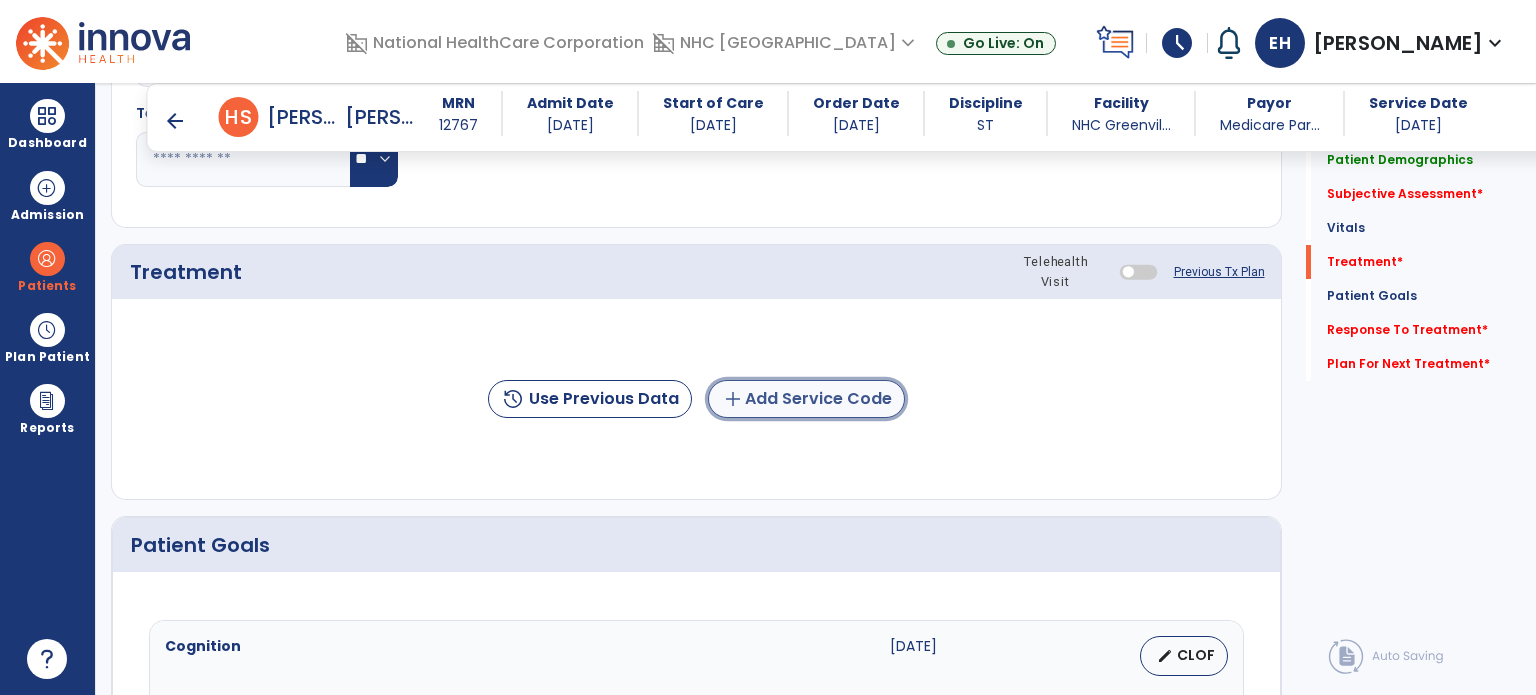 click on "add  Add Service Code" 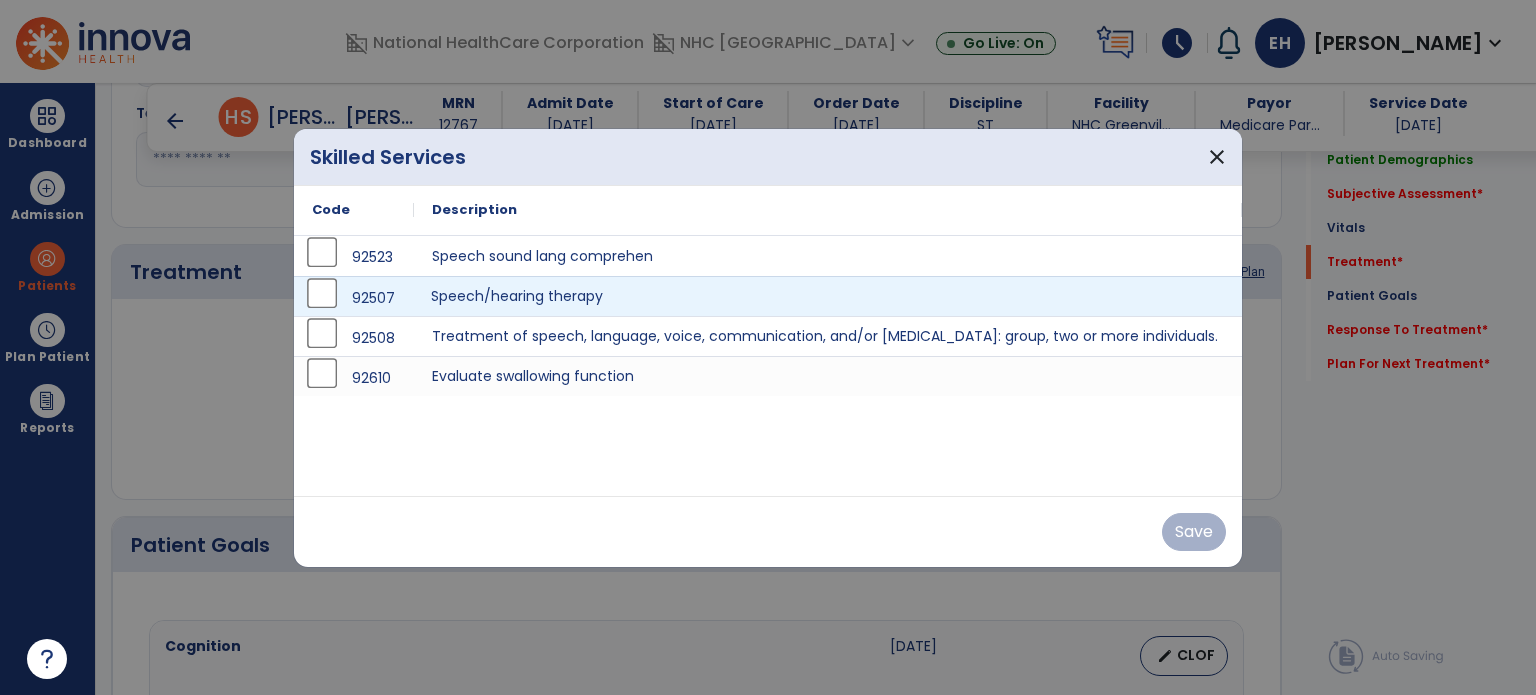 click on "Speech/hearing therapy" at bounding box center (828, 296) 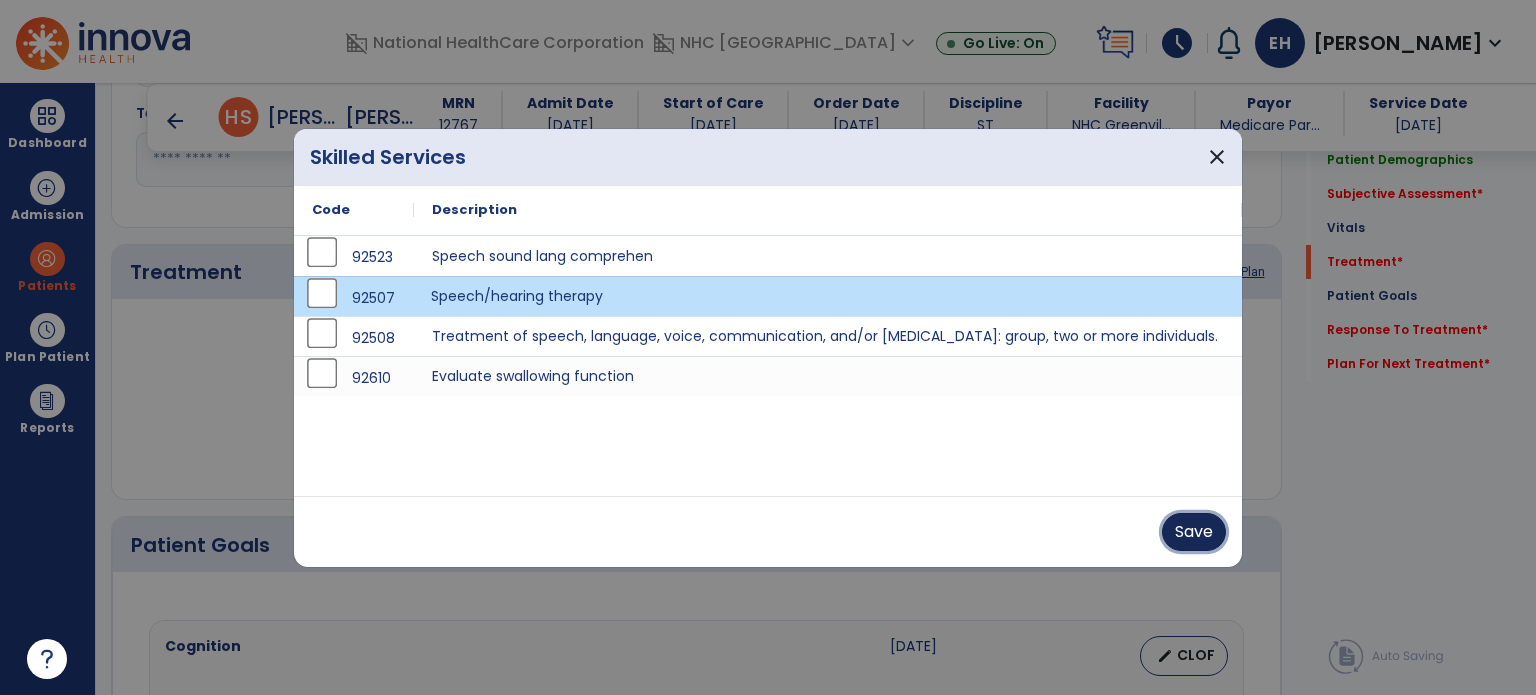 click on "Save" at bounding box center (1194, 532) 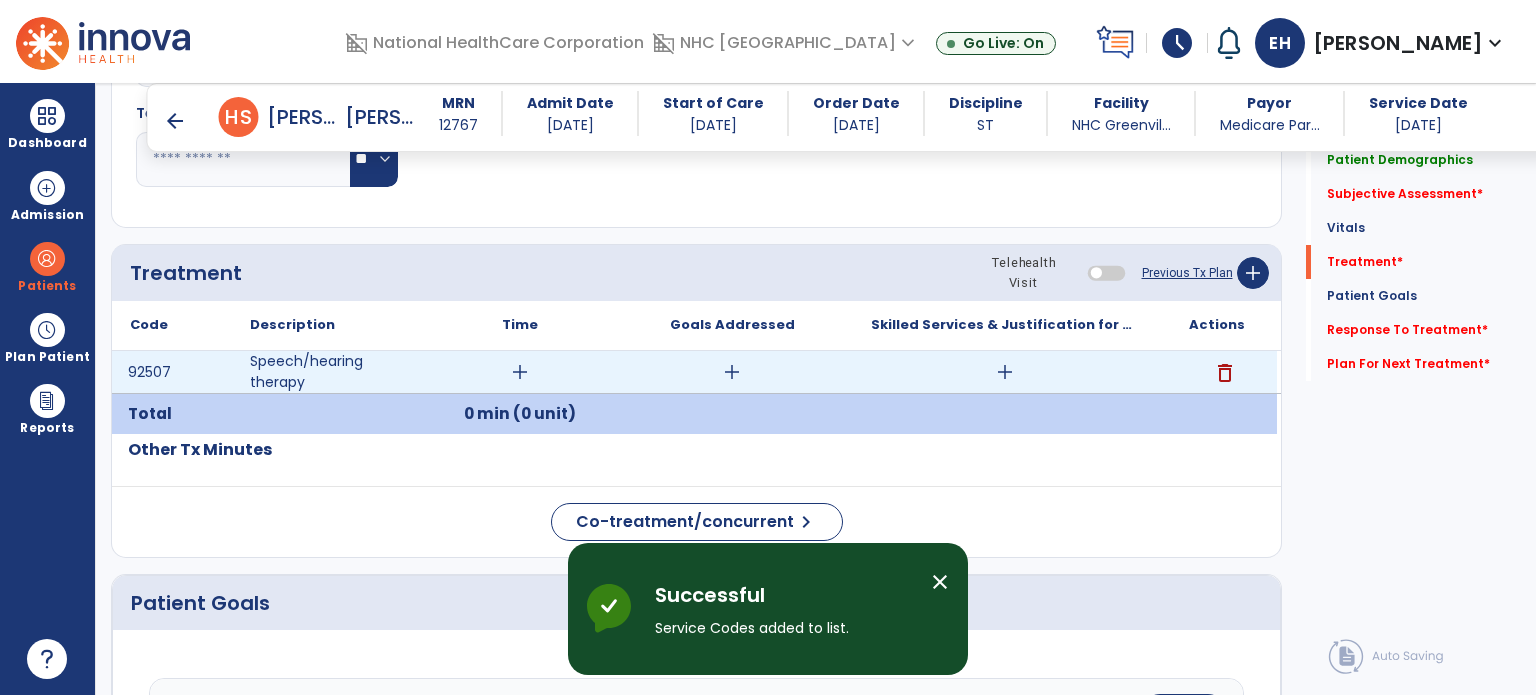 click on "add" at bounding box center [732, 372] 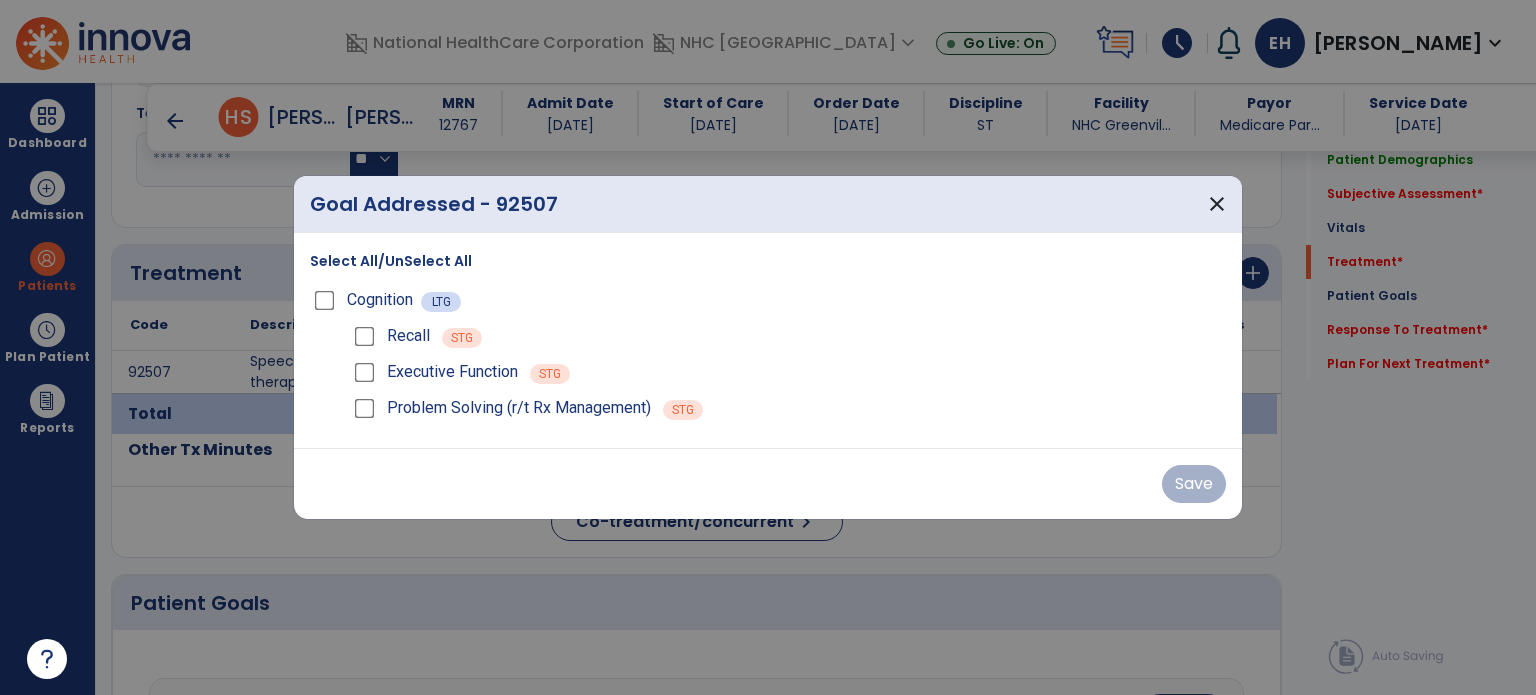 click on "Cognition  LTG" at bounding box center [768, 300] 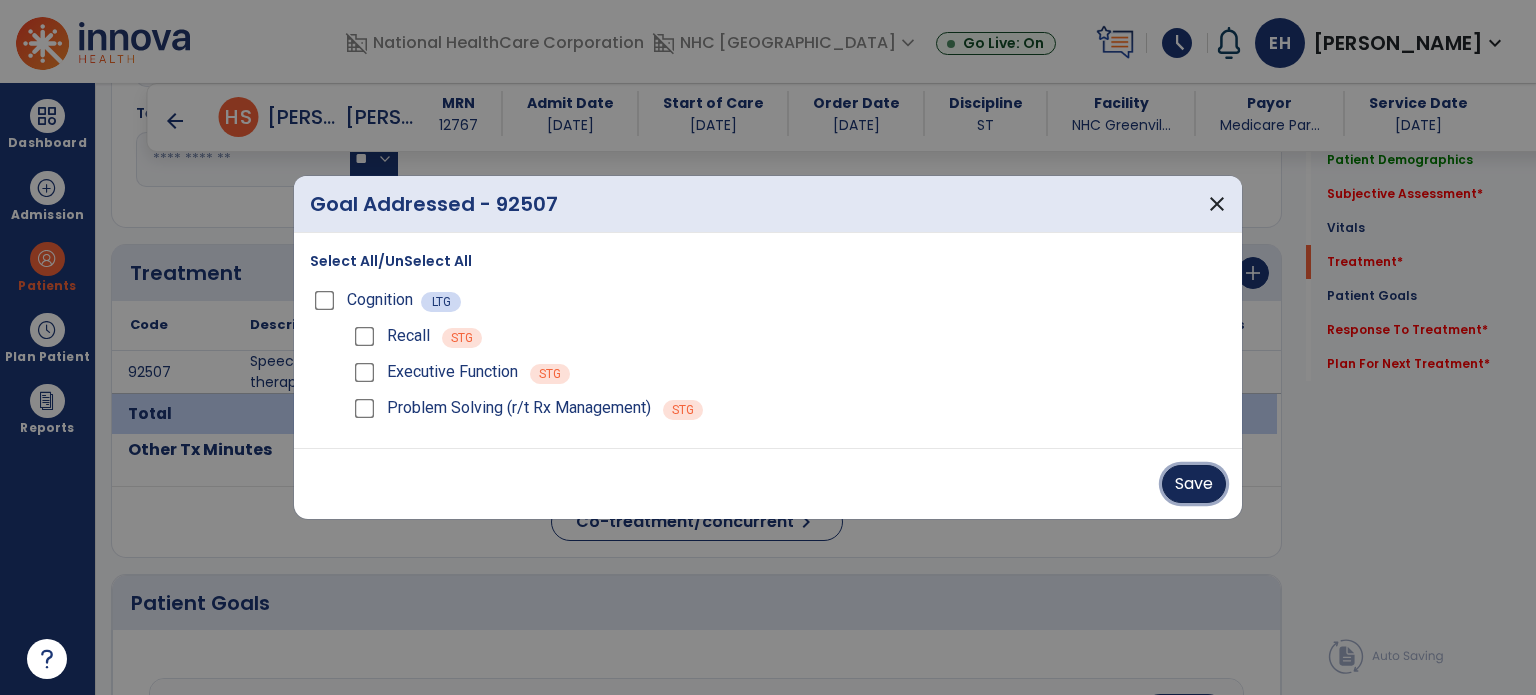click on "Save" at bounding box center [1194, 484] 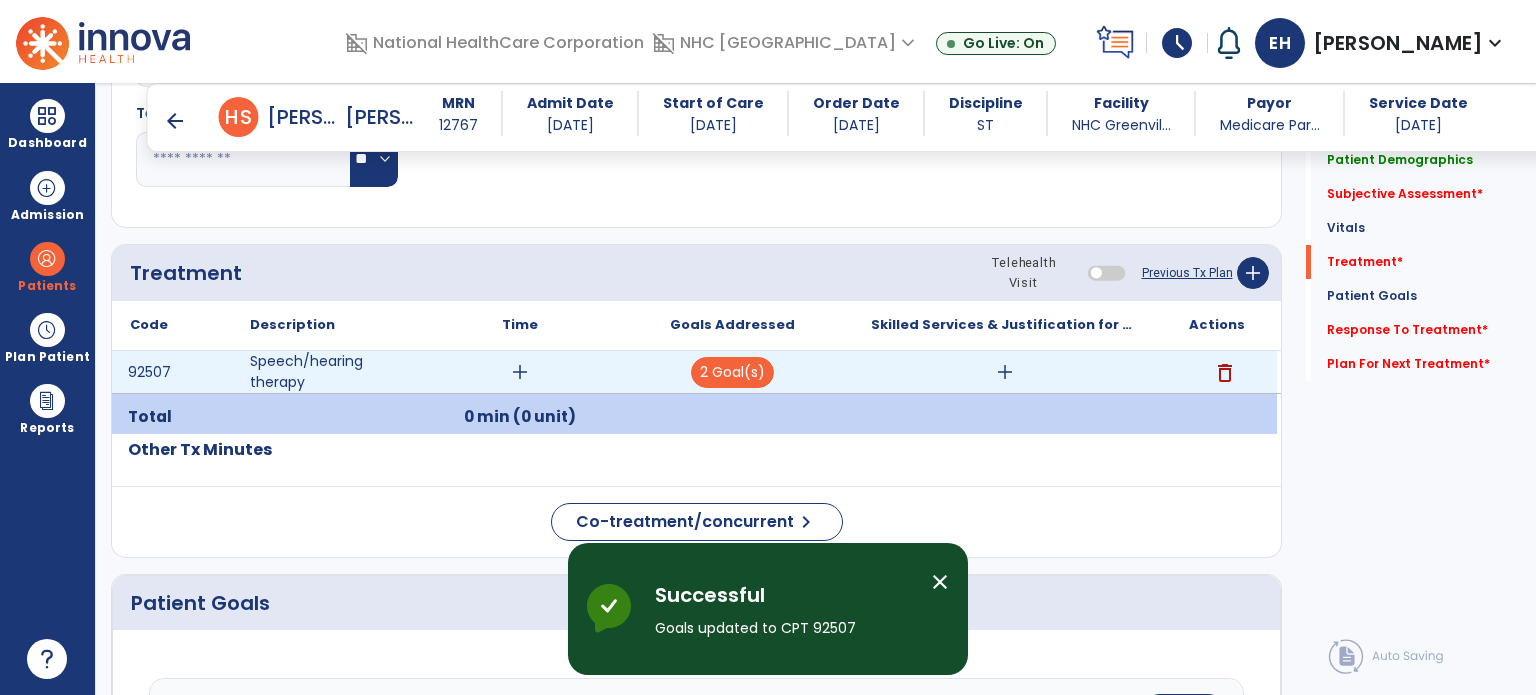 click on "add" at bounding box center [1005, 372] 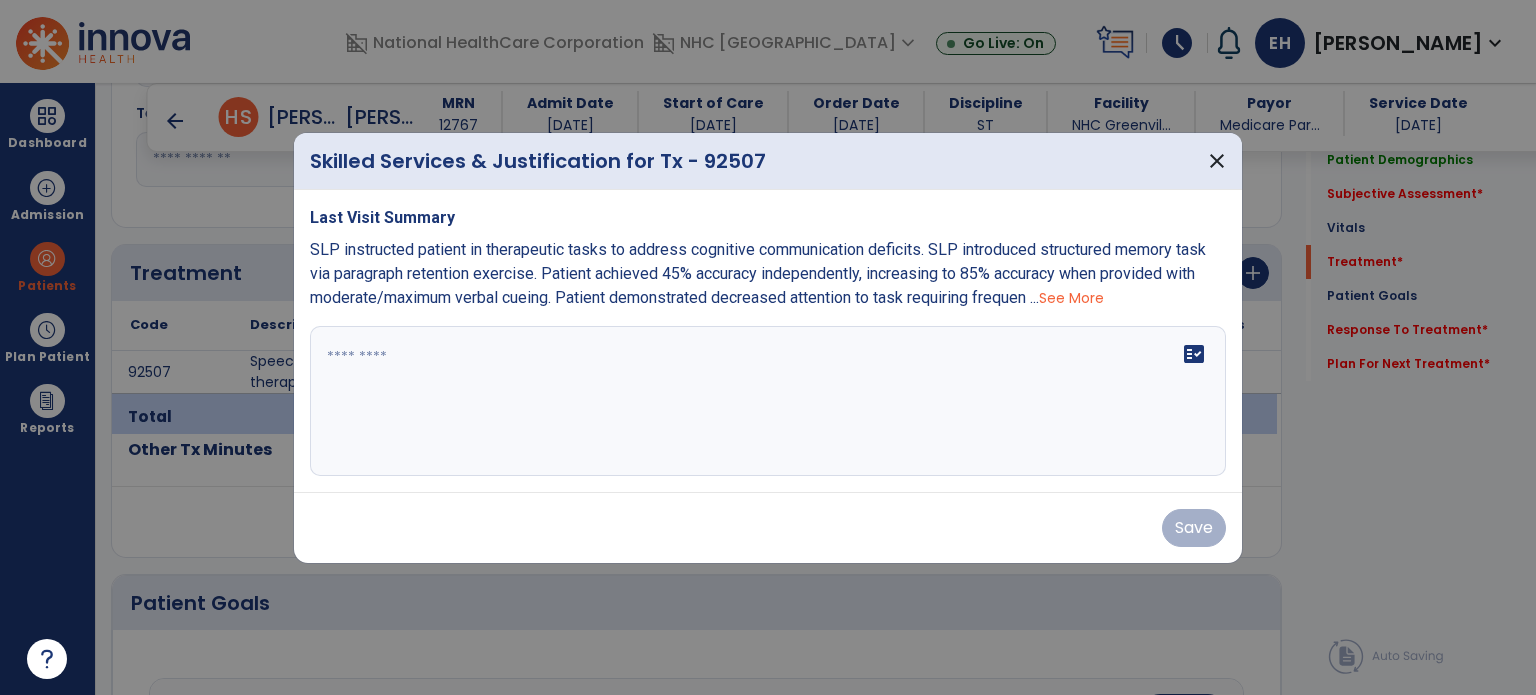 click at bounding box center [768, 401] 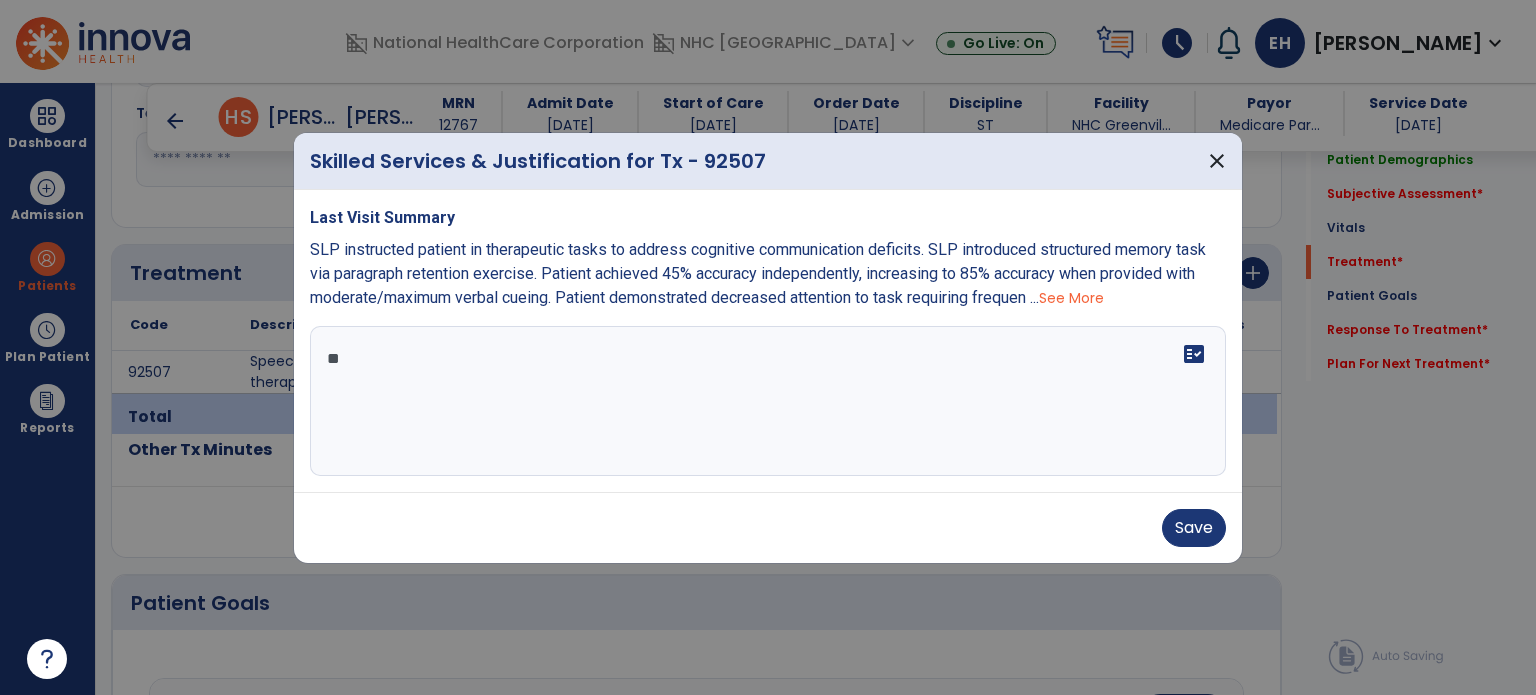 type on "*" 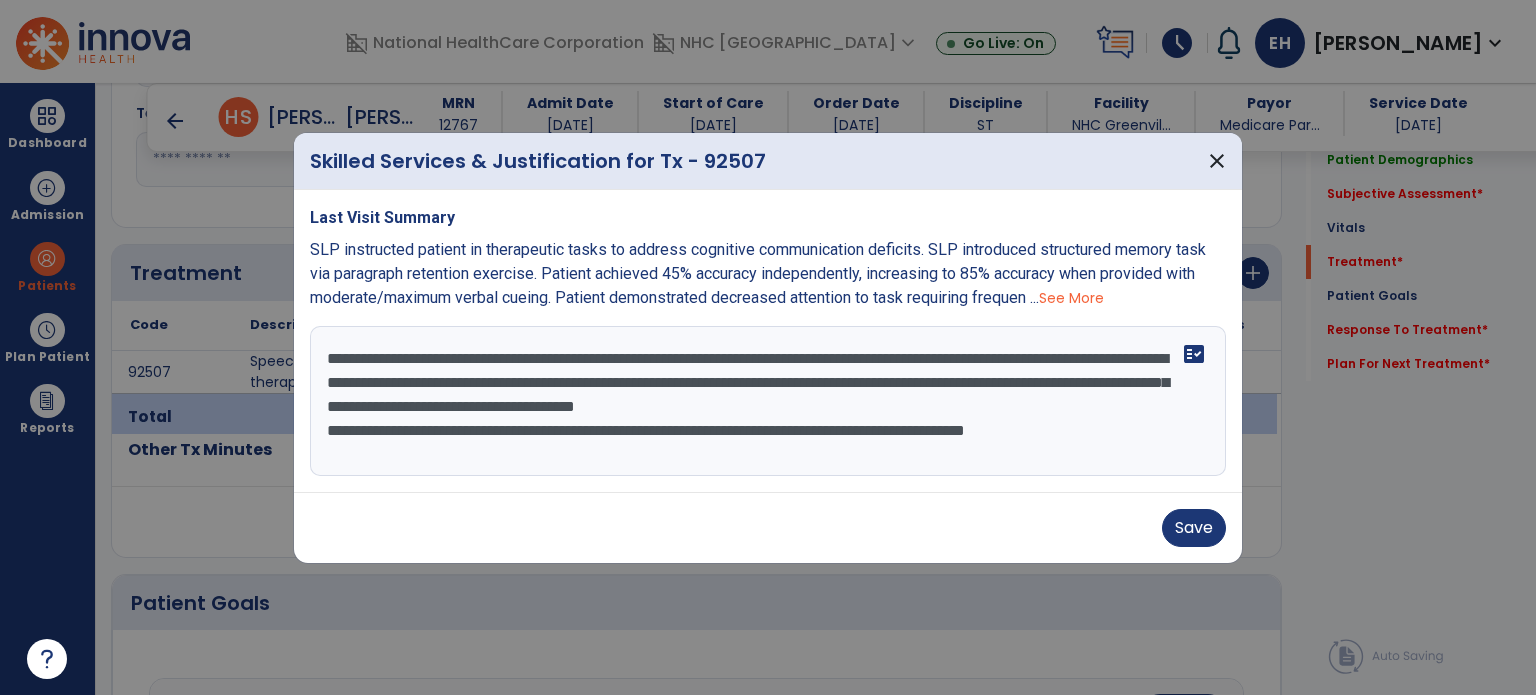 scroll, scrollTop: 15, scrollLeft: 0, axis: vertical 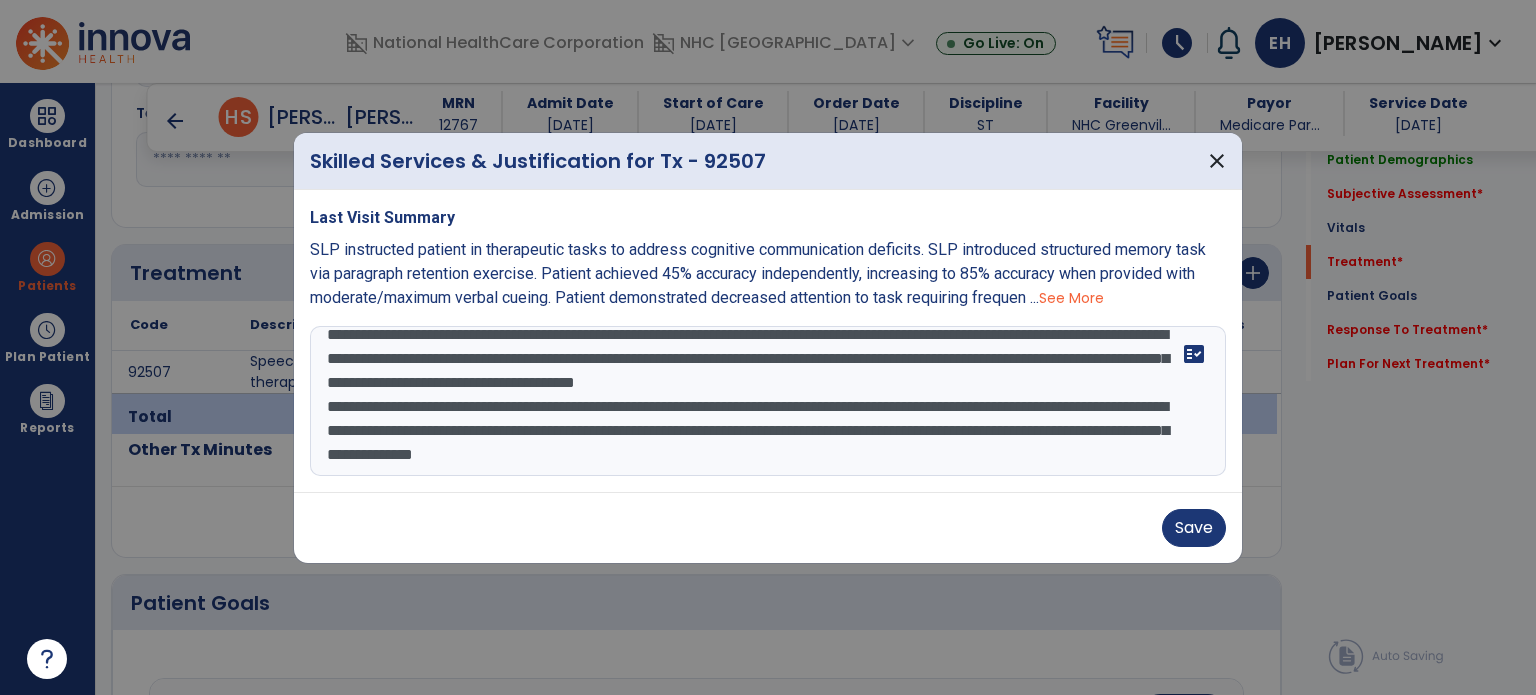 drag, startPoint x: 627, startPoint y: 455, endPoint x: 1122, endPoint y: 458, distance: 495.0091 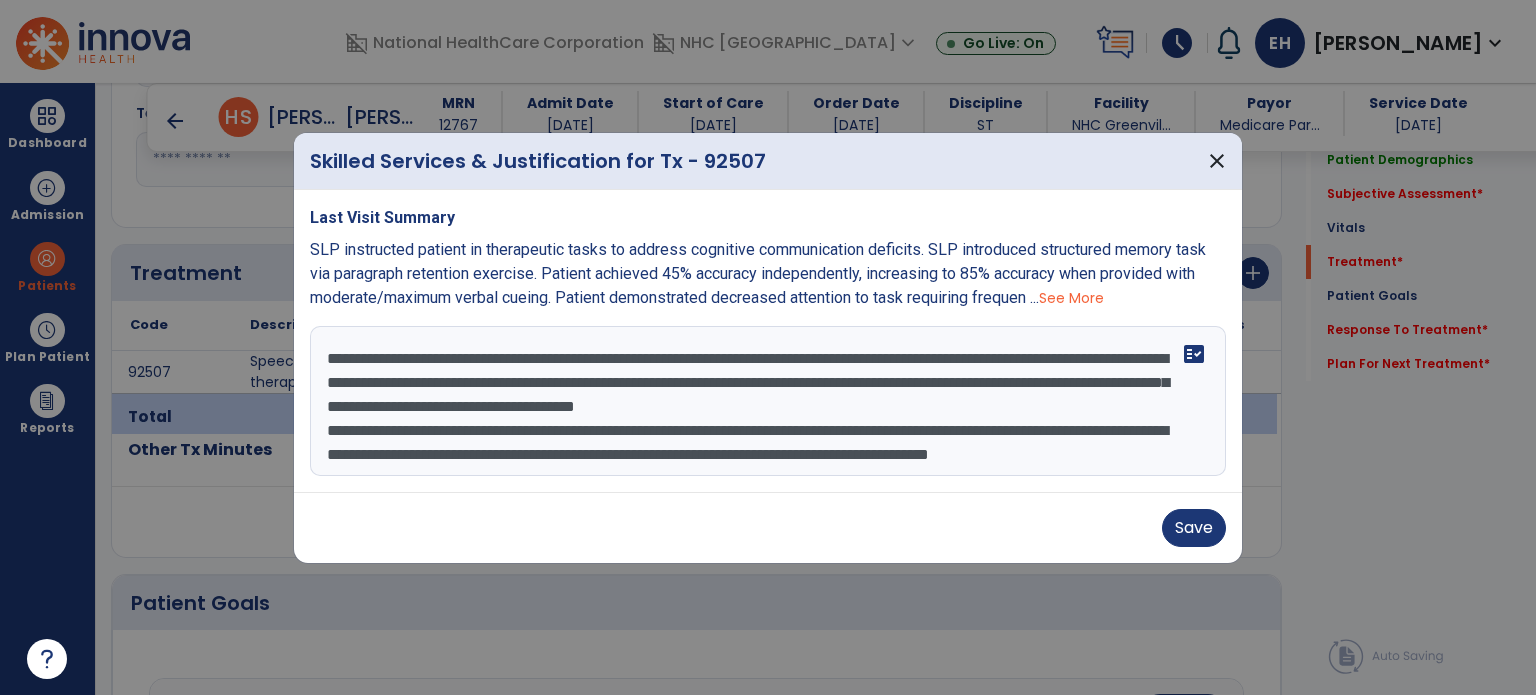 click on "**********" at bounding box center [768, 401] 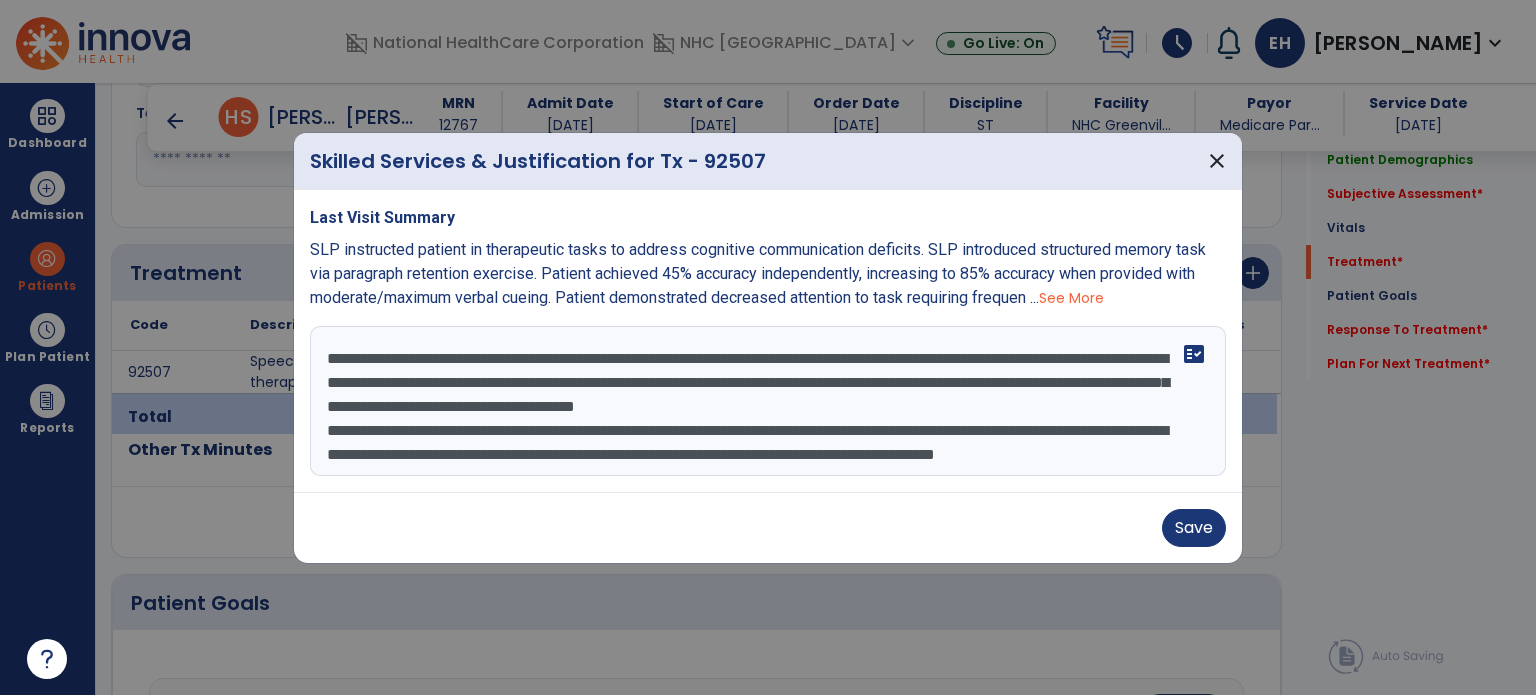 click on "**********" at bounding box center [768, 401] 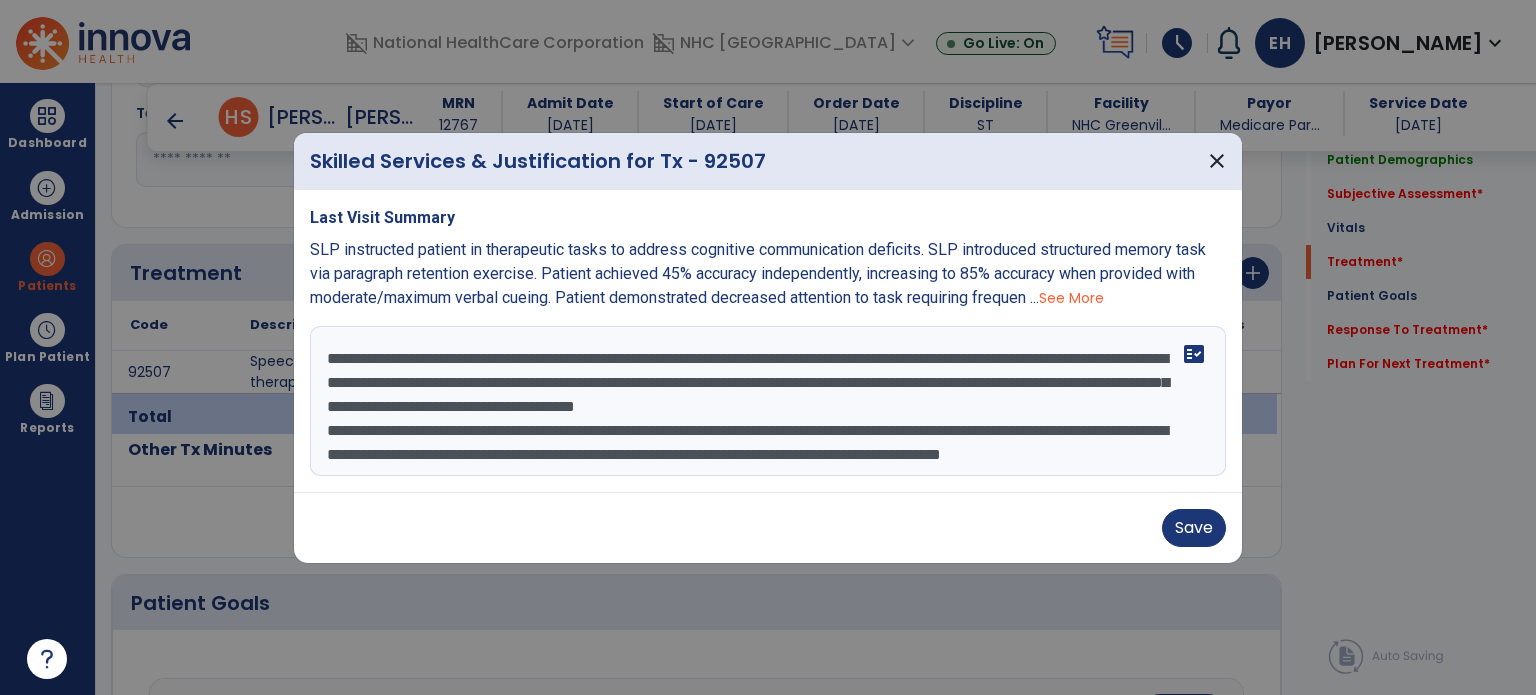 scroll, scrollTop: 63, scrollLeft: 0, axis: vertical 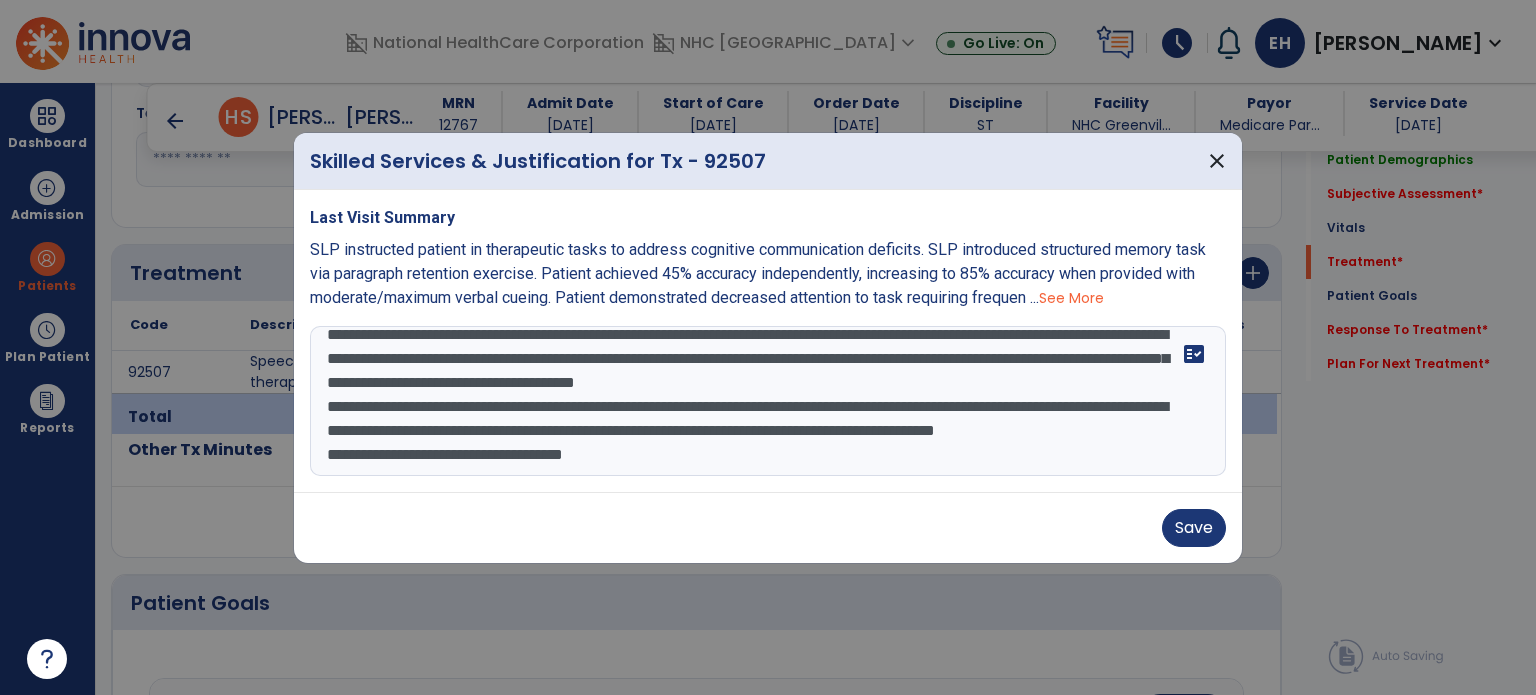 click on "**********" at bounding box center [768, 401] 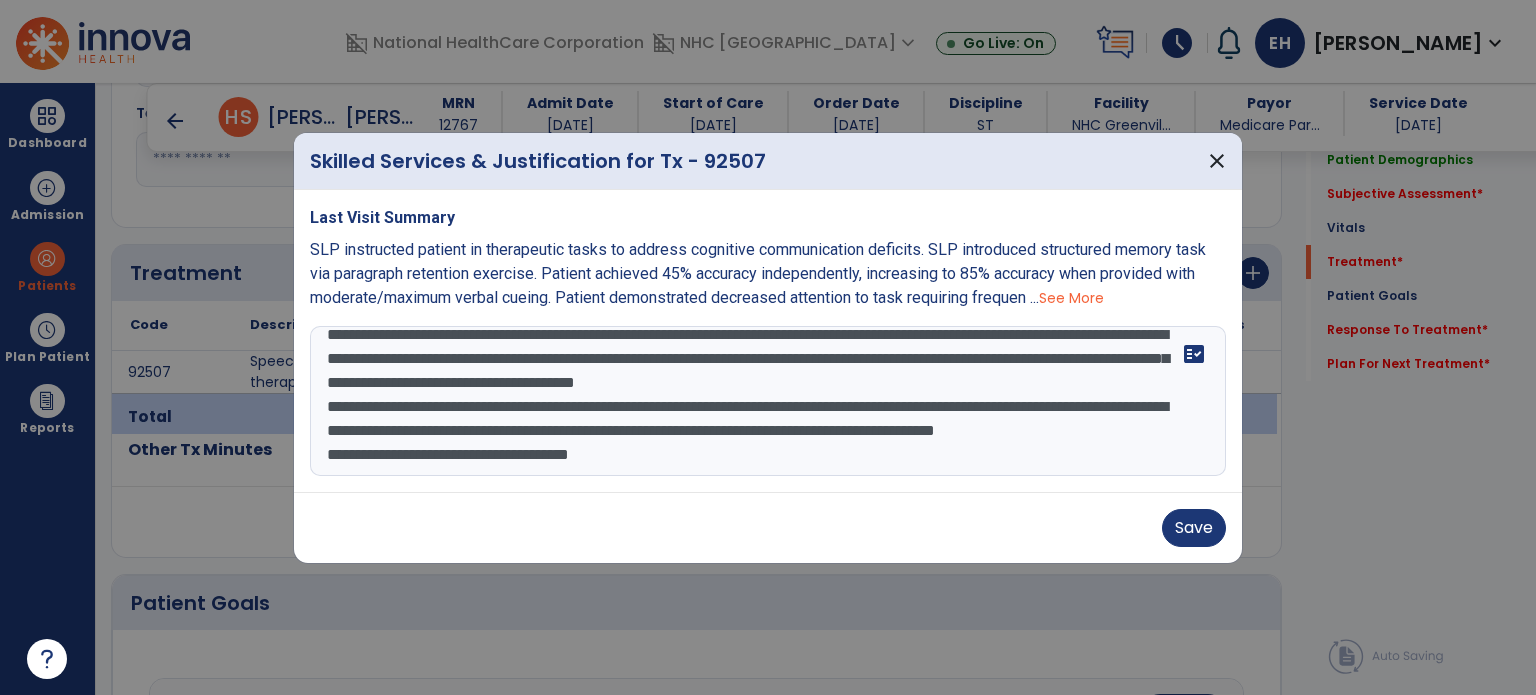 click on "**********" at bounding box center (768, 401) 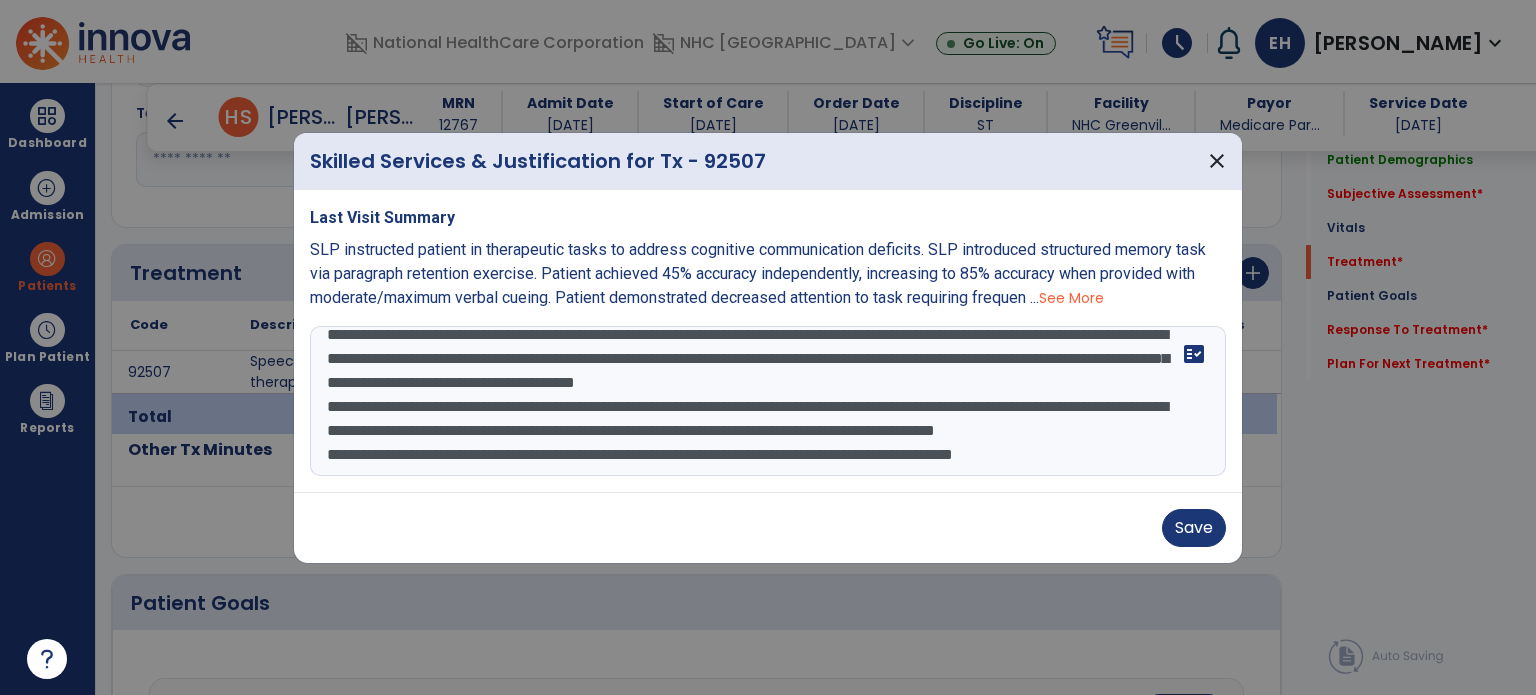 scroll, scrollTop: 87, scrollLeft: 0, axis: vertical 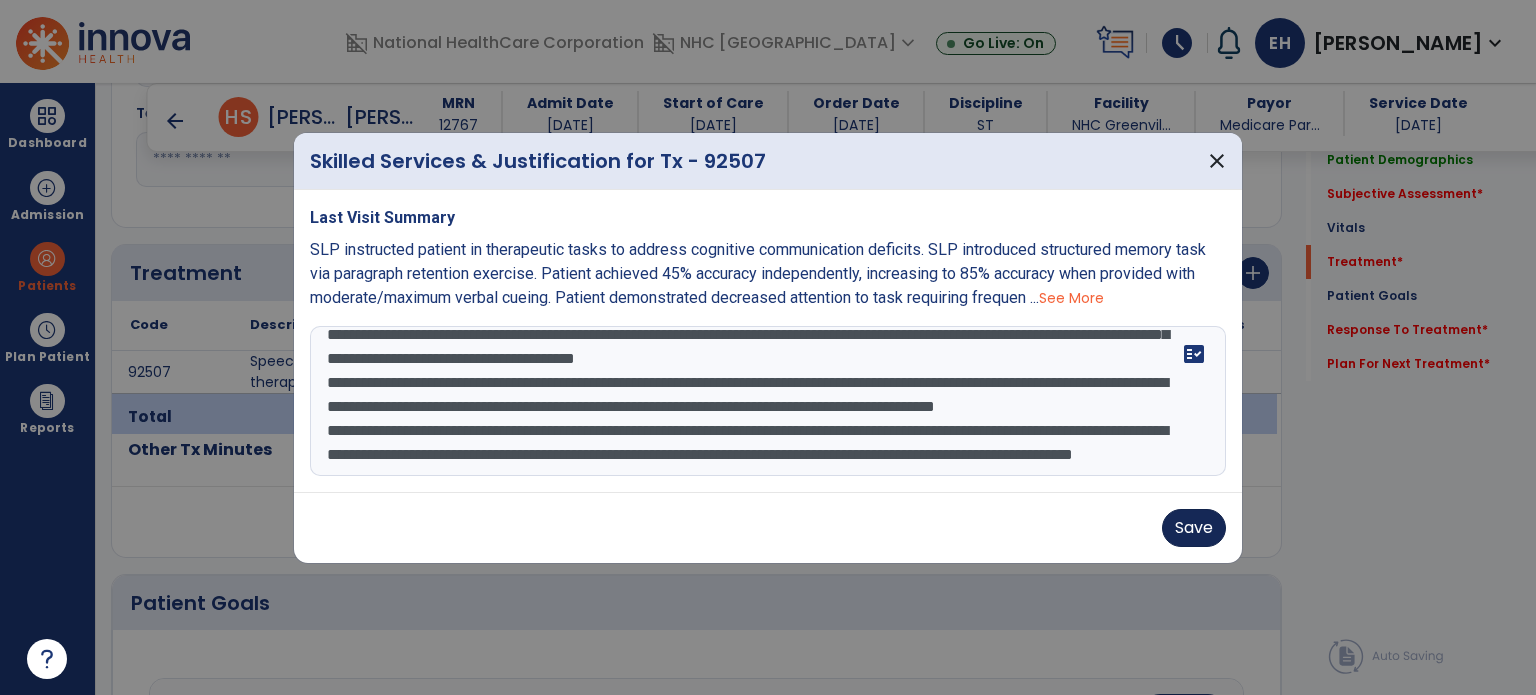 type on "**********" 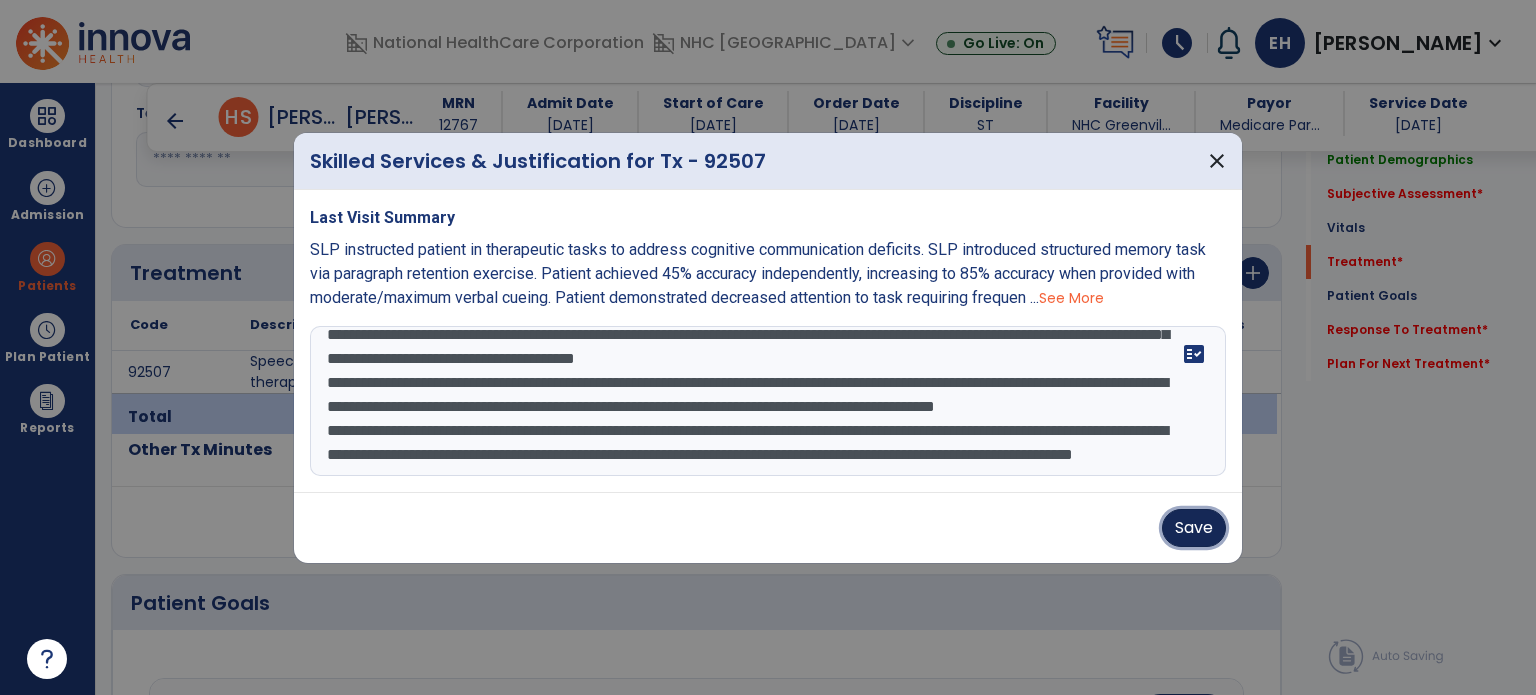 click on "Save" at bounding box center (1194, 528) 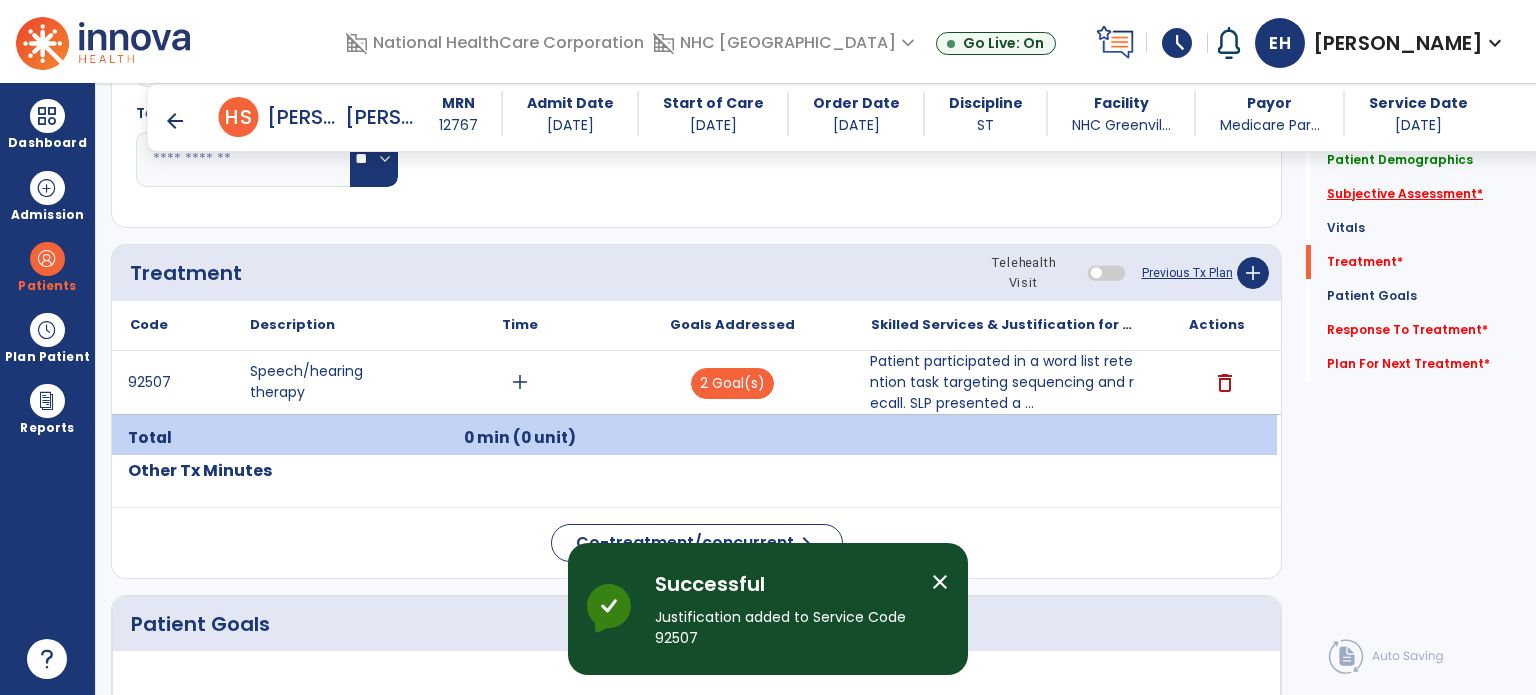 click on "Subjective Assessment   *" 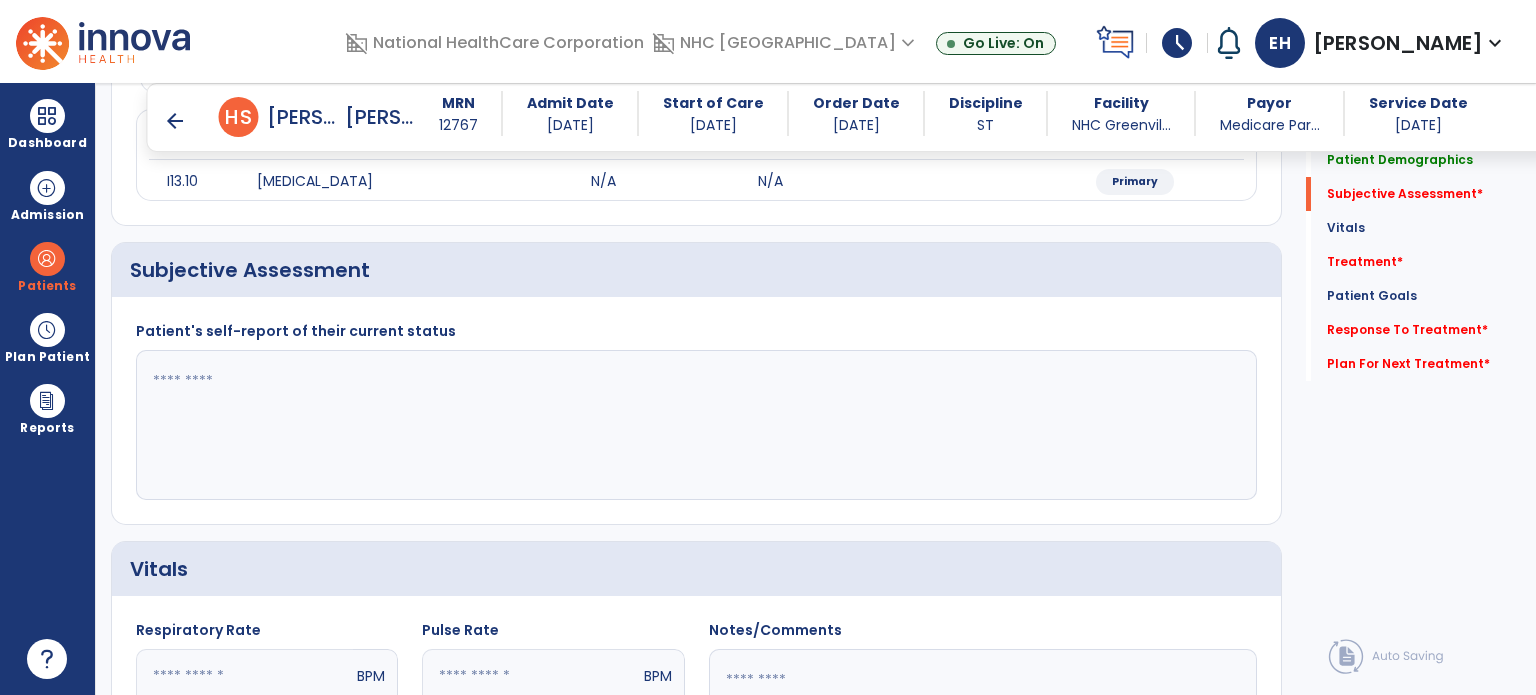 scroll, scrollTop: 279, scrollLeft: 0, axis: vertical 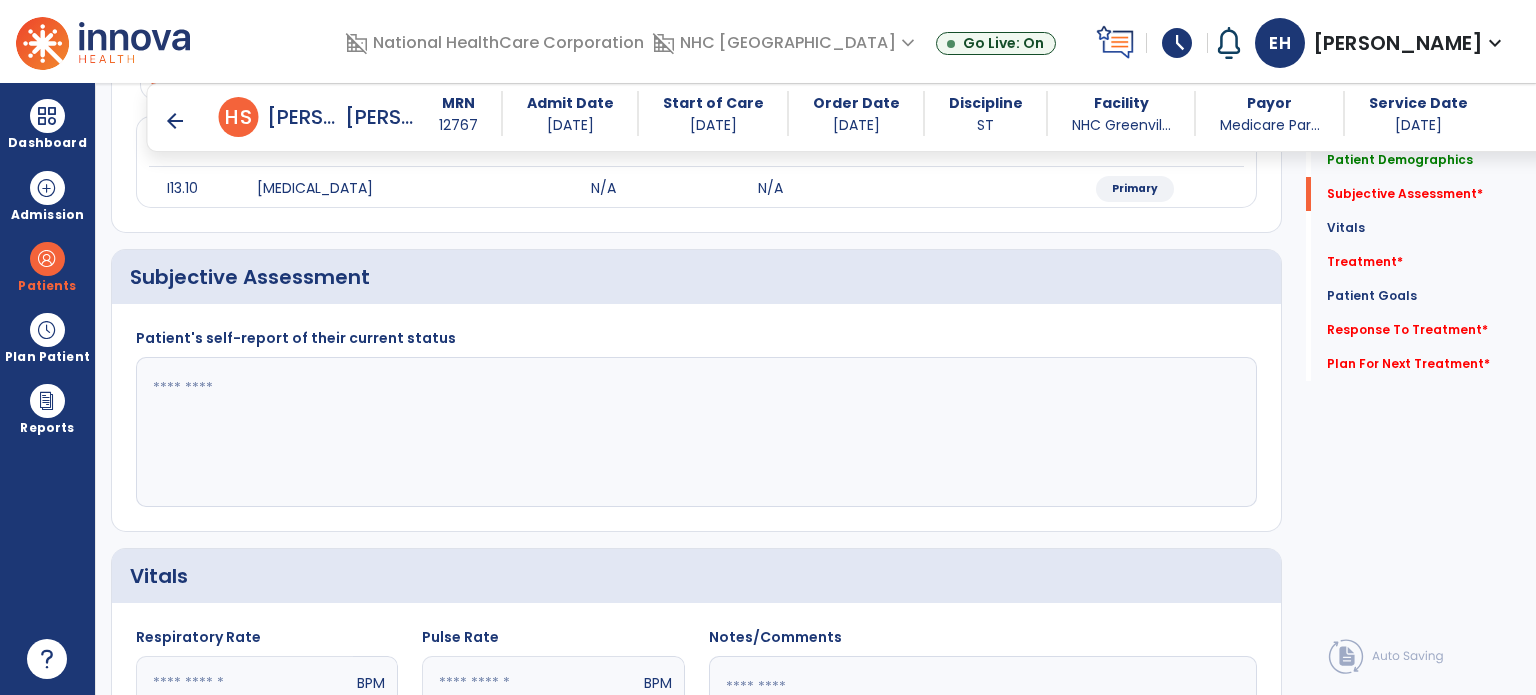 click 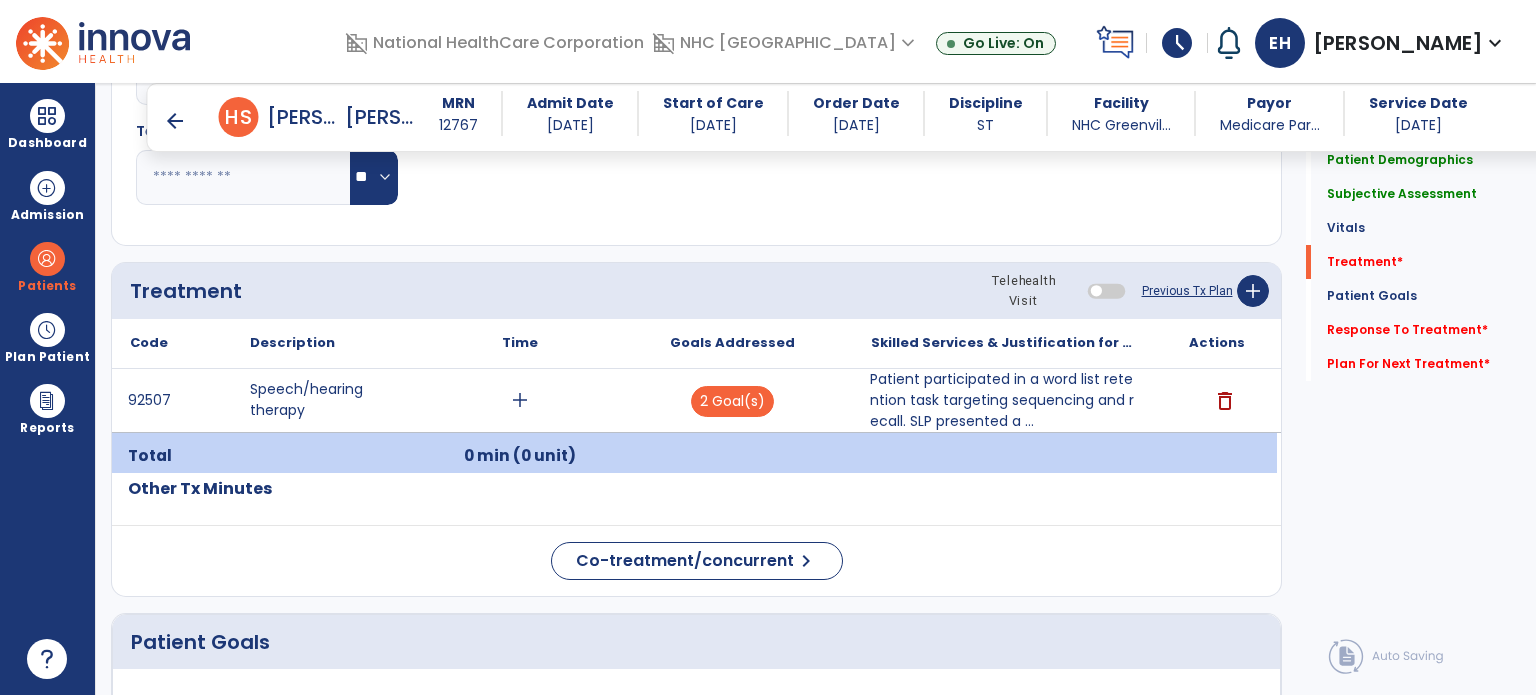 scroll, scrollTop: 988, scrollLeft: 0, axis: vertical 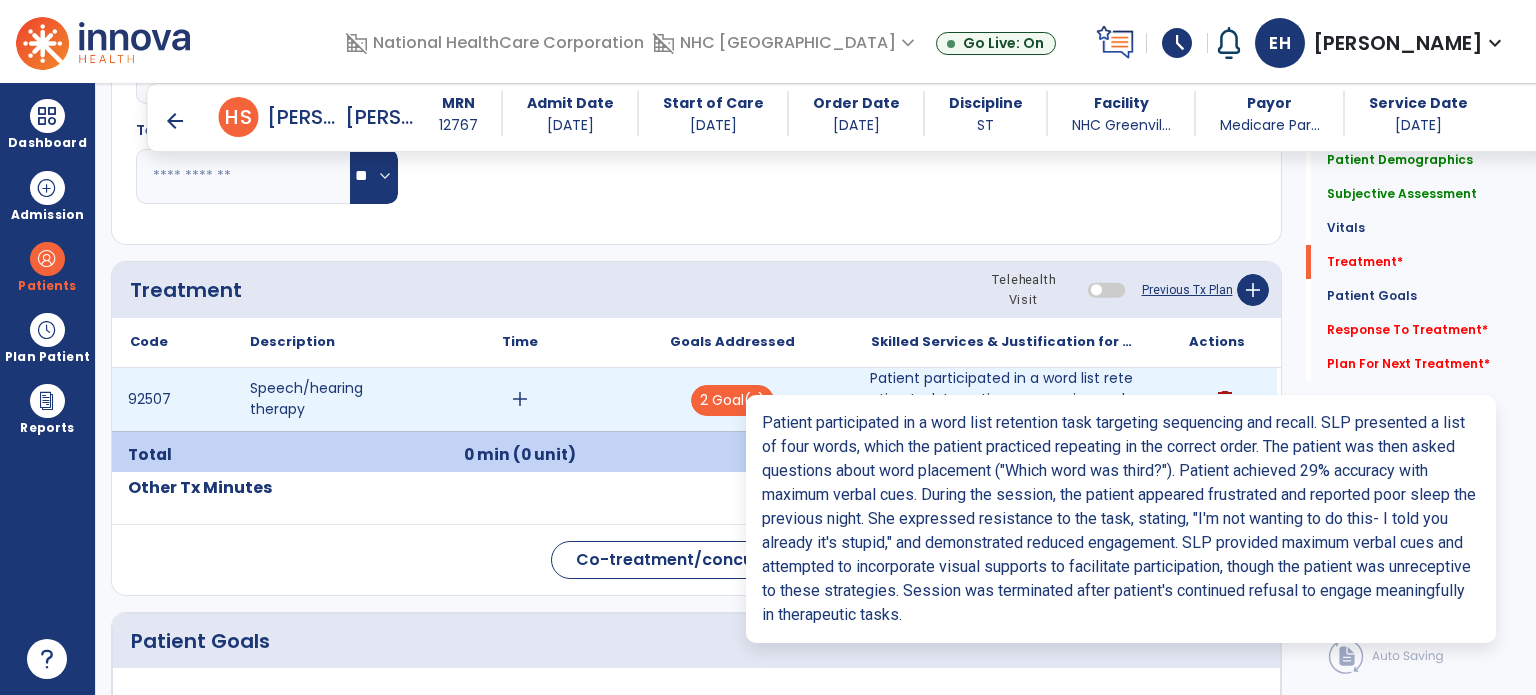 type on "**********" 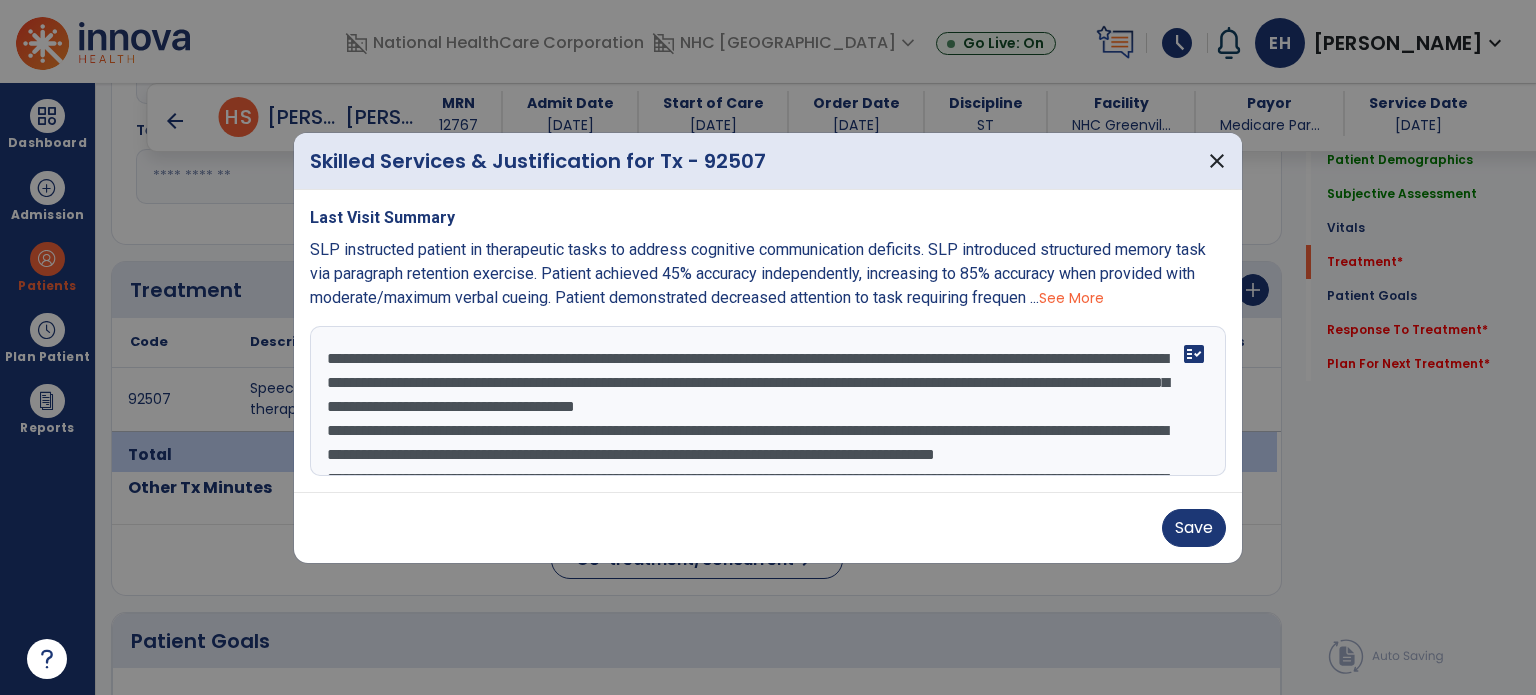 scroll, scrollTop: 8, scrollLeft: 0, axis: vertical 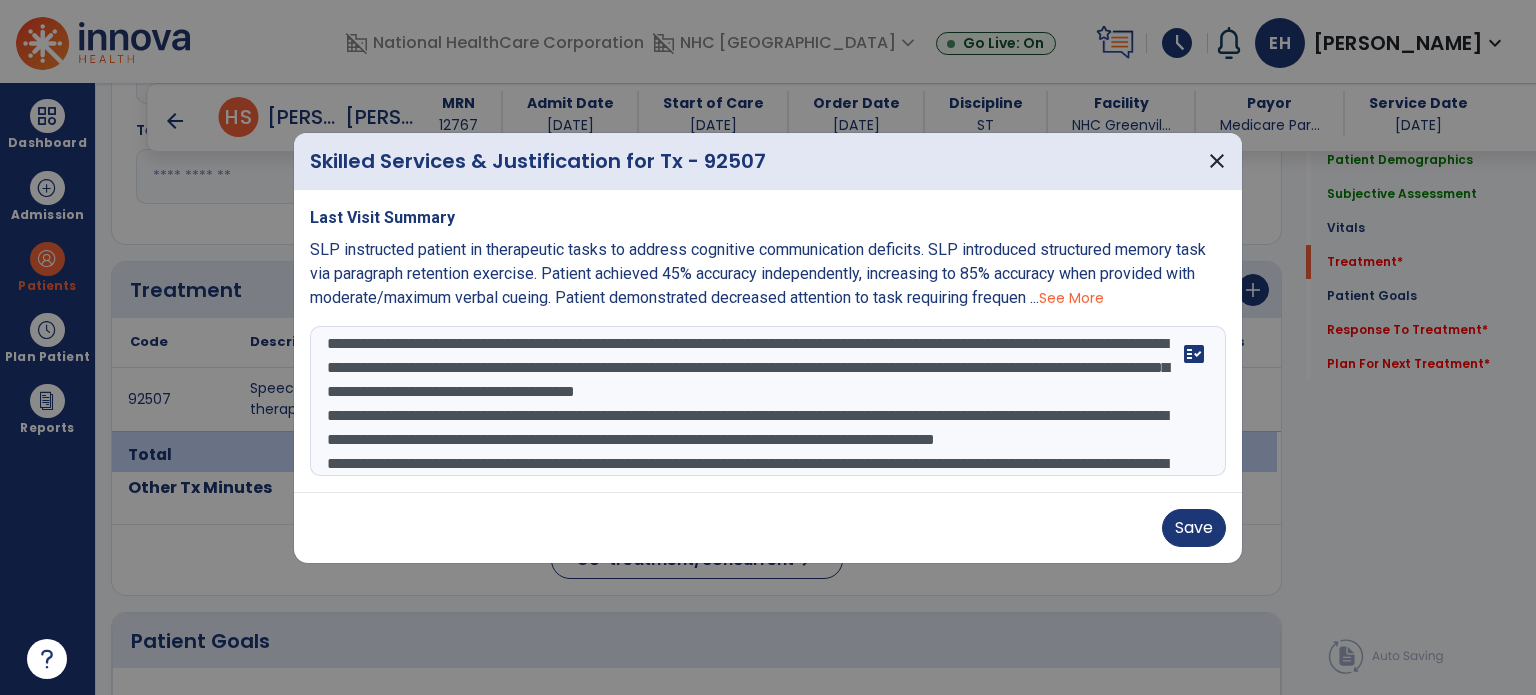 drag, startPoint x: 512, startPoint y: 437, endPoint x: 1080, endPoint y: 432, distance: 568.02203 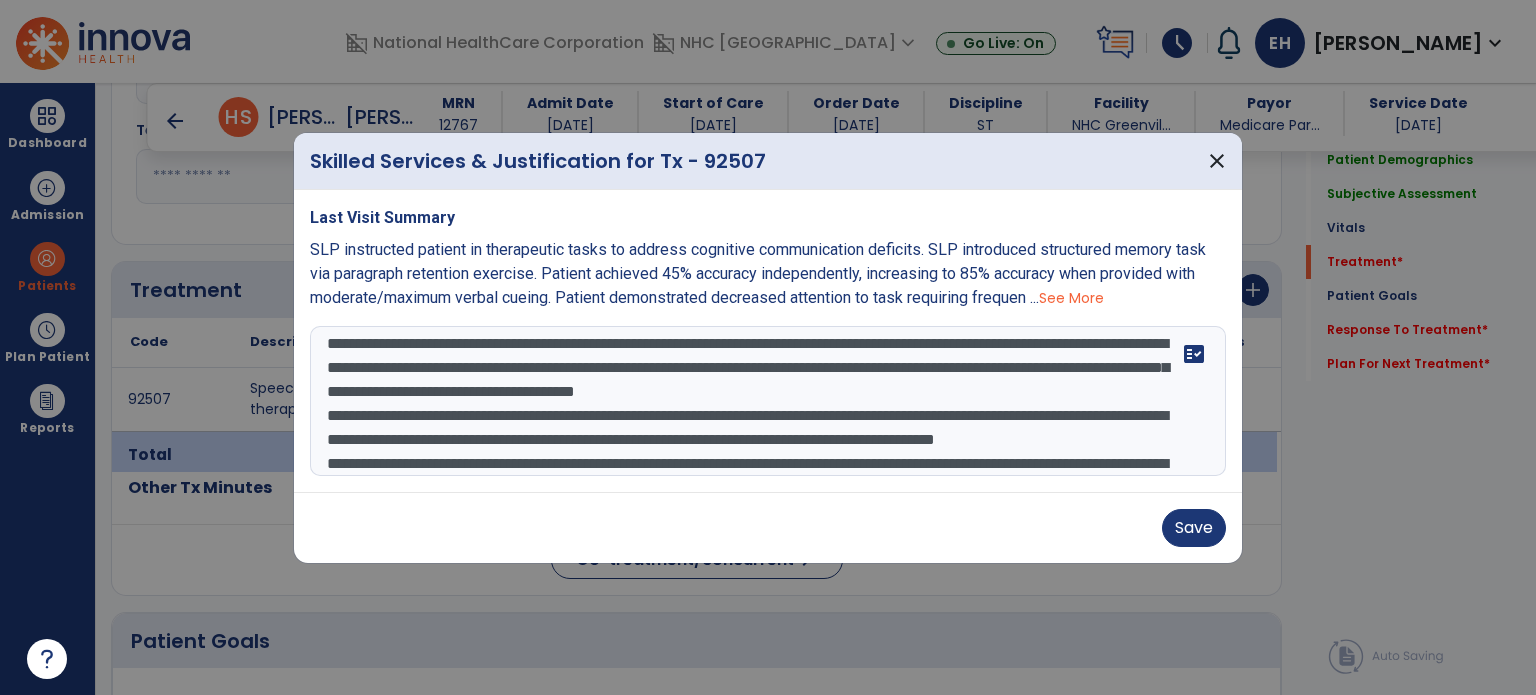 click on "**********" at bounding box center (768, 401) 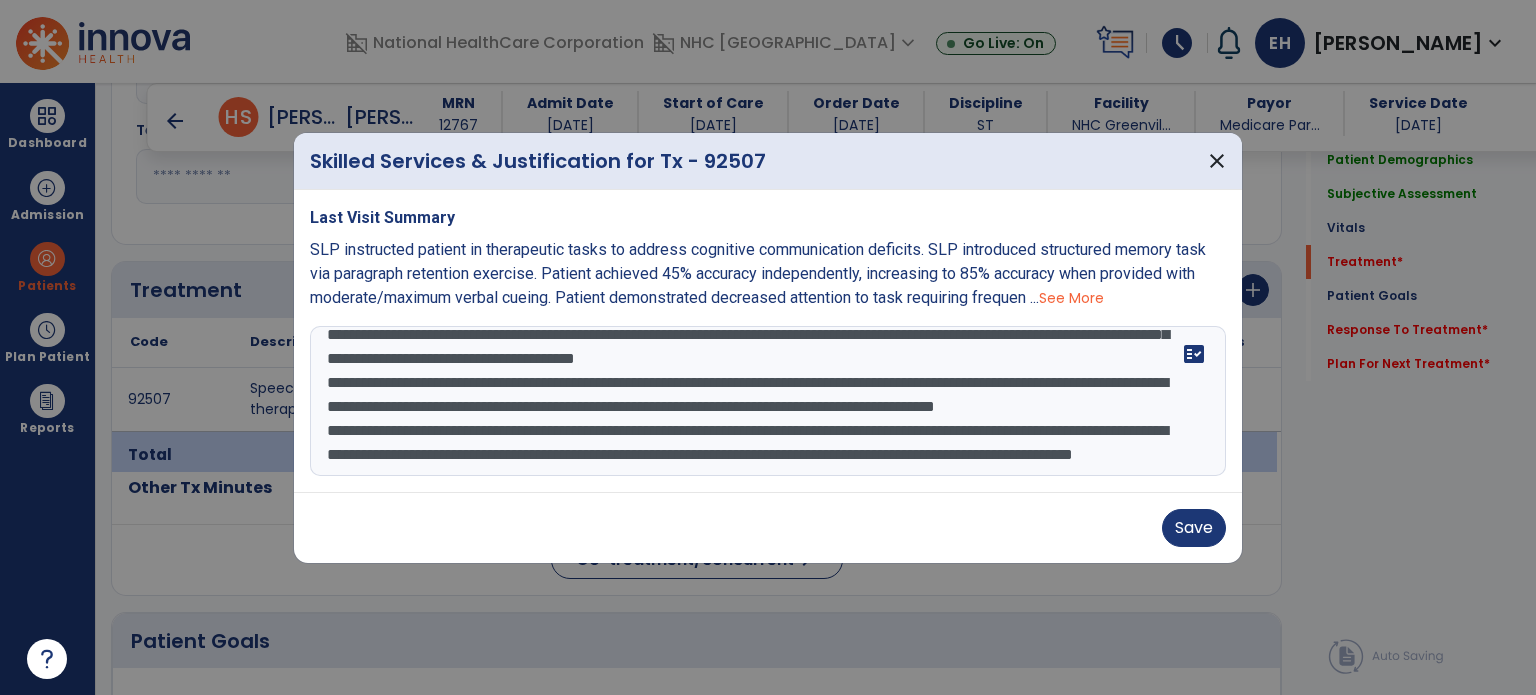 scroll, scrollTop: 92, scrollLeft: 0, axis: vertical 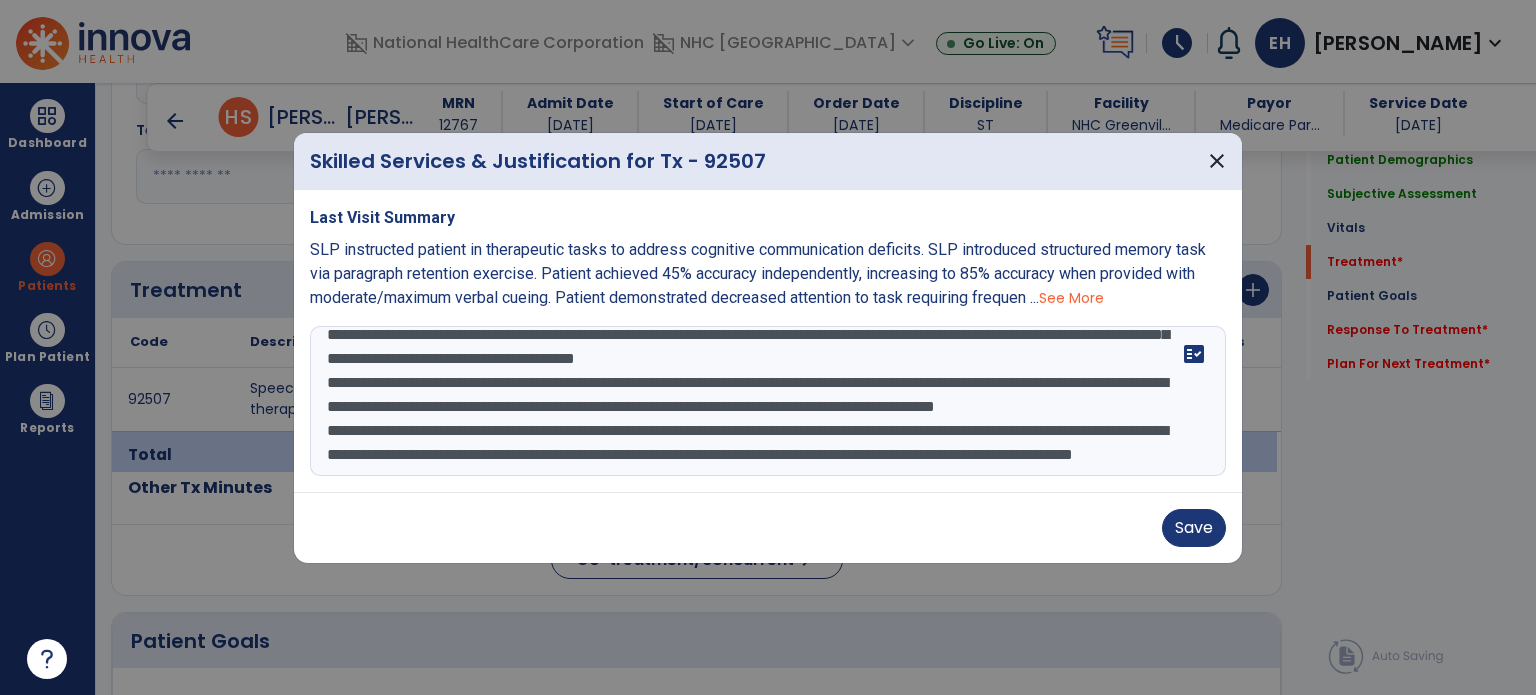 drag, startPoint x: 510, startPoint y: 360, endPoint x: 633, endPoint y: 402, distance: 129.97307 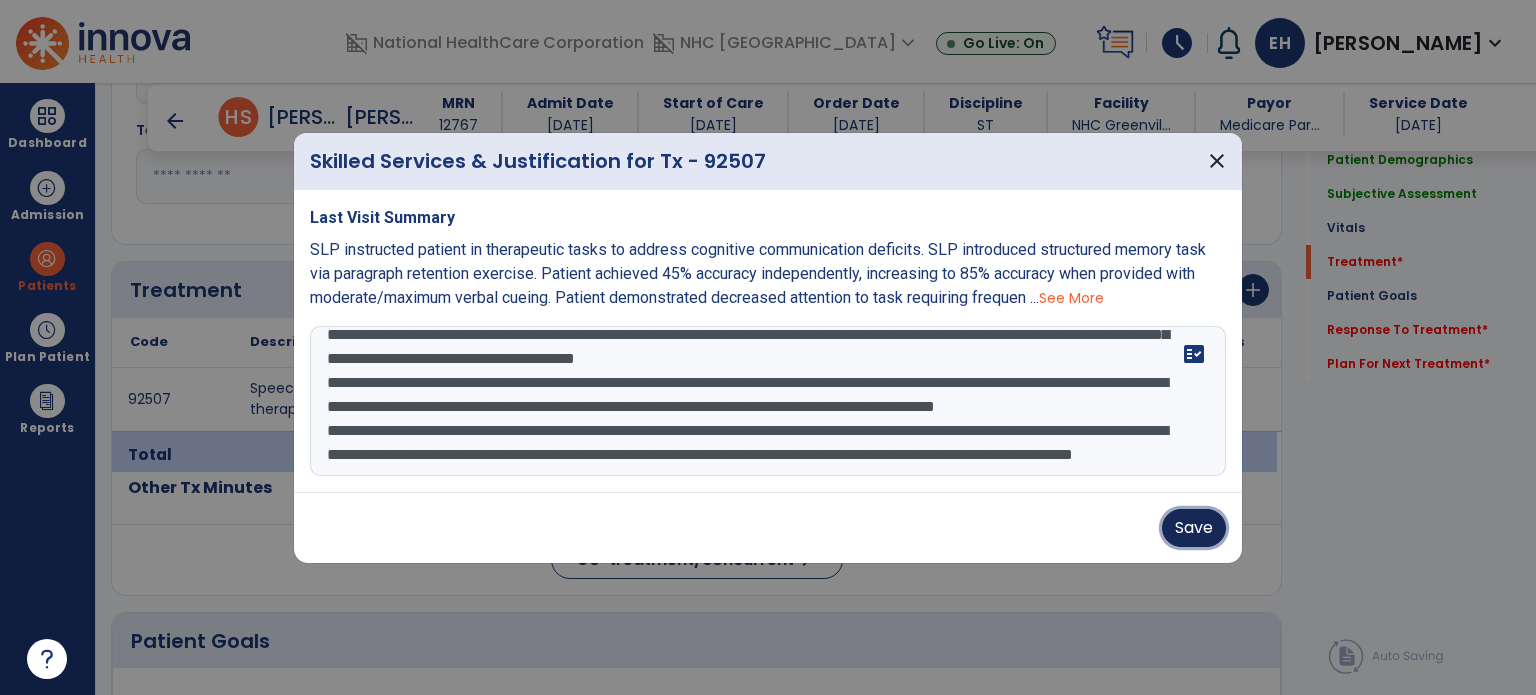 click on "Save" at bounding box center [1194, 528] 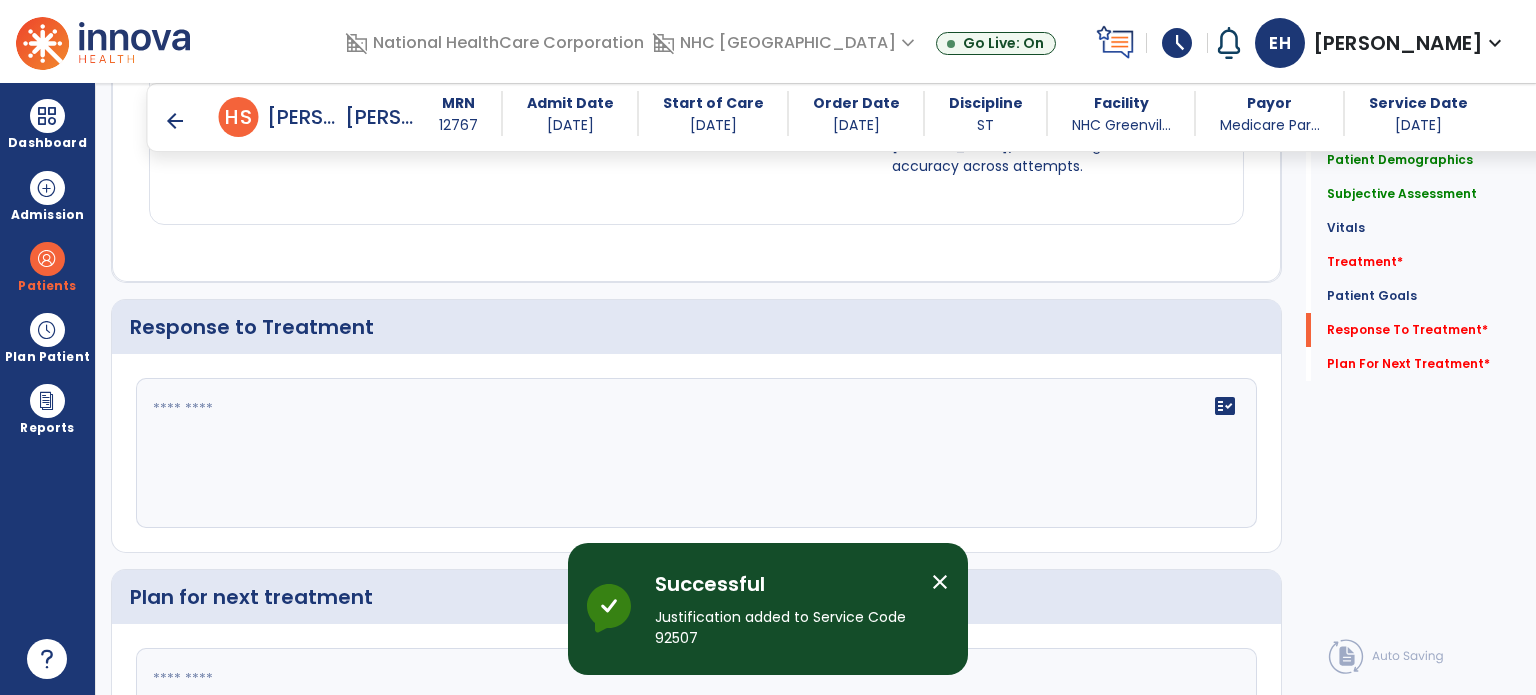 scroll, scrollTop: 2336, scrollLeft: 0, axis: vertical 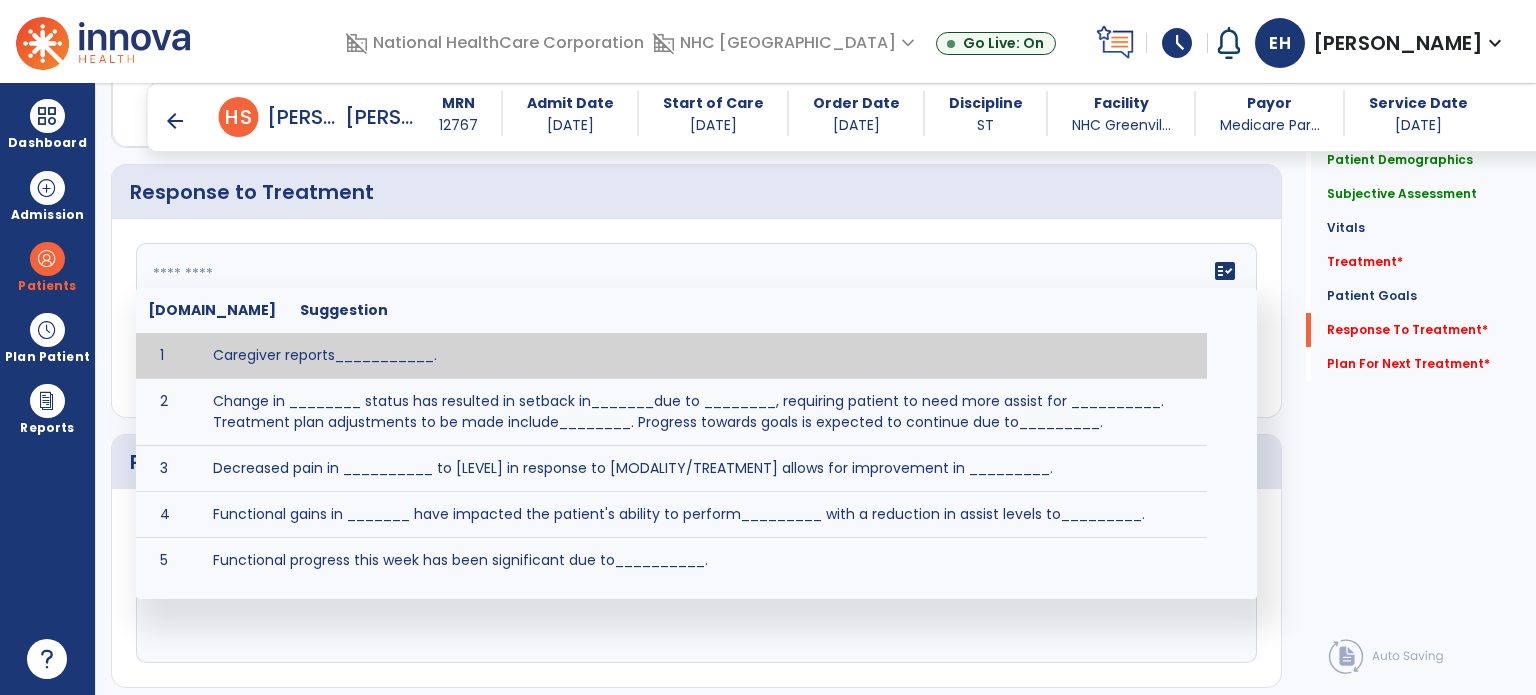 drag, startPoint x: 543, startPoint y: 279, endPoint x: 210, endPoint y: 253, distance: 334.01346 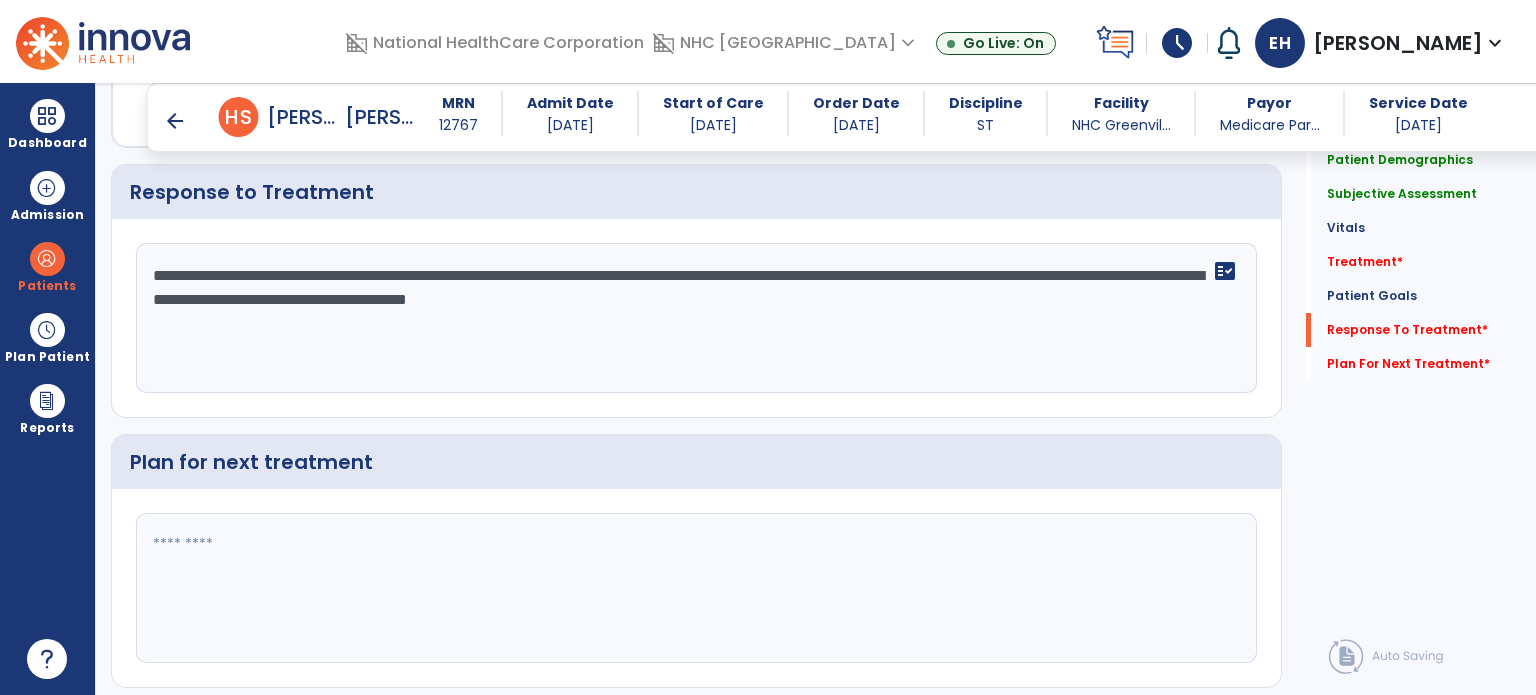 click on "**********" 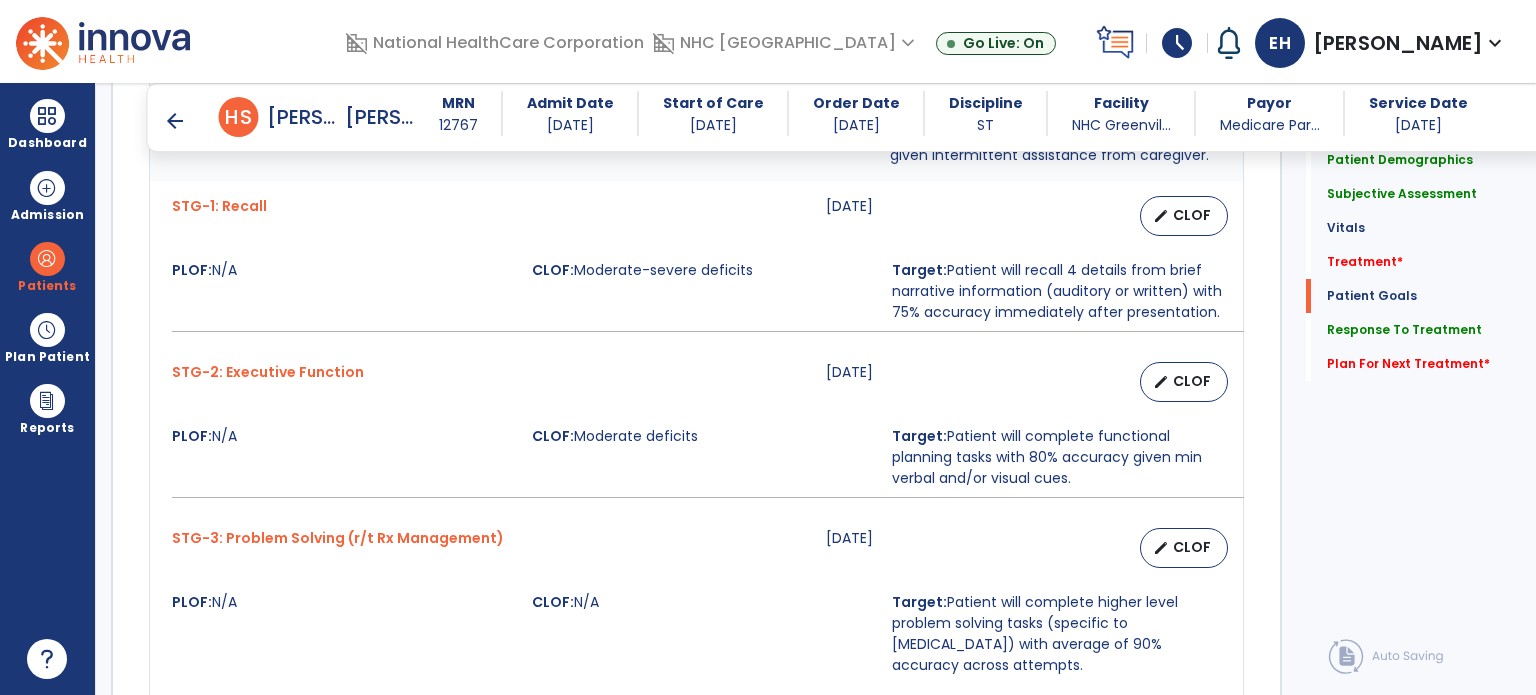 scroll, scrollTop: 1686, scrollLeft: 0, axis: vertical 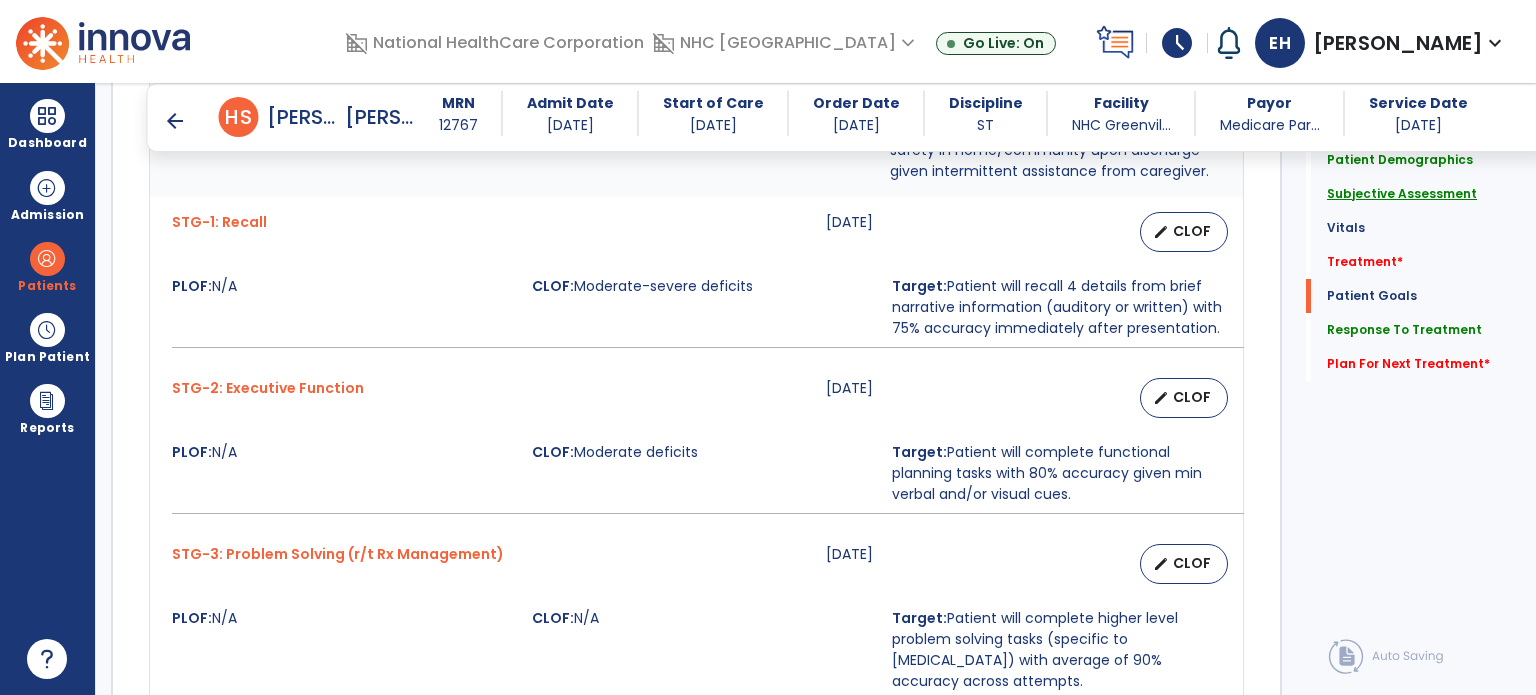type on "**********" 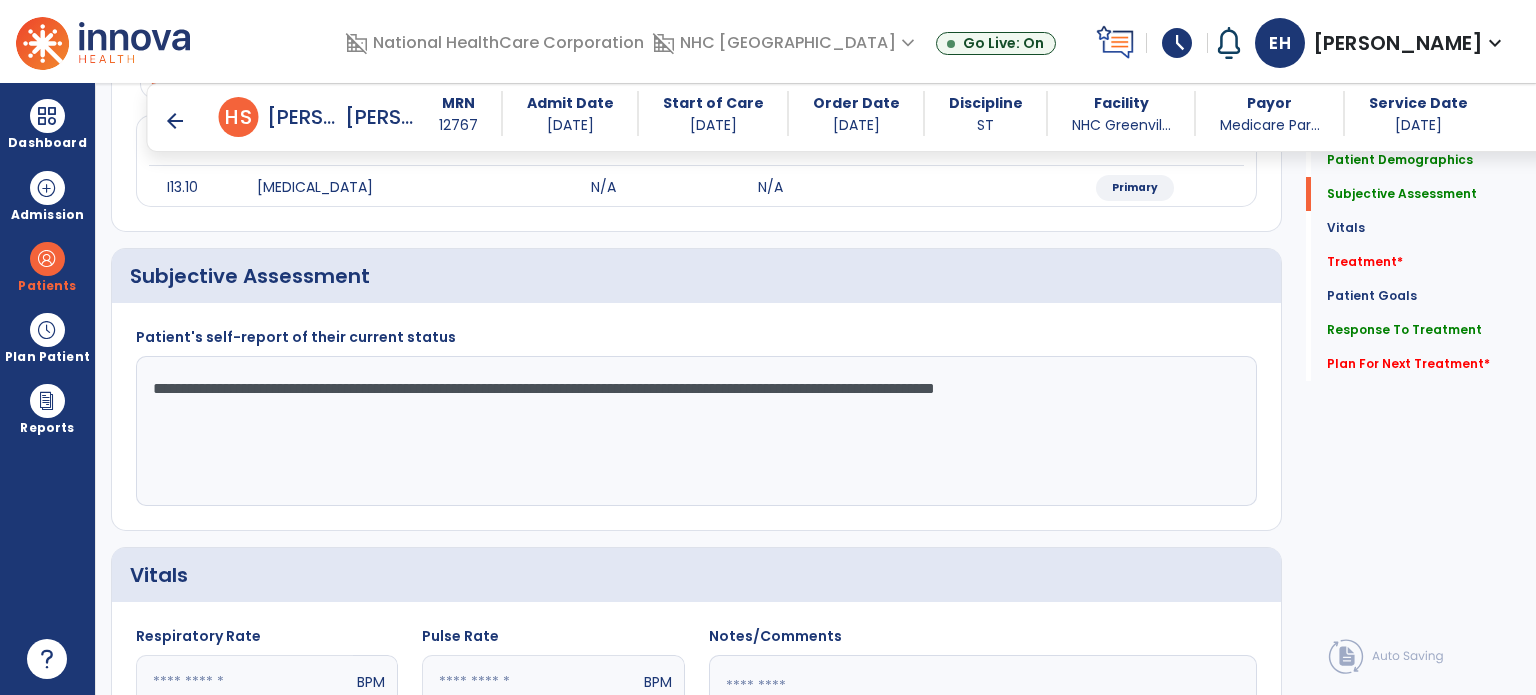 scroll, scrollTop: 279, scrollLeft: 0, axis: vertical 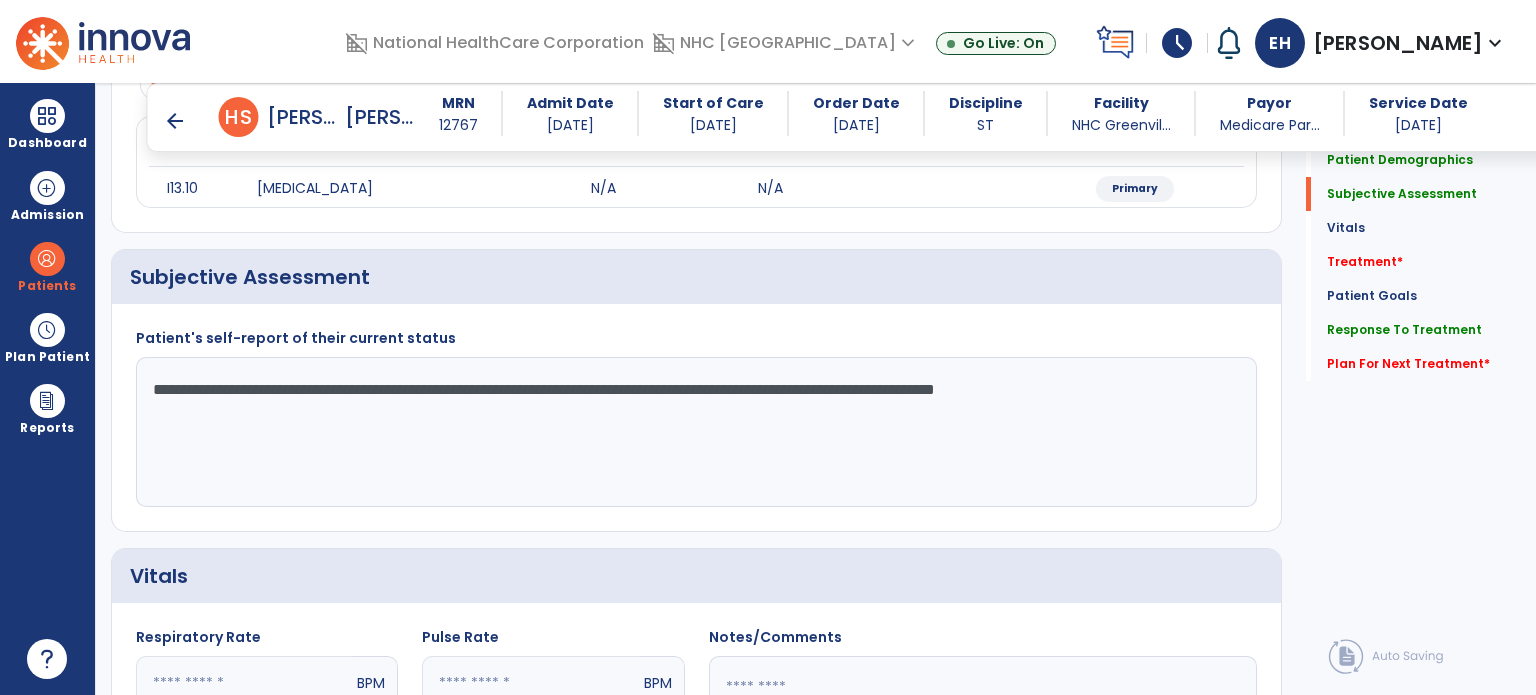 drag, startPoint x: 776, startPoint y: 387, endPoint x: 1308, endPoint y: 369, distance: 532.30444 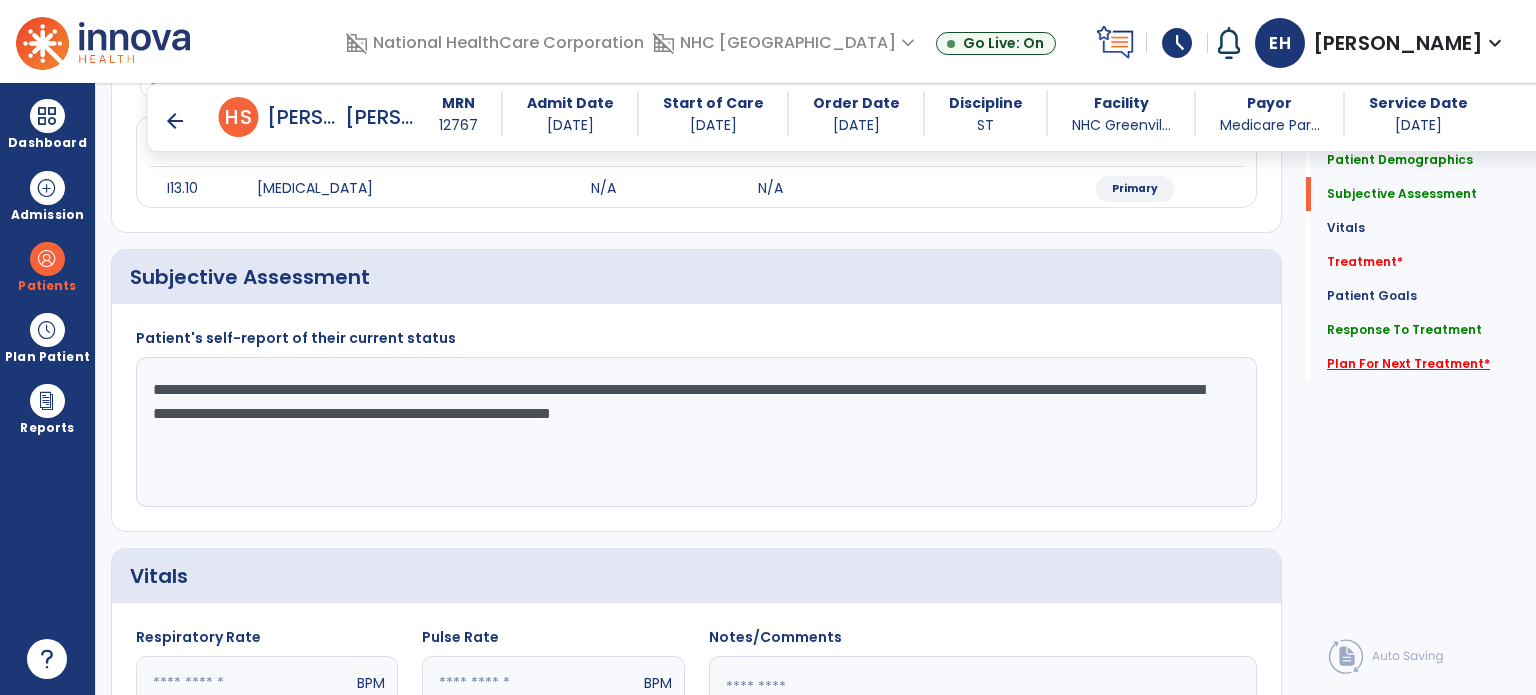 type on "**********" 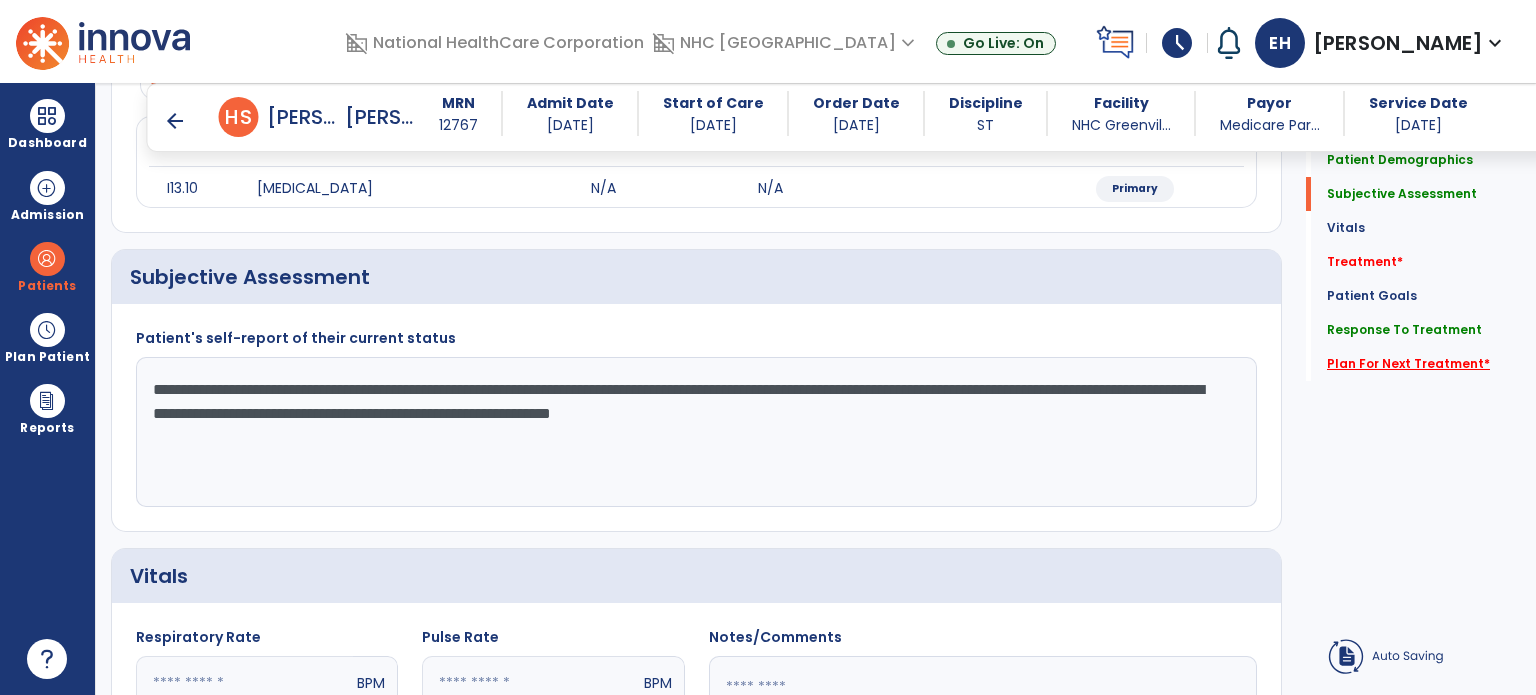 click on "Plan For Next Treatment   *" 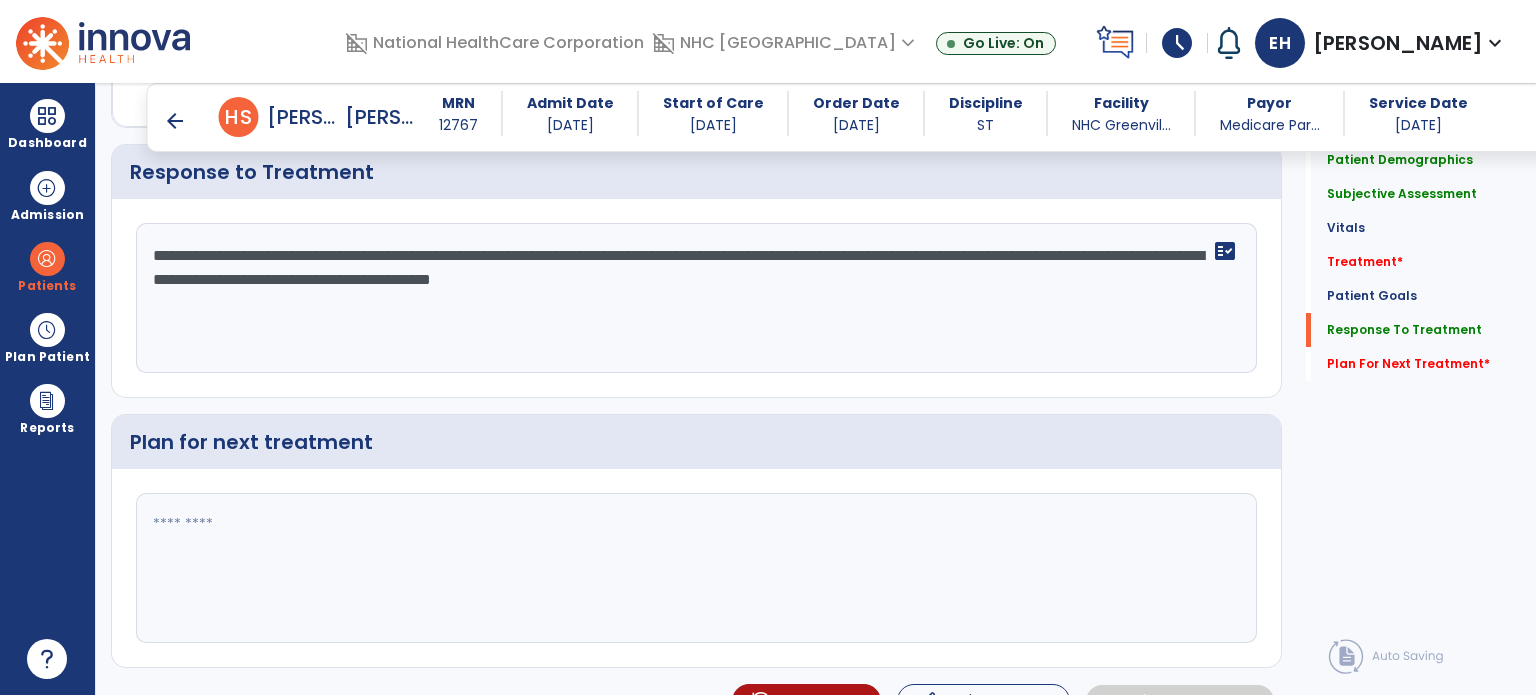 scroll, scrollTop: 2365, scrollLeft: 0, axis: vertical 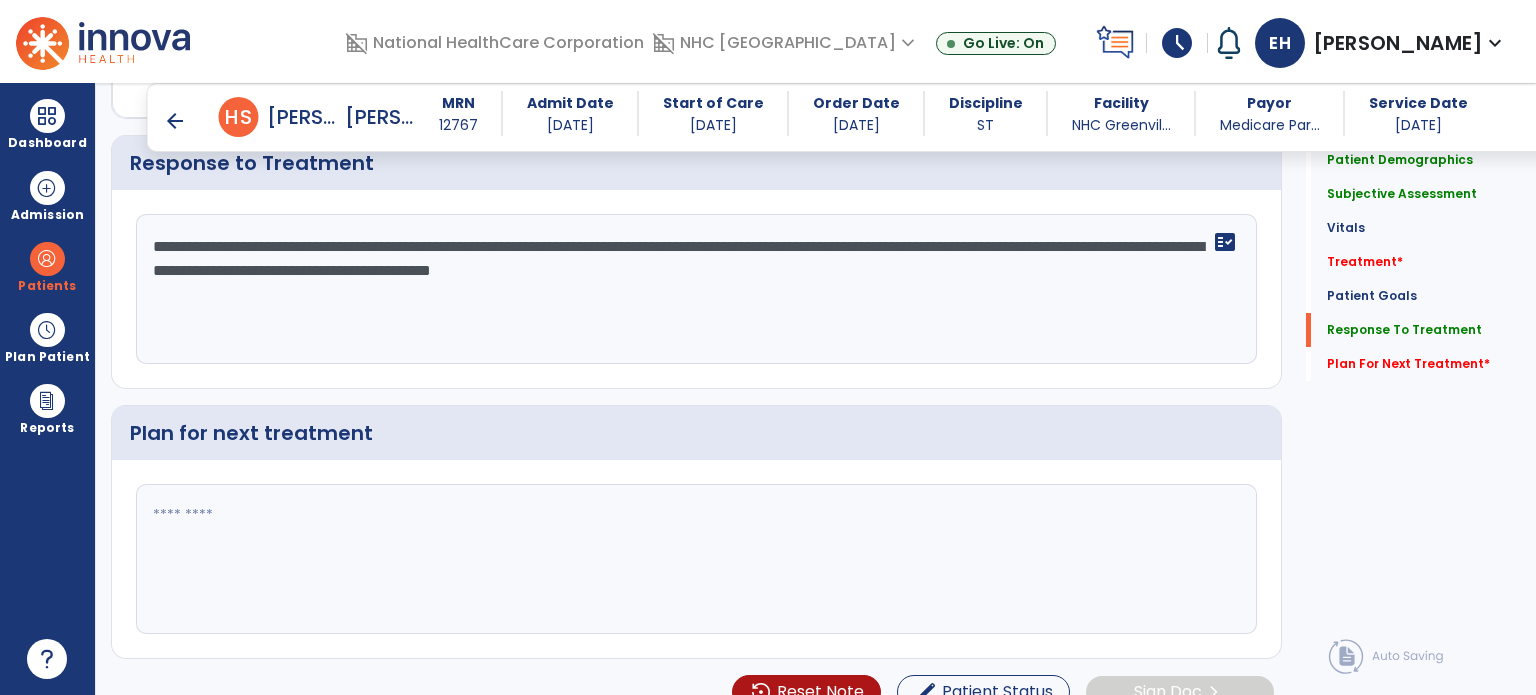 click 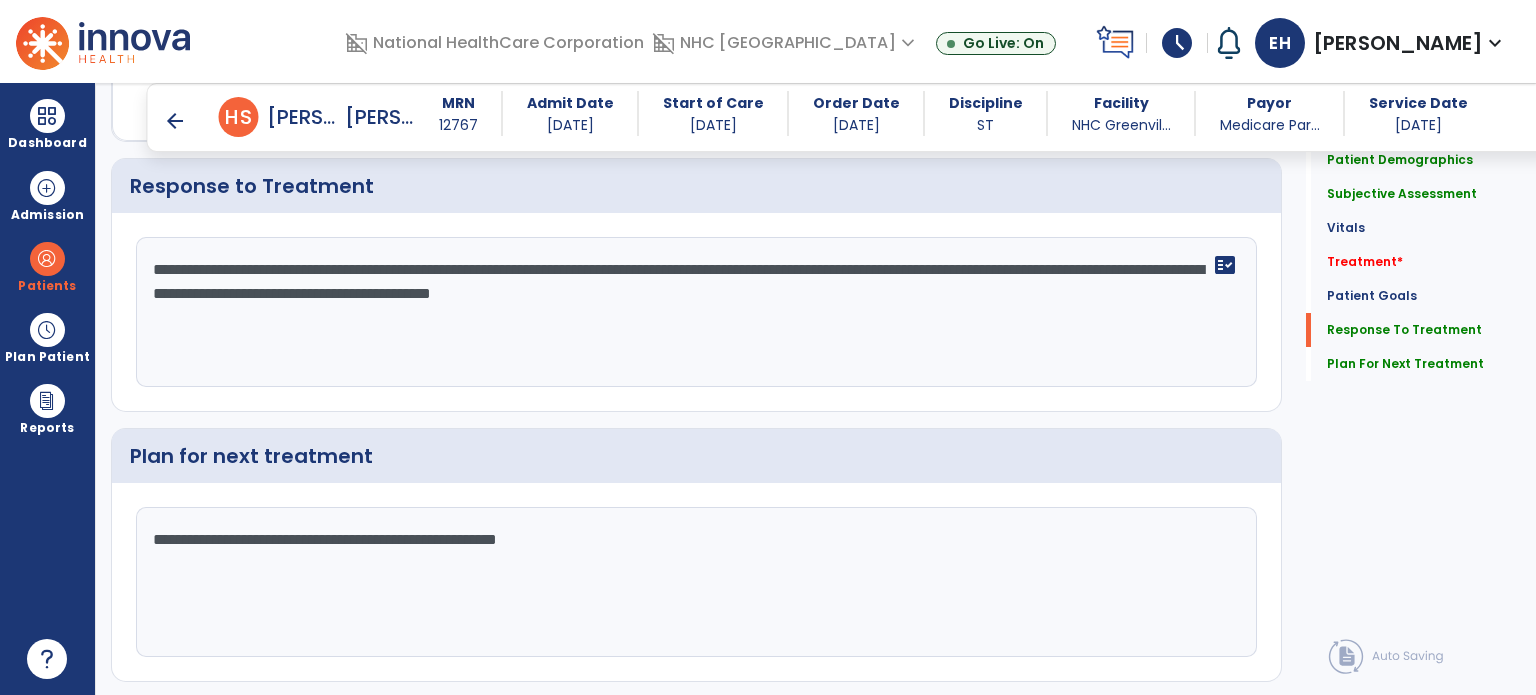 scroll, scrollTop: 2365, scrollLeft: 0, axis: vertical 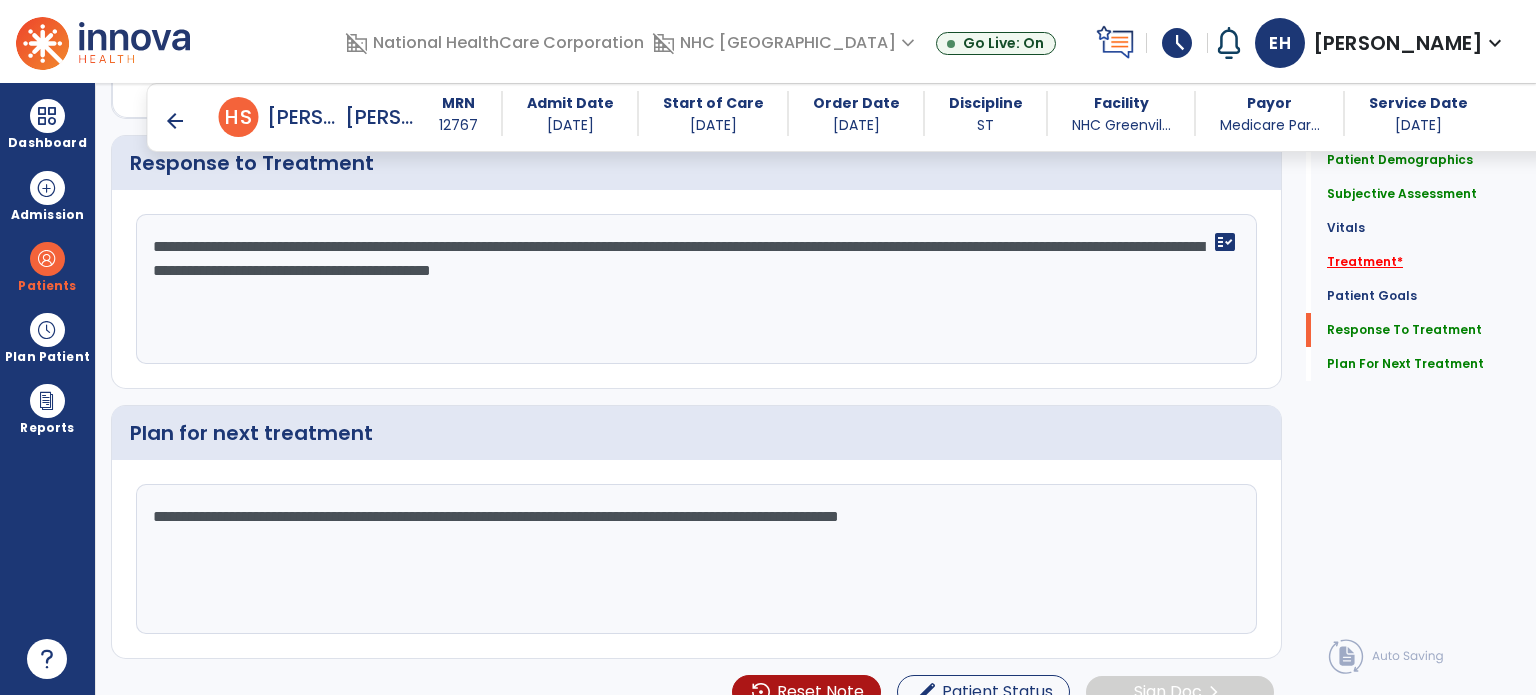 type on "**********" 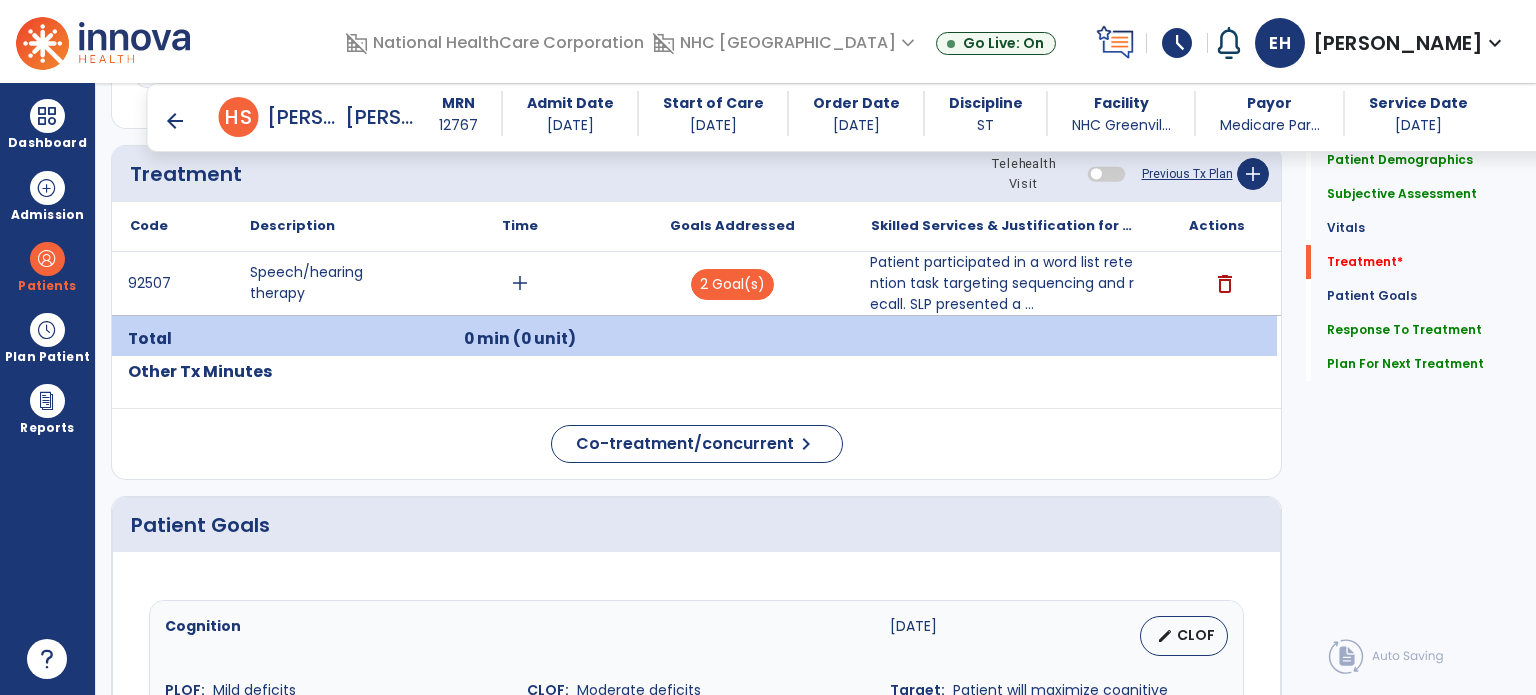 scroll, scrollTop: 1026, scrollLeft: 0, axis: vertical 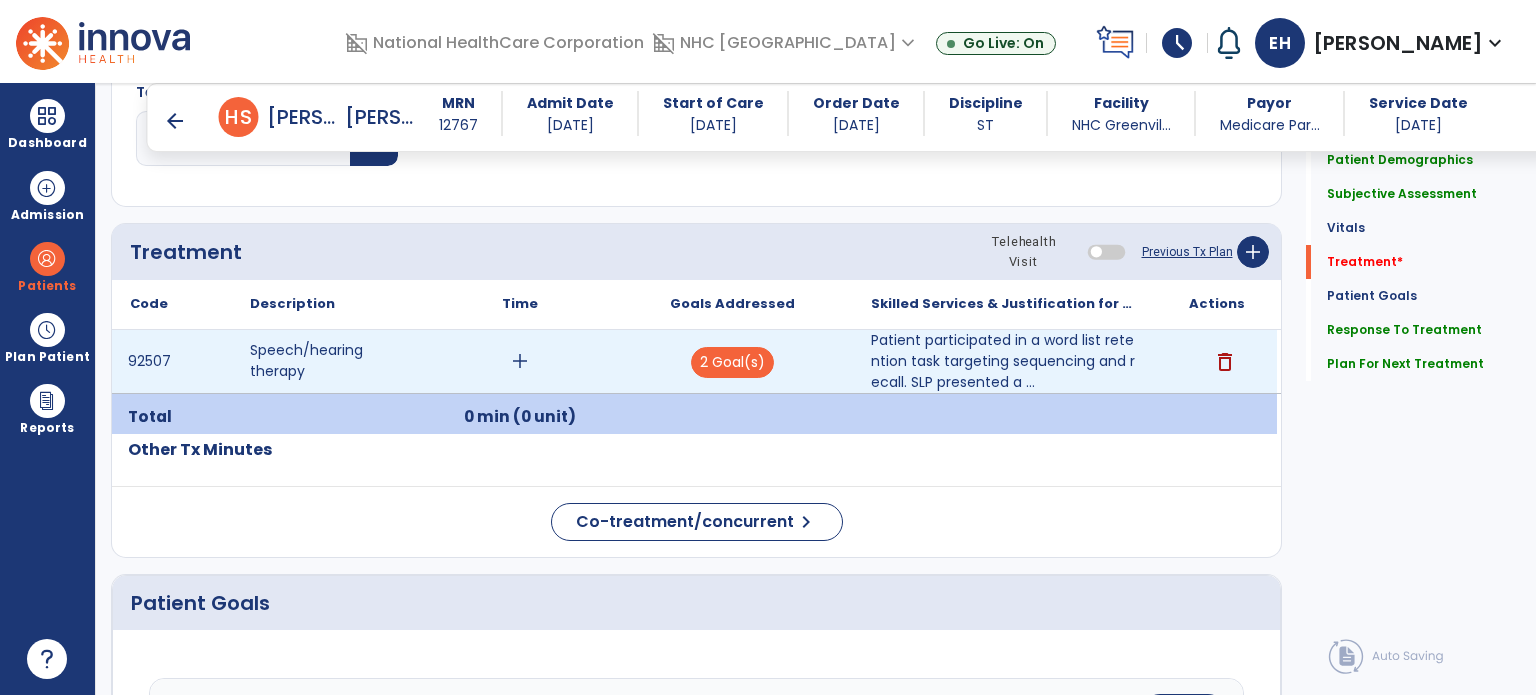 click on "add" at bounding box center [520, 361] 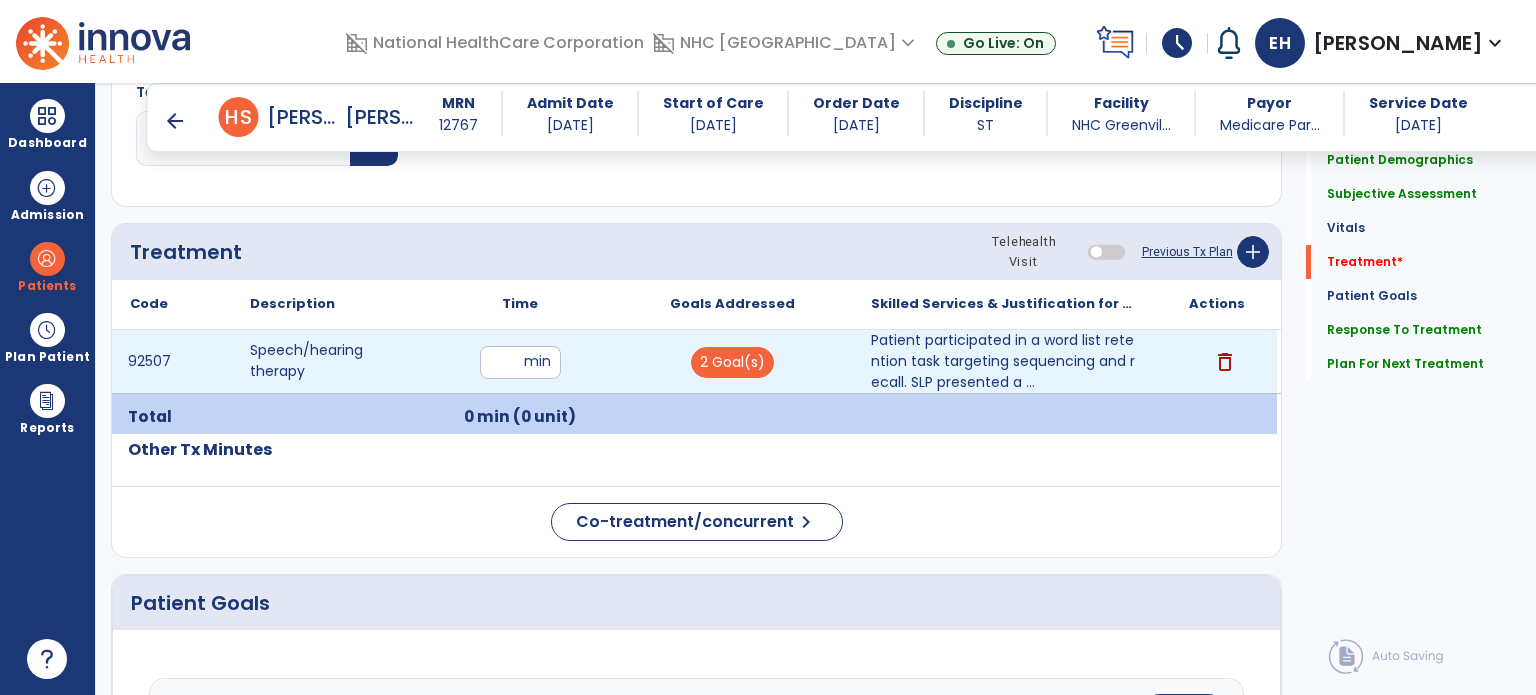 type on "**" 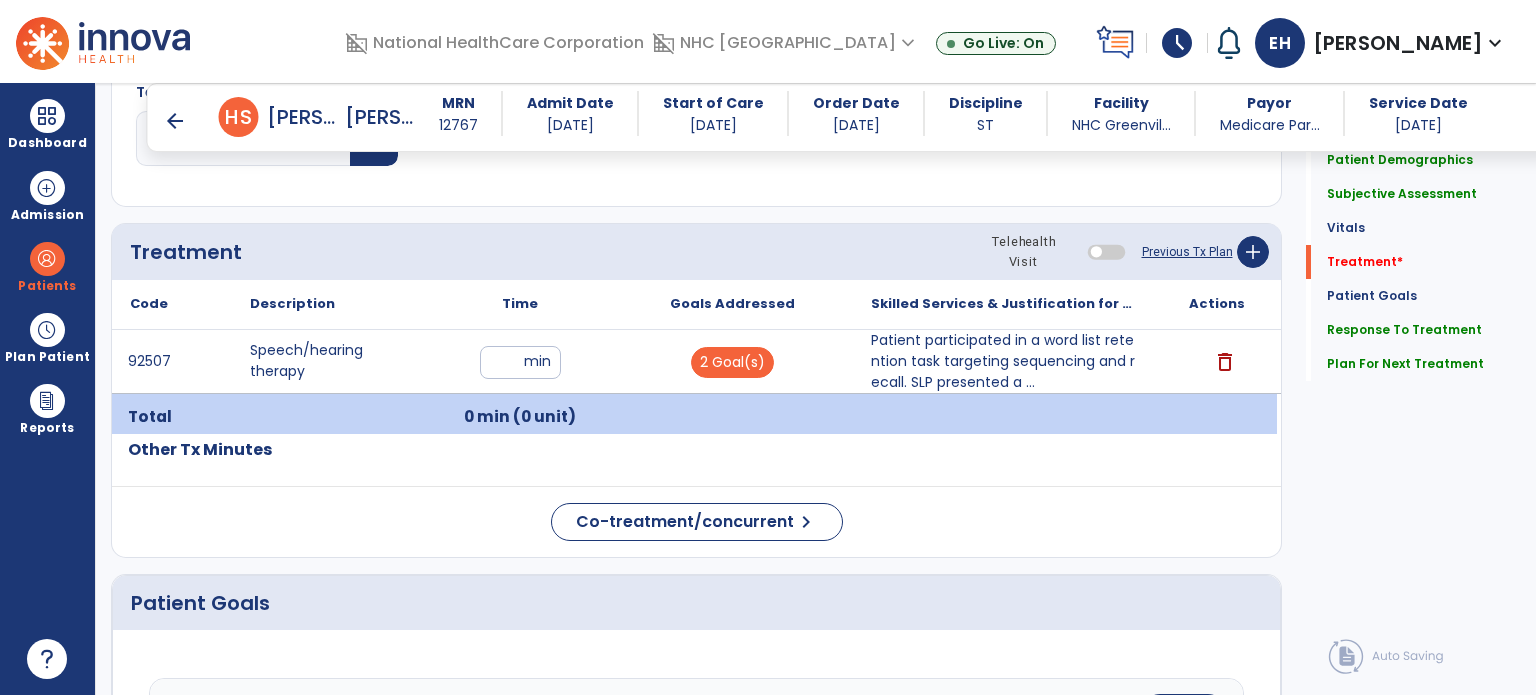 click on "Treatment Telehealth Visit  Previous Tx Plan   add" 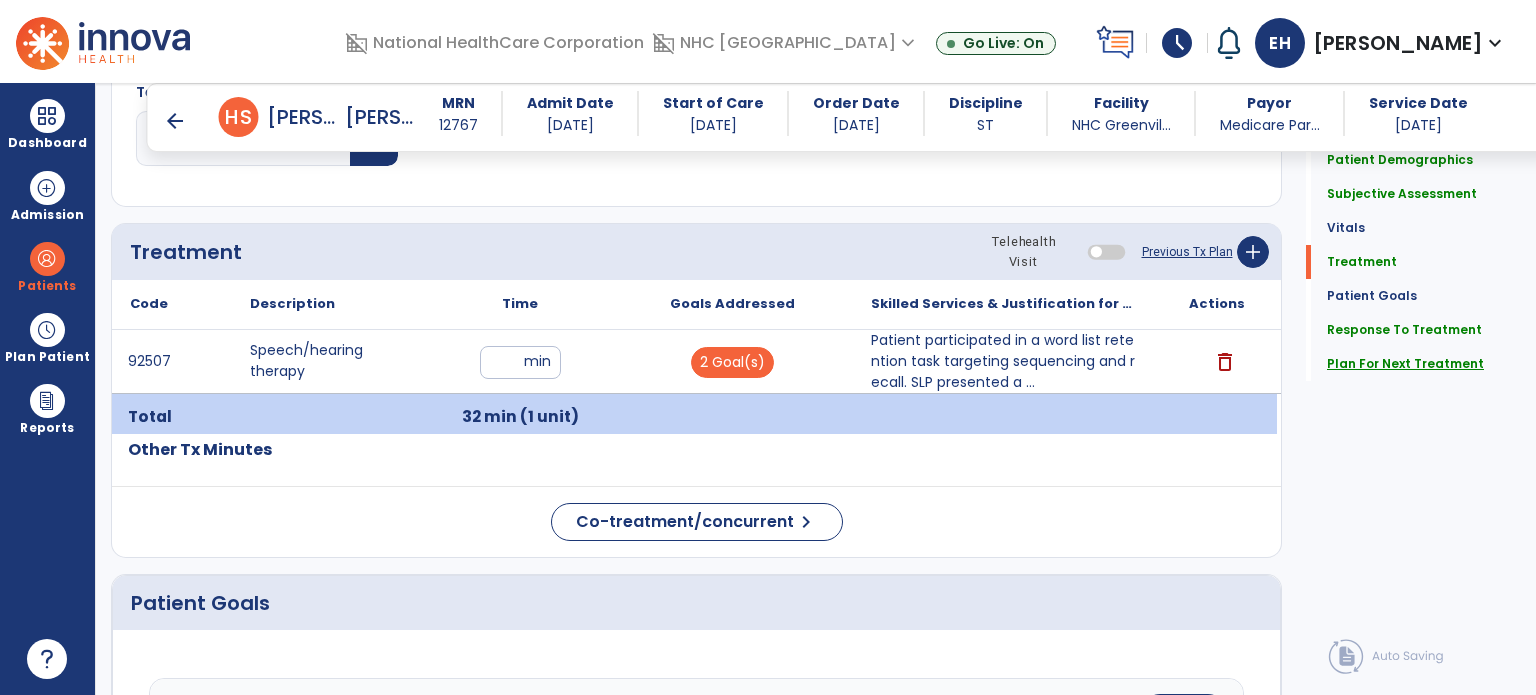 click on "Plan For Next Treatment" 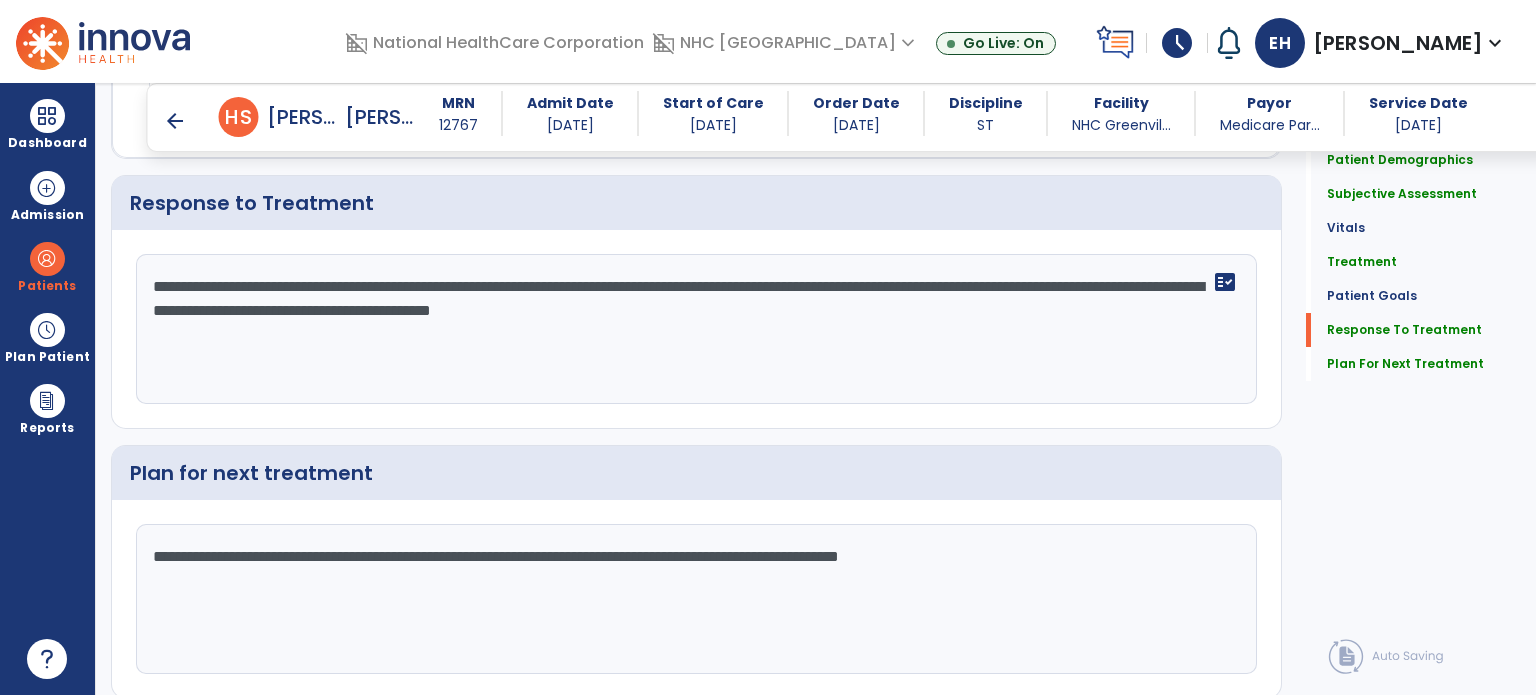 scroll, scrollTop: 2388, scrollLeft: 0, axis: vertical 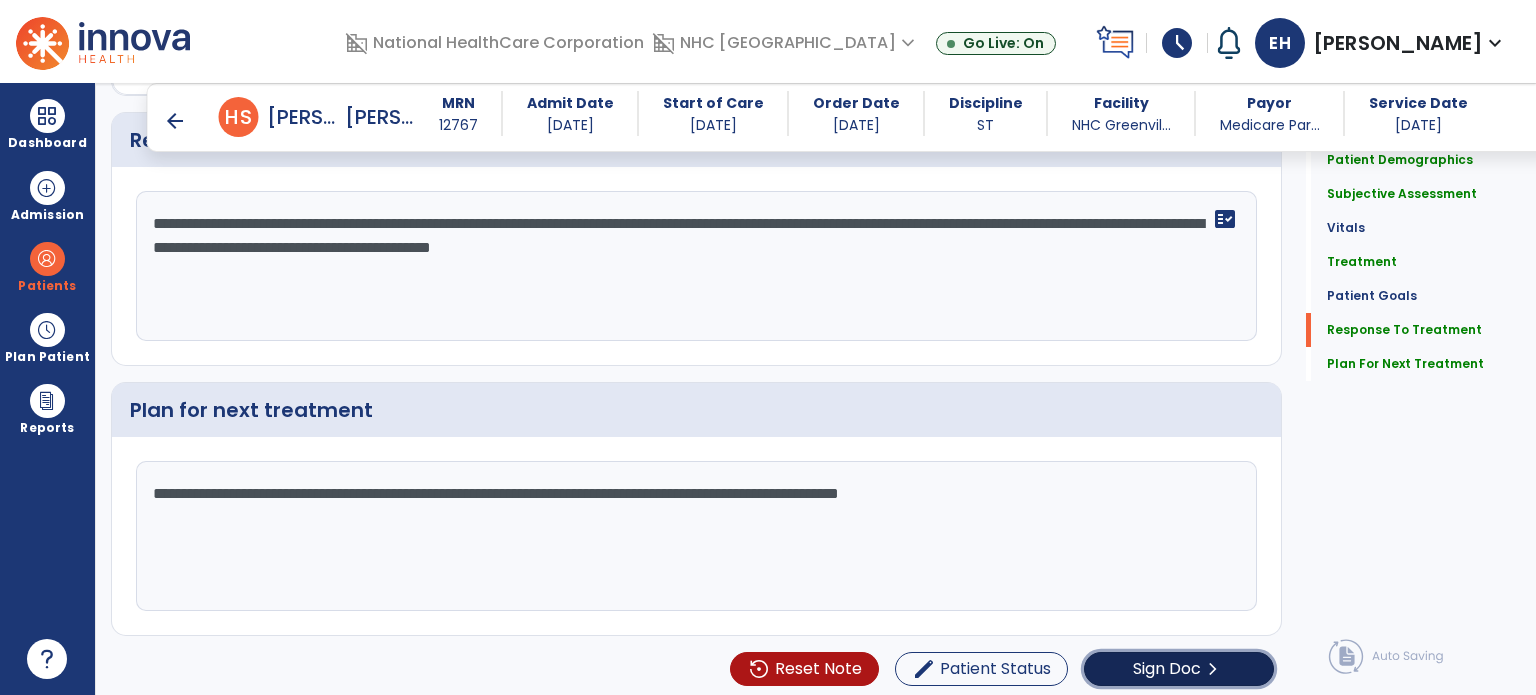 click on "Sign Doc" 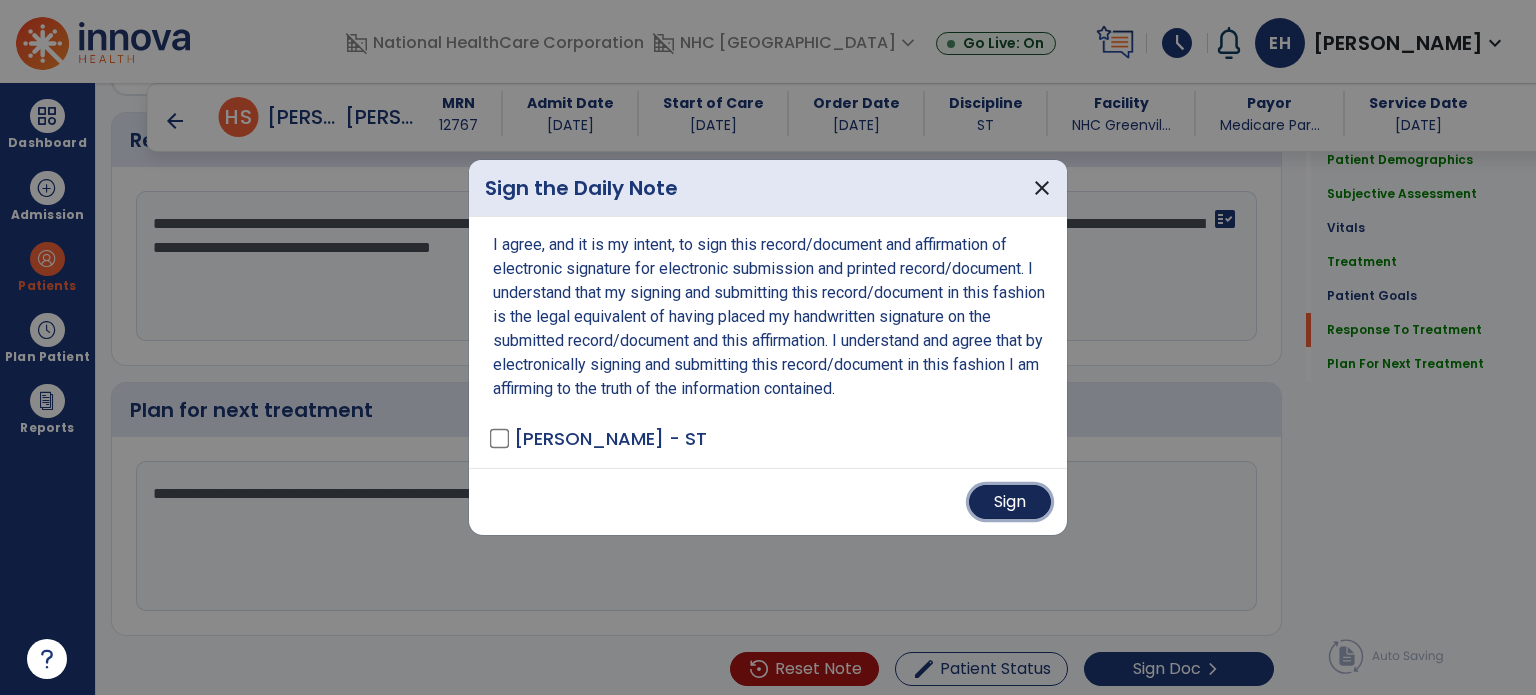 click on "Sign" at bounding box center (1010, 502) 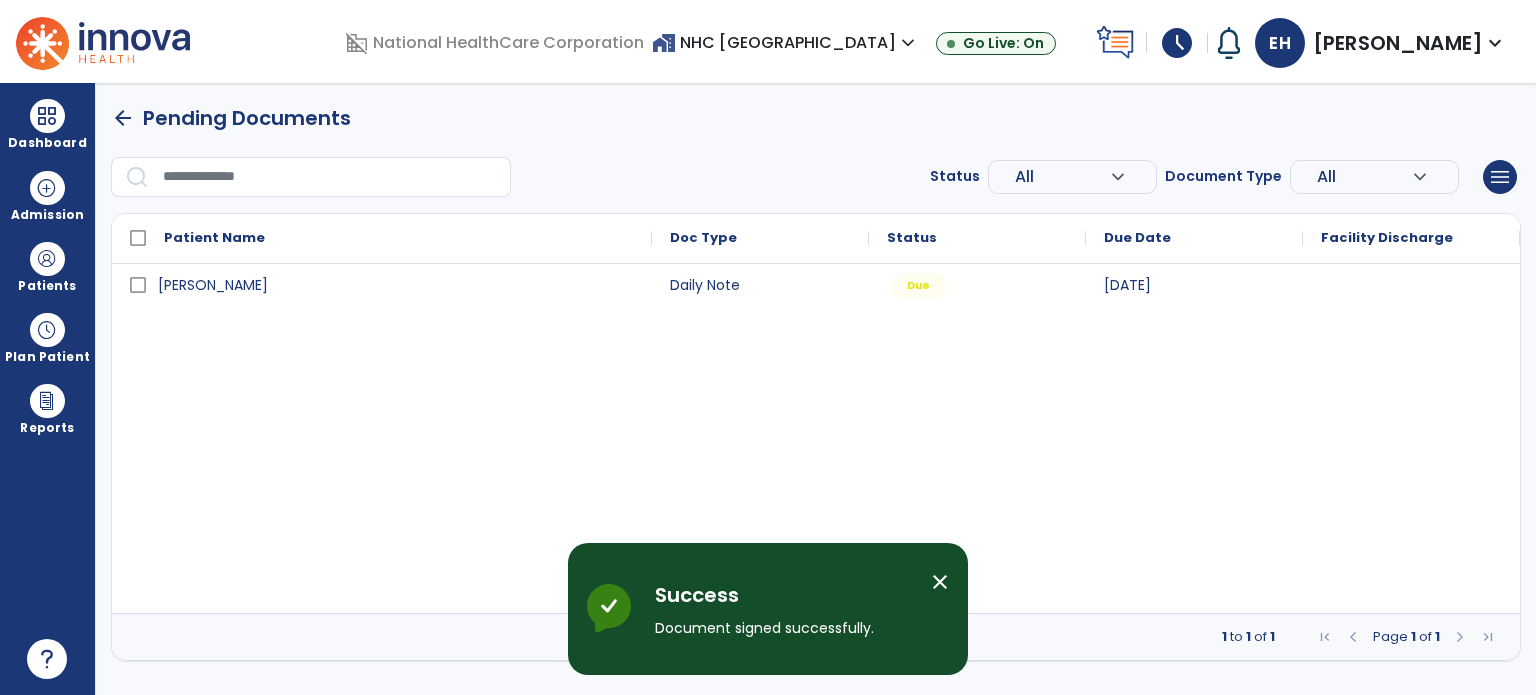 scroll, scrollTop: 0, scrollLeft: 0, axis: both 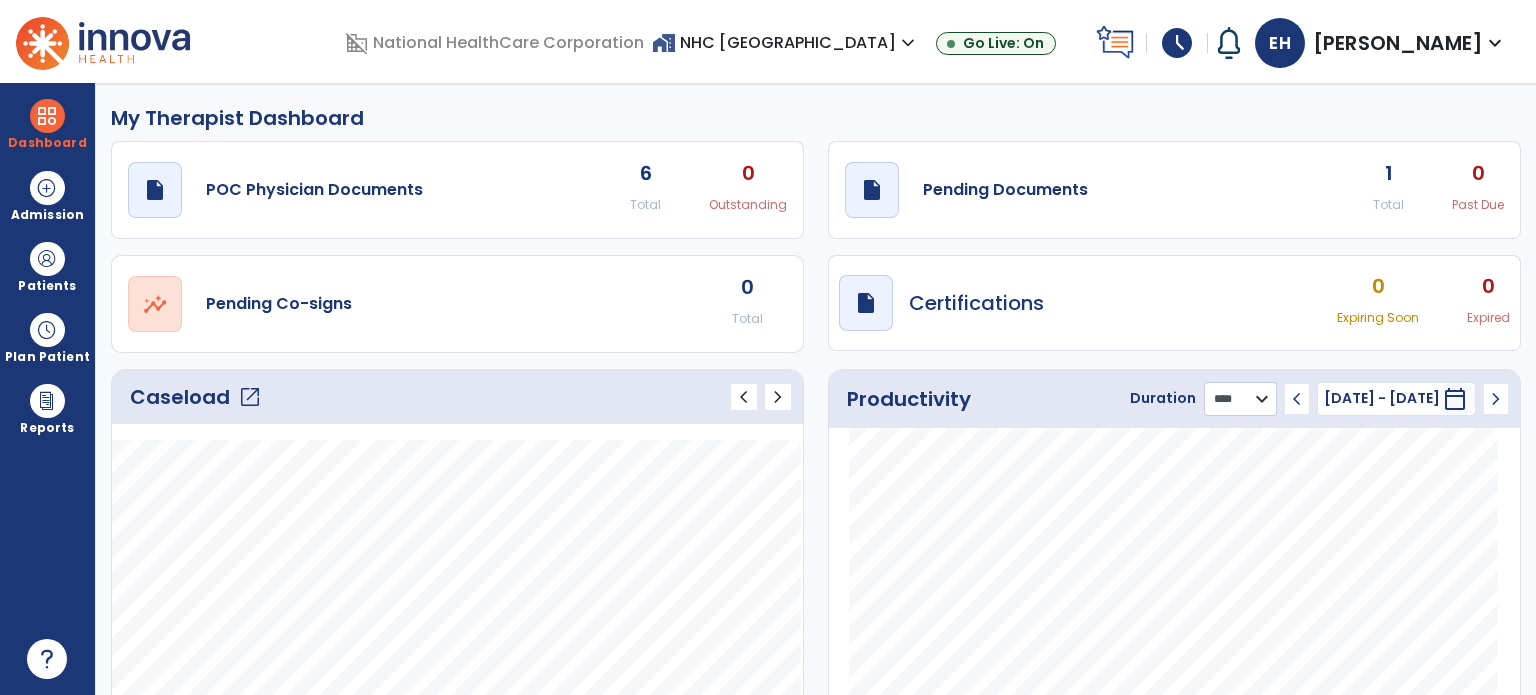 click on "******** **** ***" 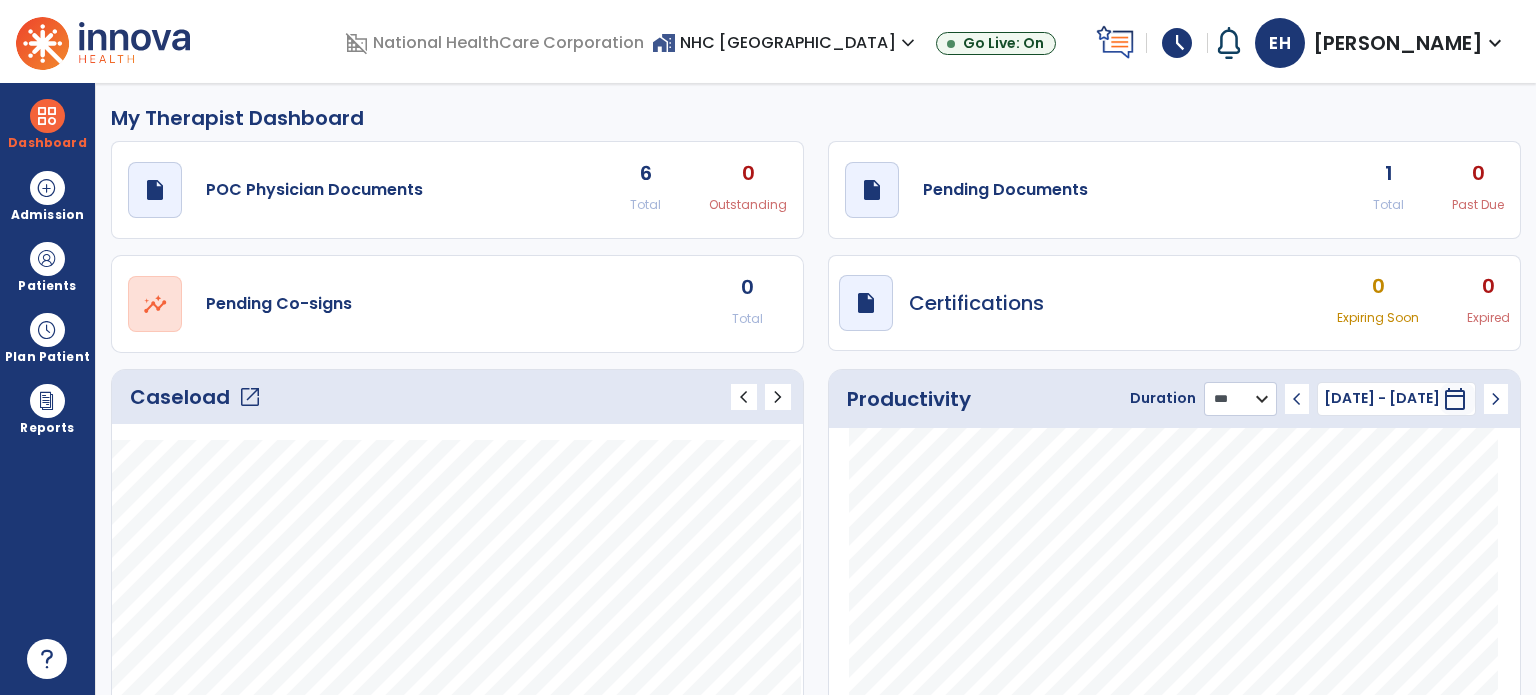 click on "******** **** ***" 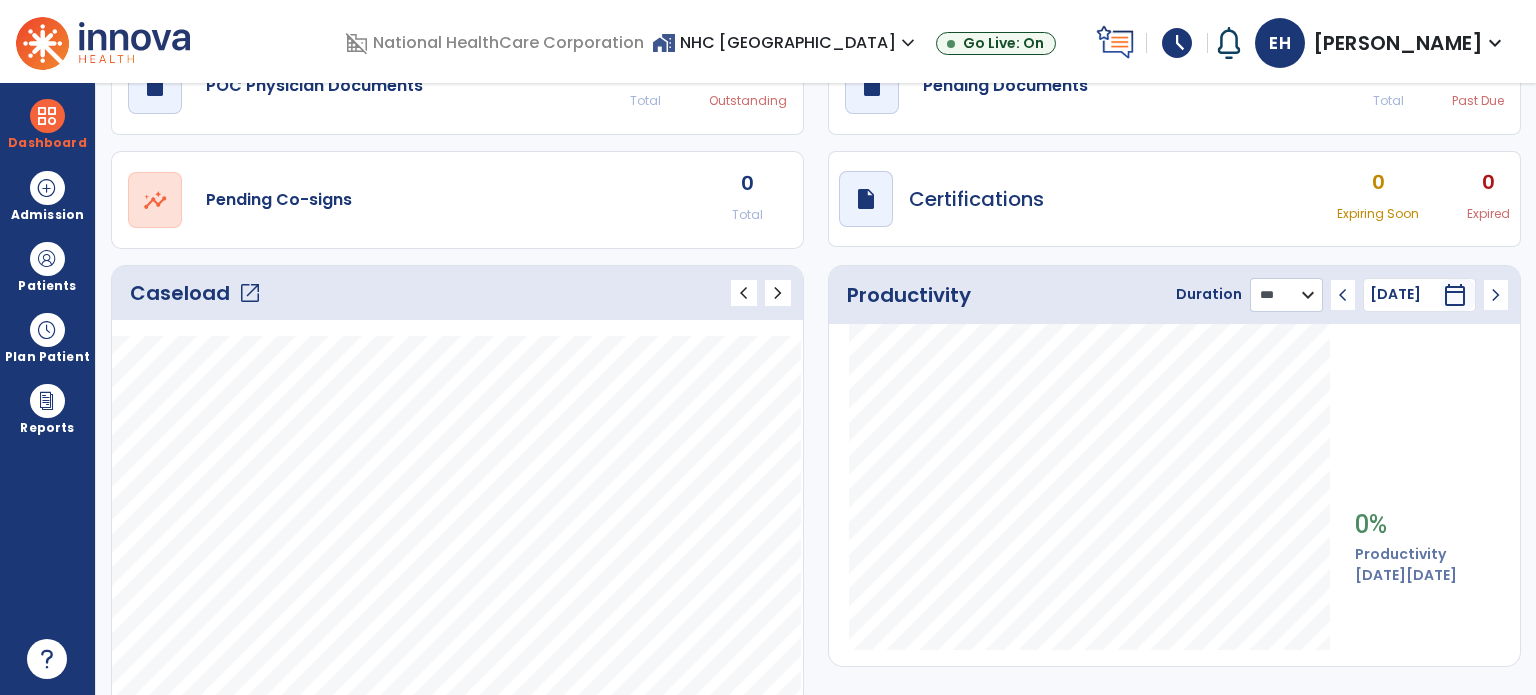 scroll, scrollTop: 0, scrollLeft: 0, axis: both 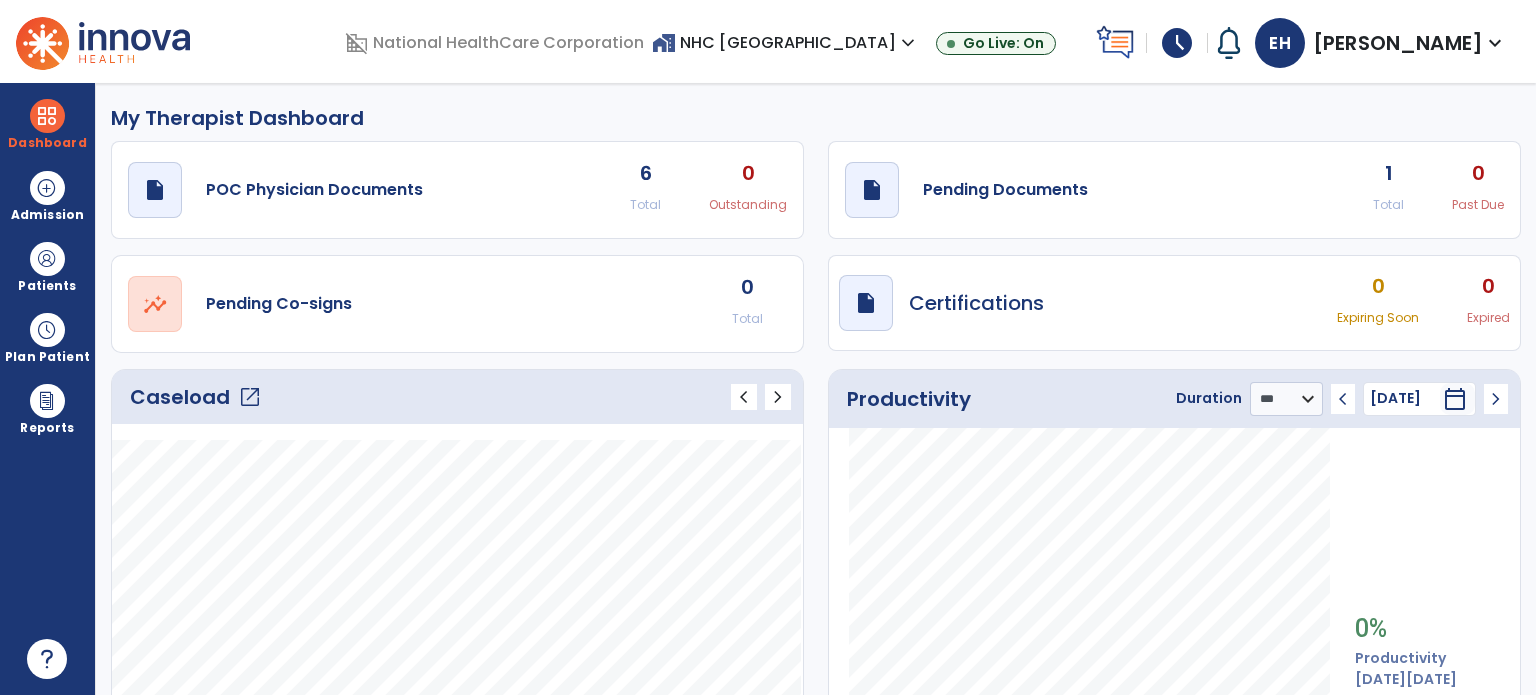 click on "draft   open_in_new  Pending Documents 1 Total 0 Past Due" 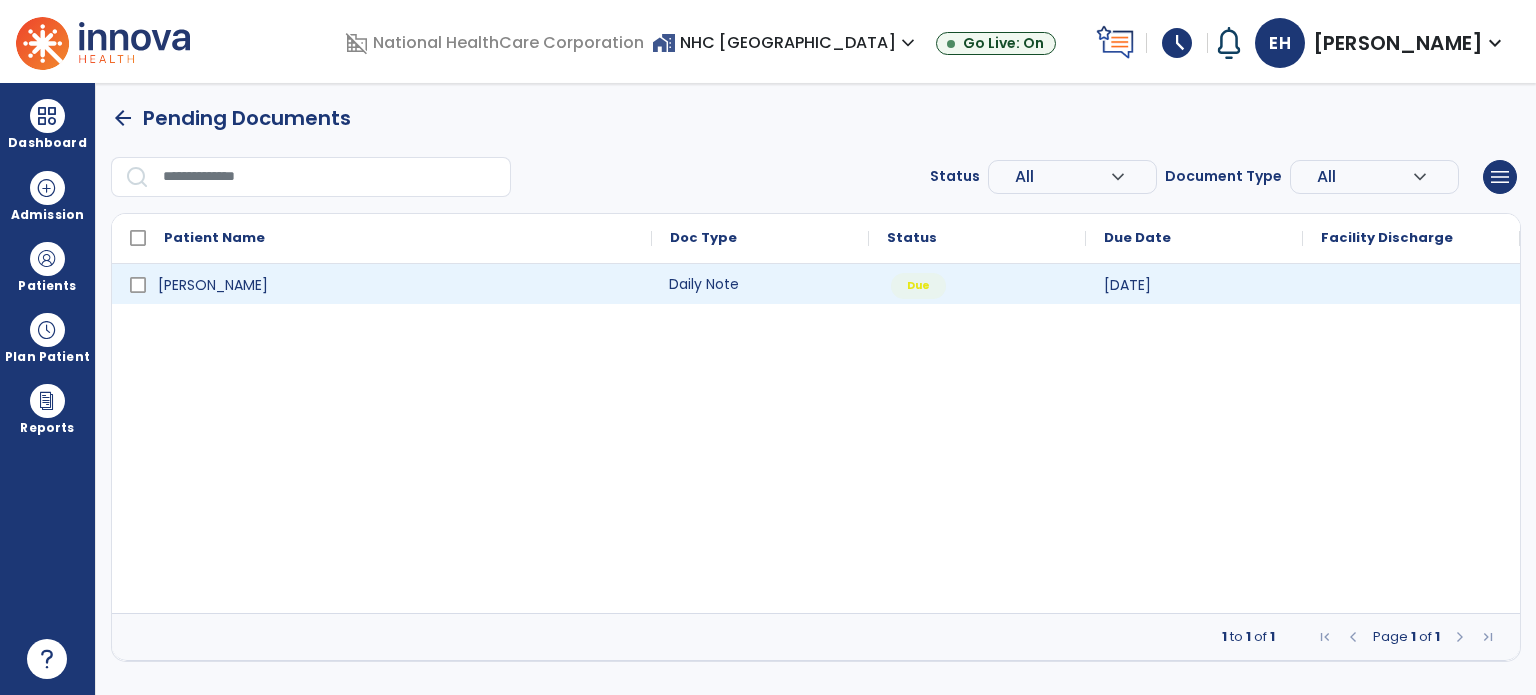 click on "Daily Note" at bounding box center (760, 284) 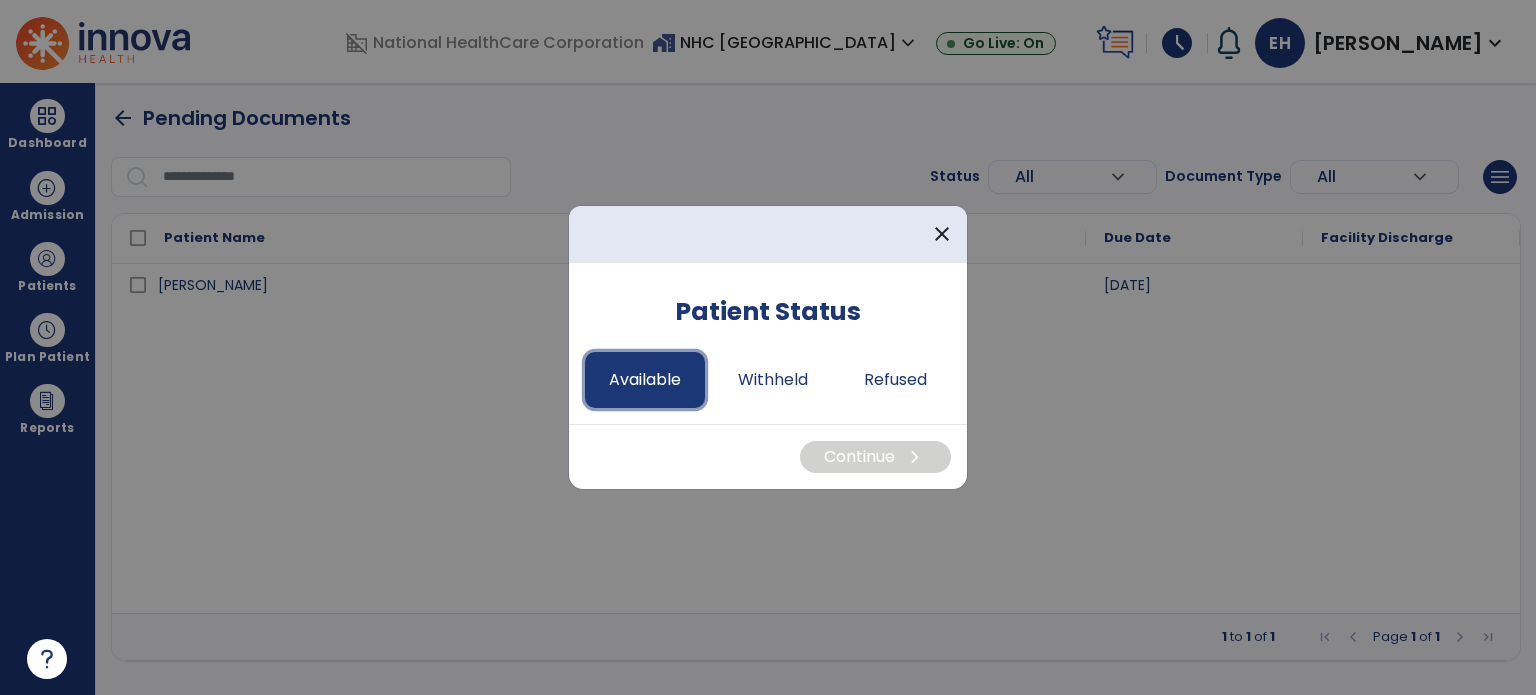 click on "Available" at bounding box center (645, 380) 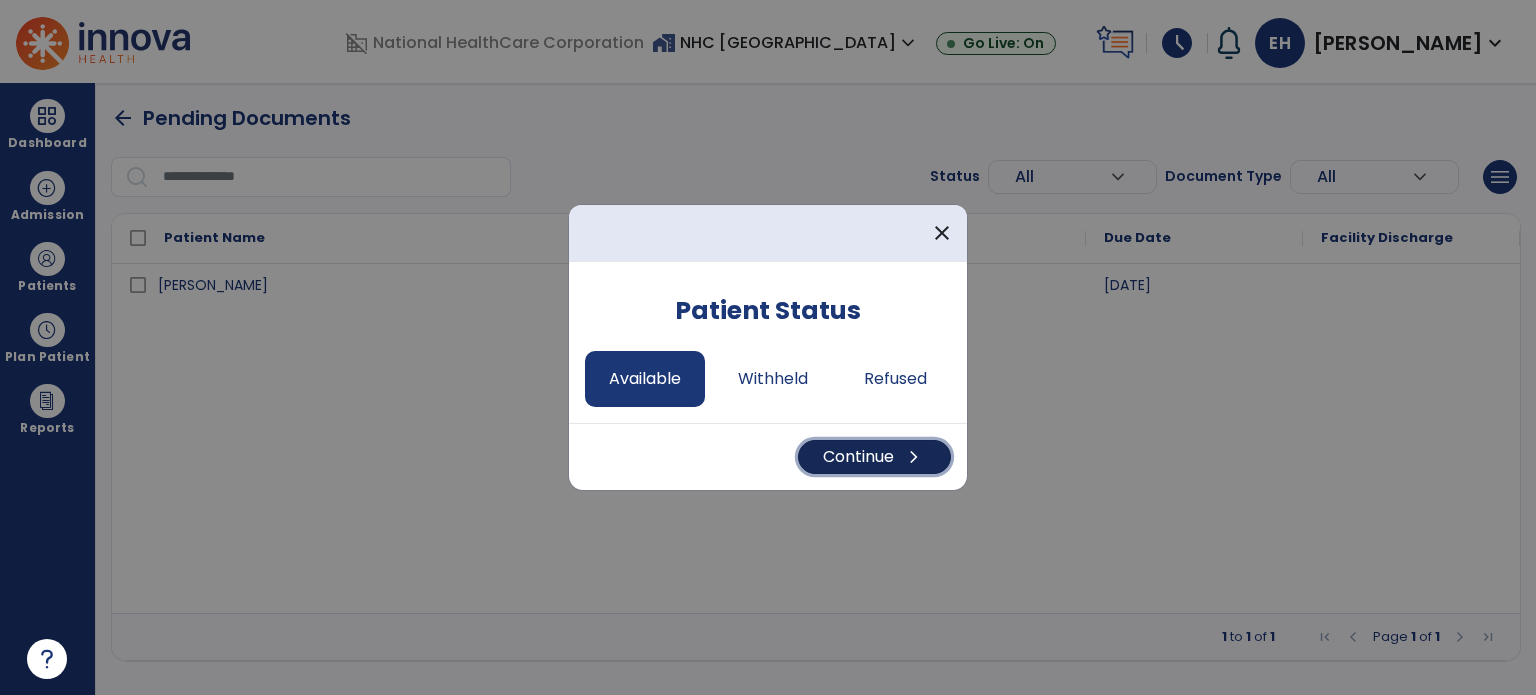 click on "Continue   chevron_right" at bounding box center (874, 457) 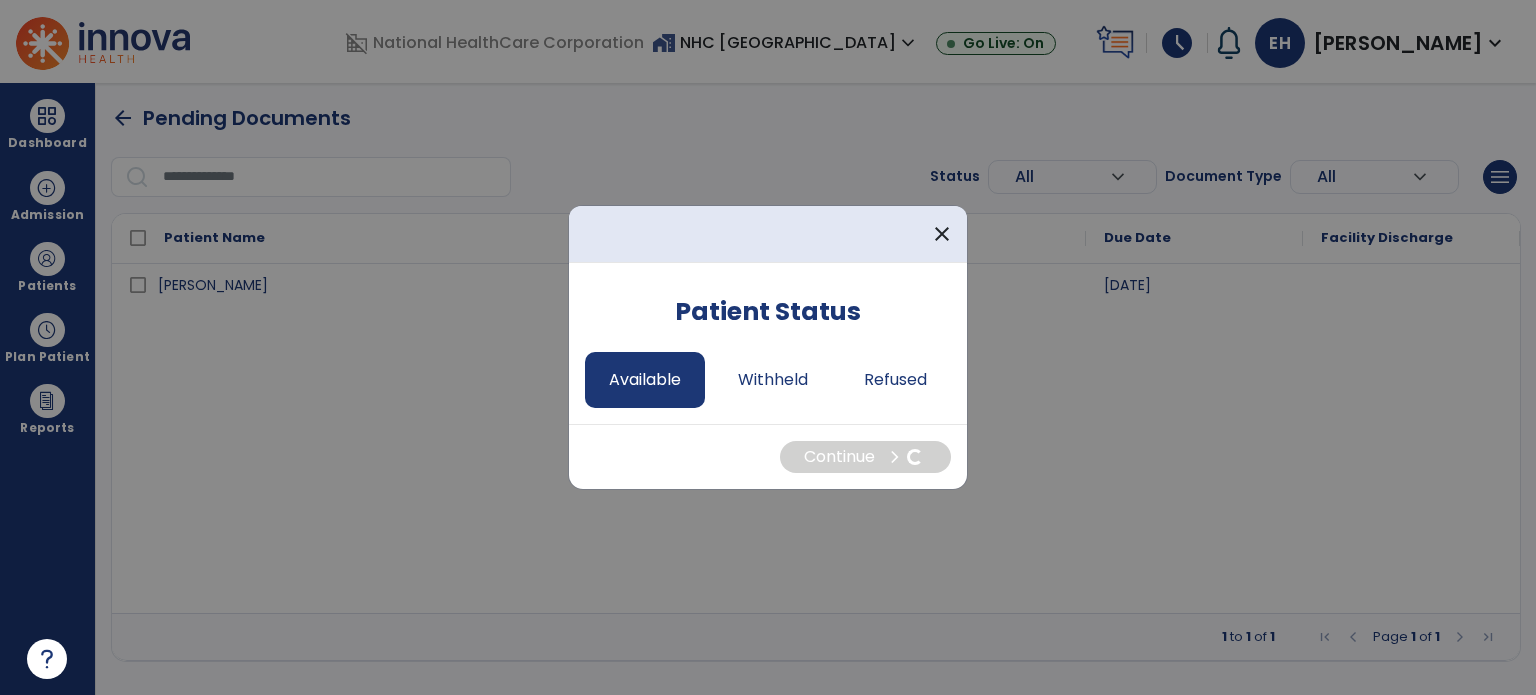 select on "*" 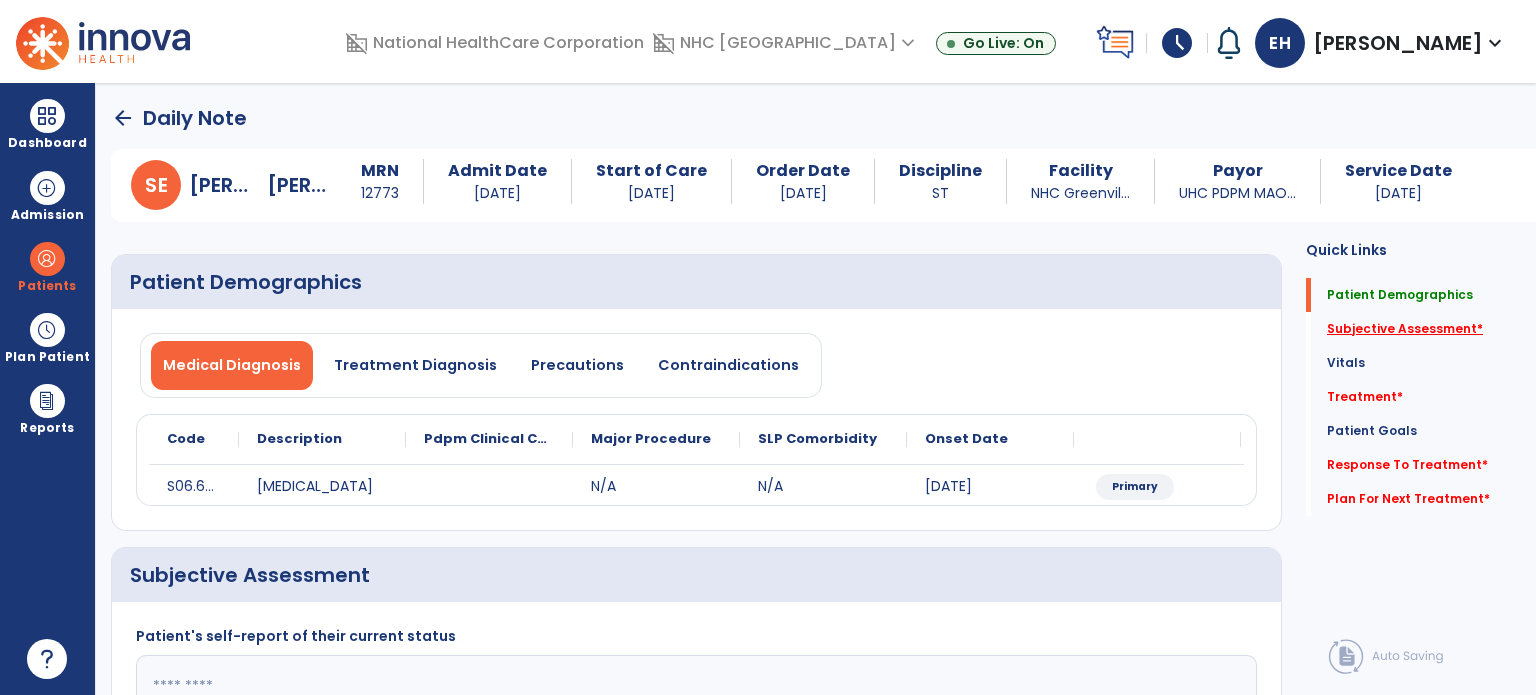 click on "Subjective Assessment   *" 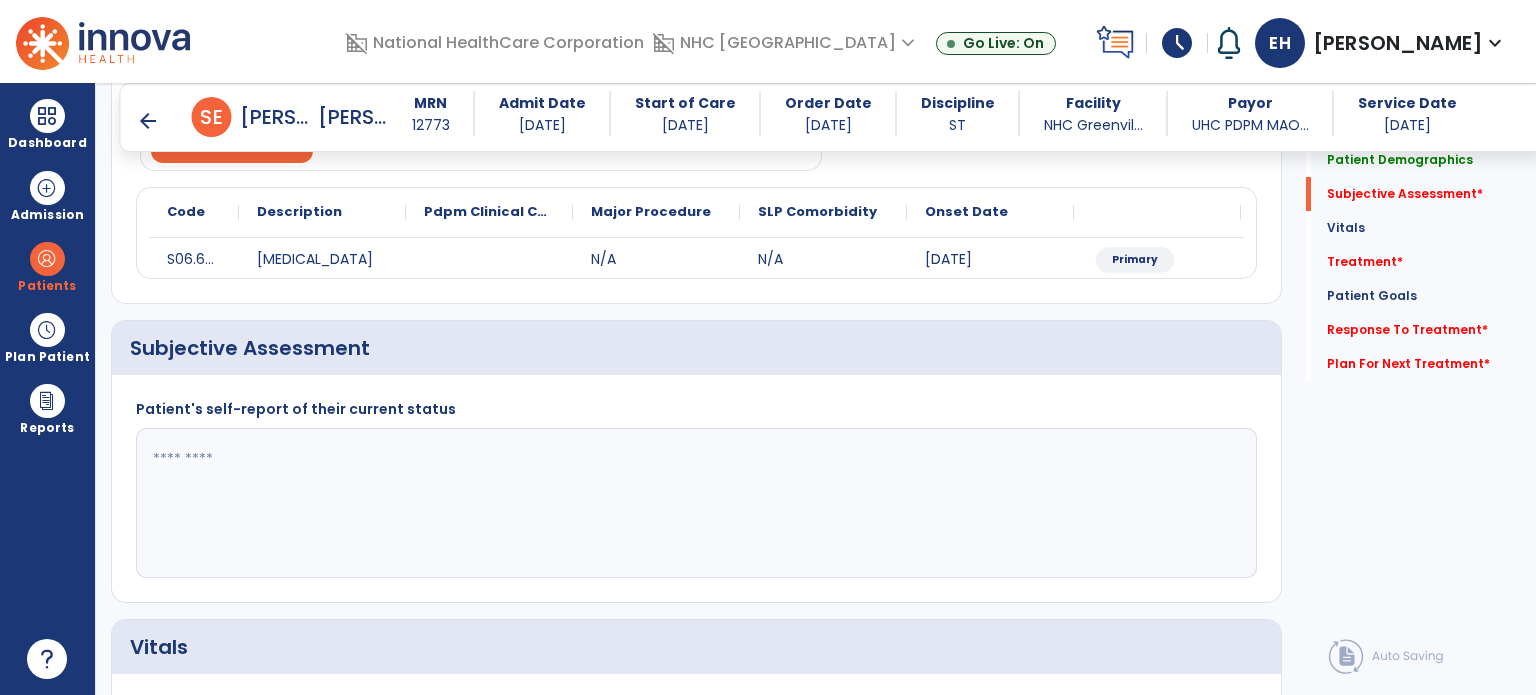 scroll, scrollTop: 298, scrollLeft: 0, axis: vertical 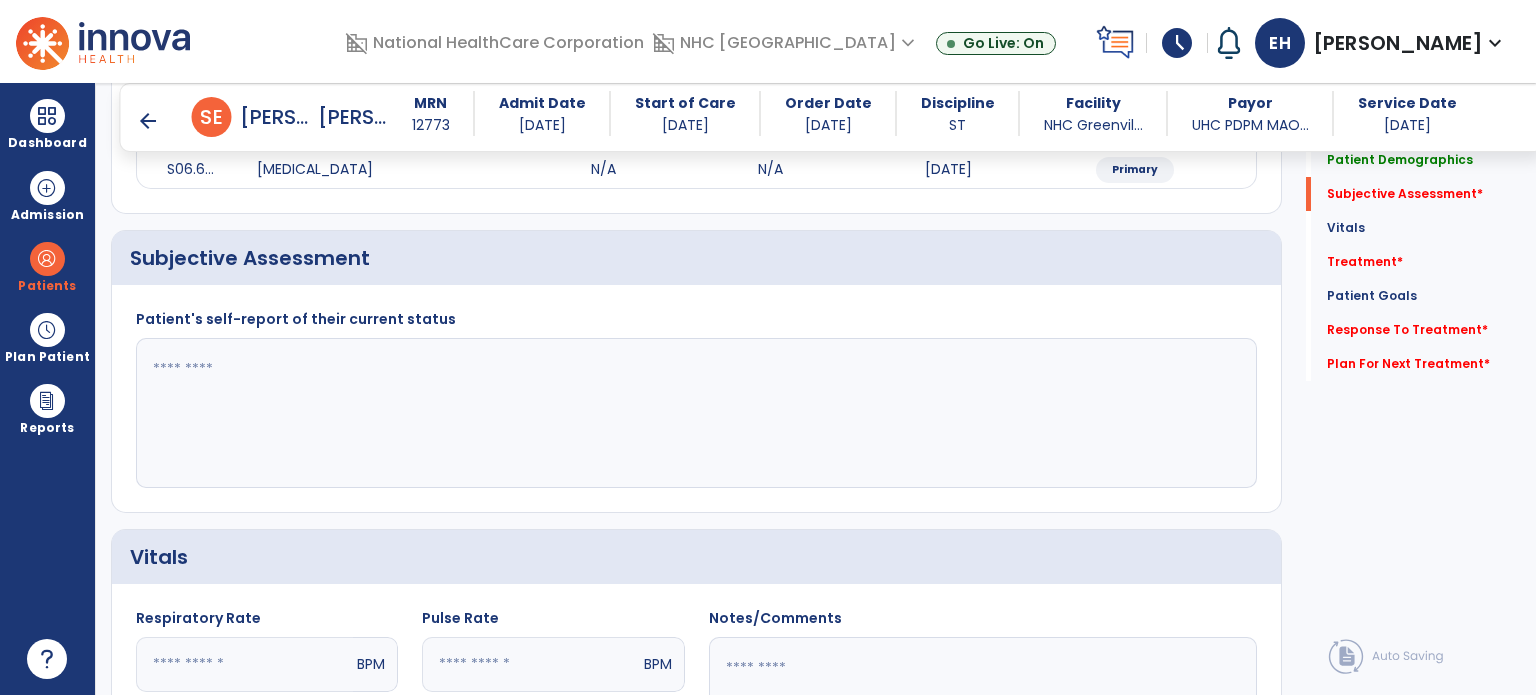 click 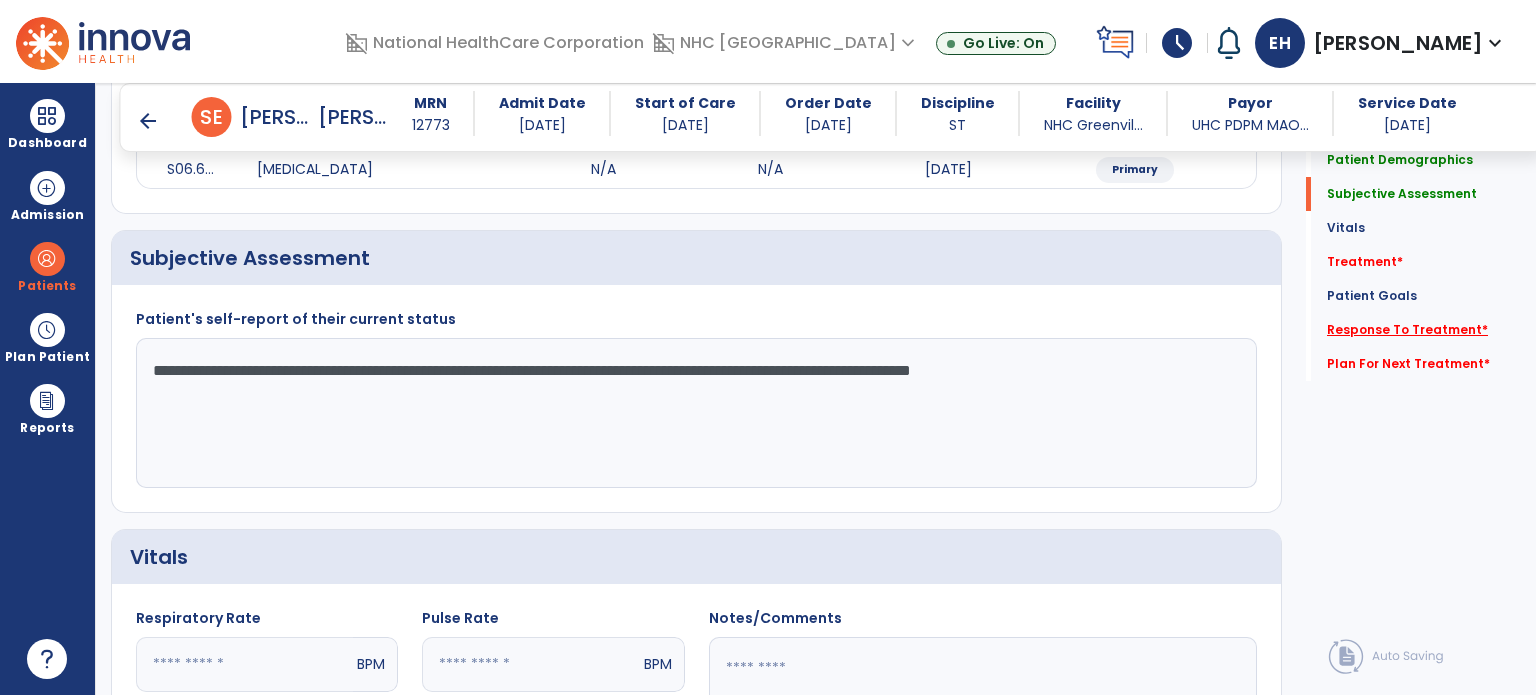 type on "**********" 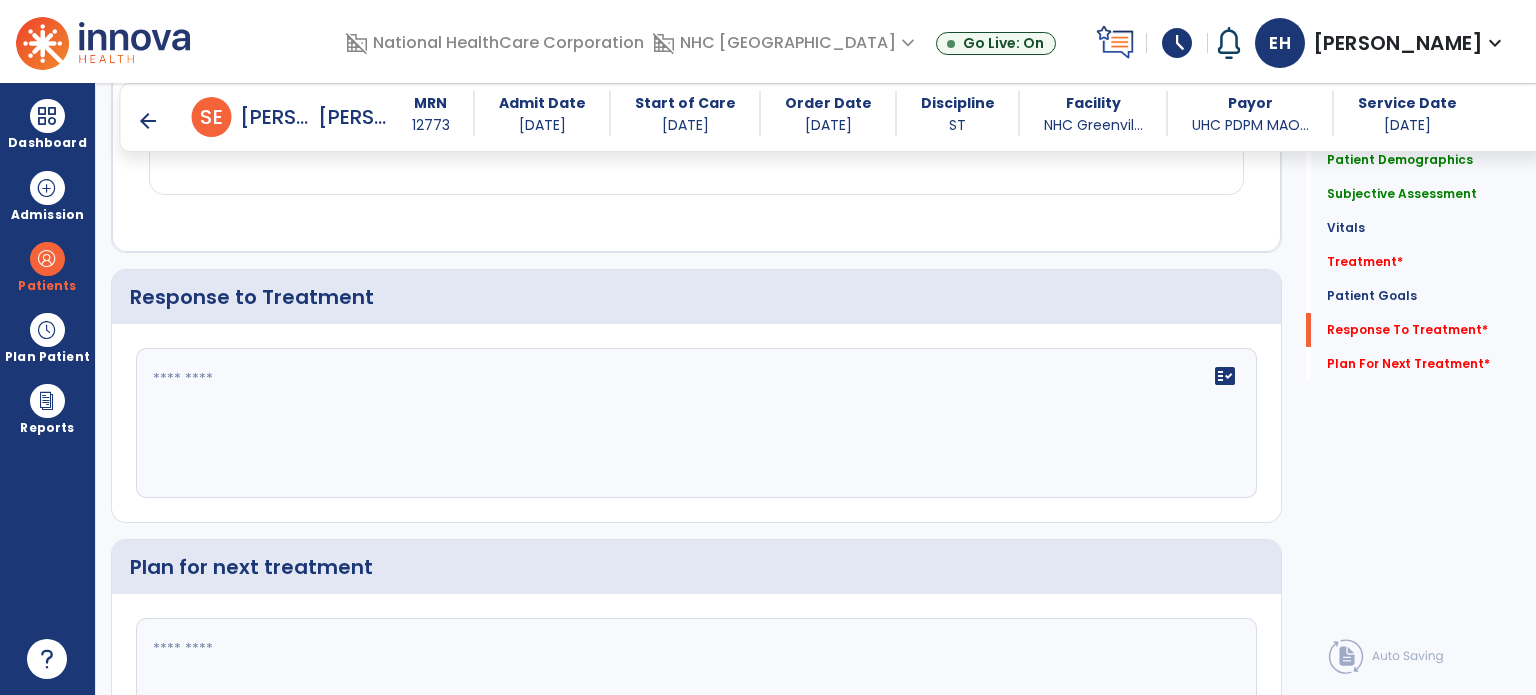 scroll, scrollTop: 2760, scrollLeft: 0, axis: vertical 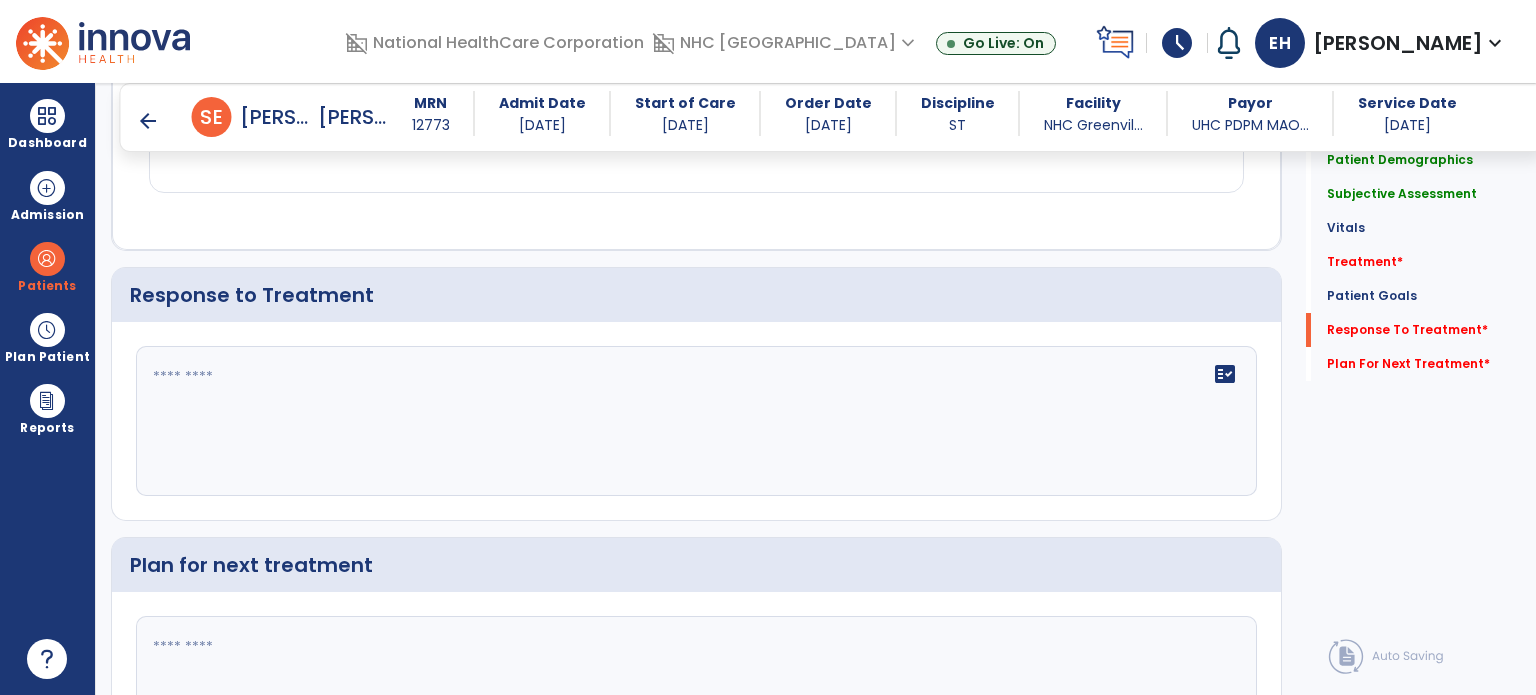 click on "fact_check" 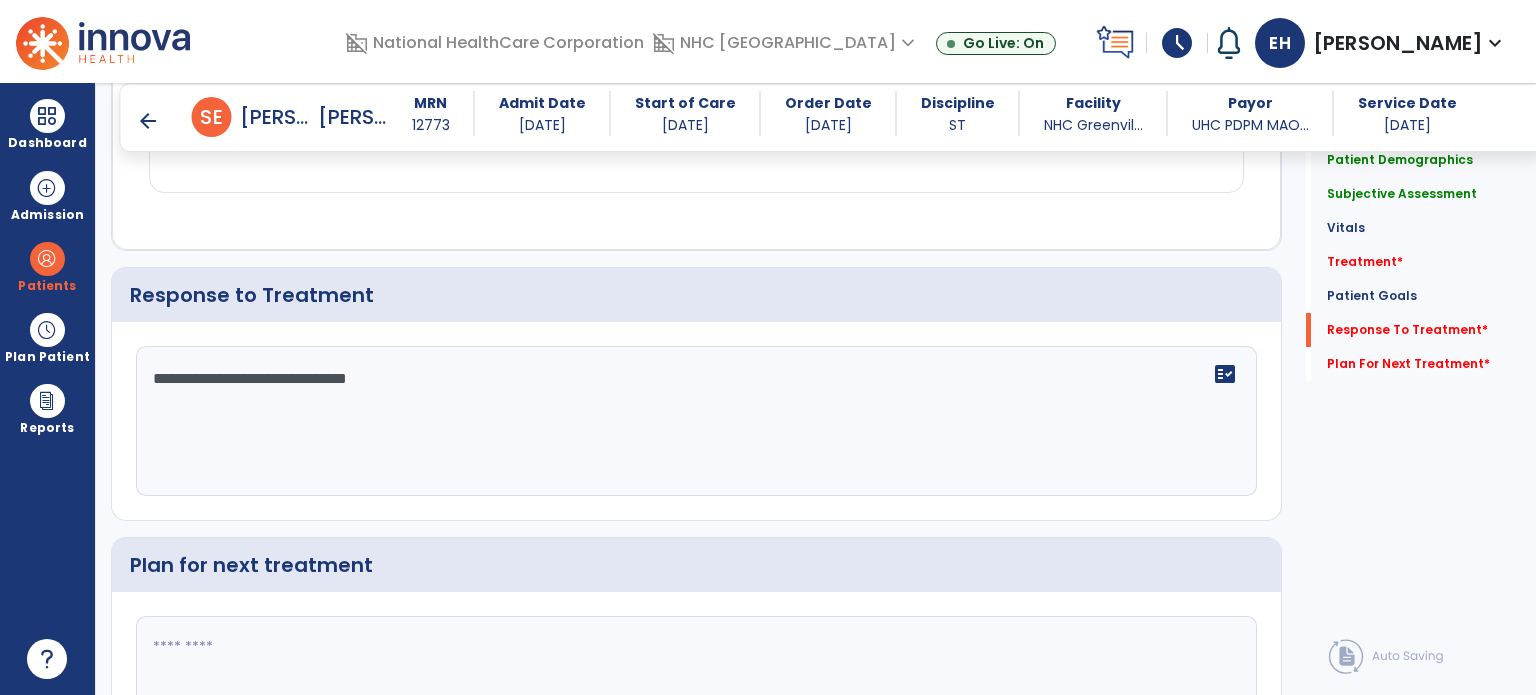 type on "**********" 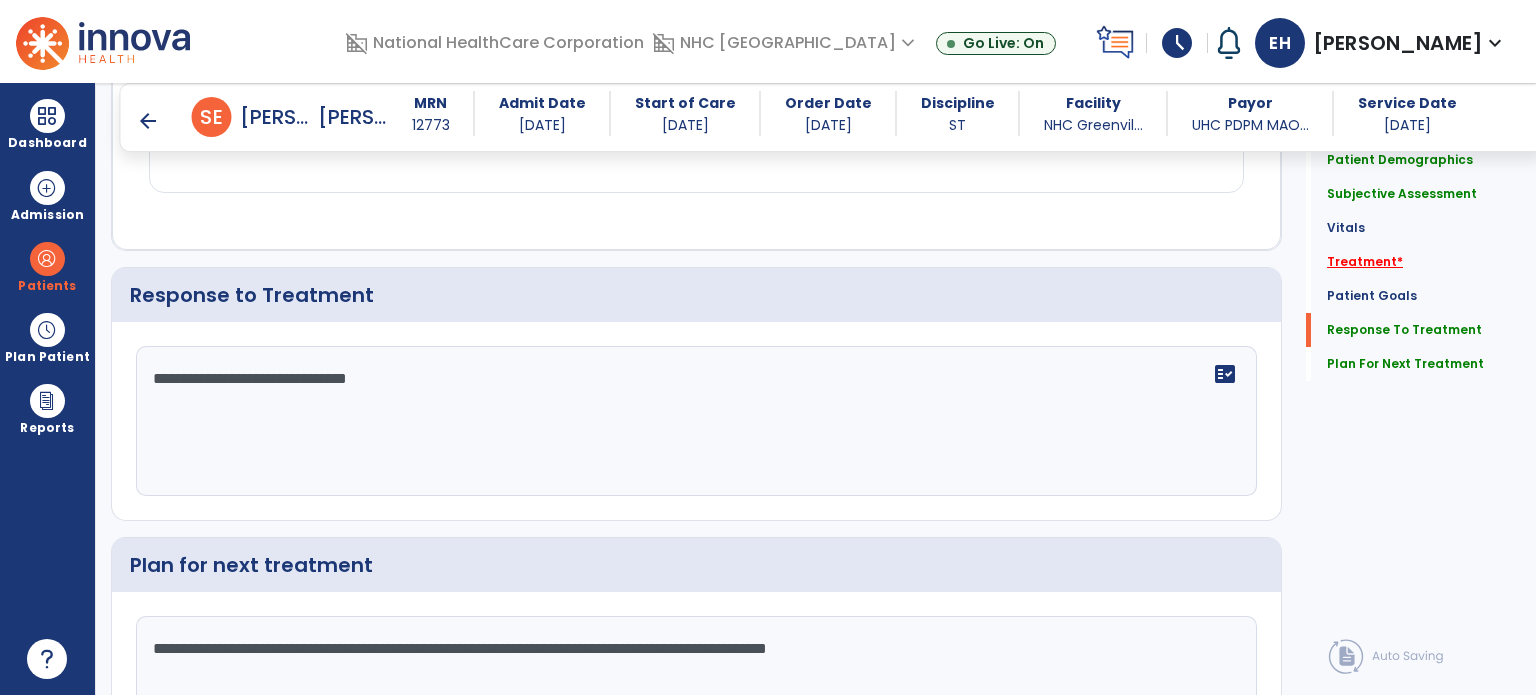 type on "**********" 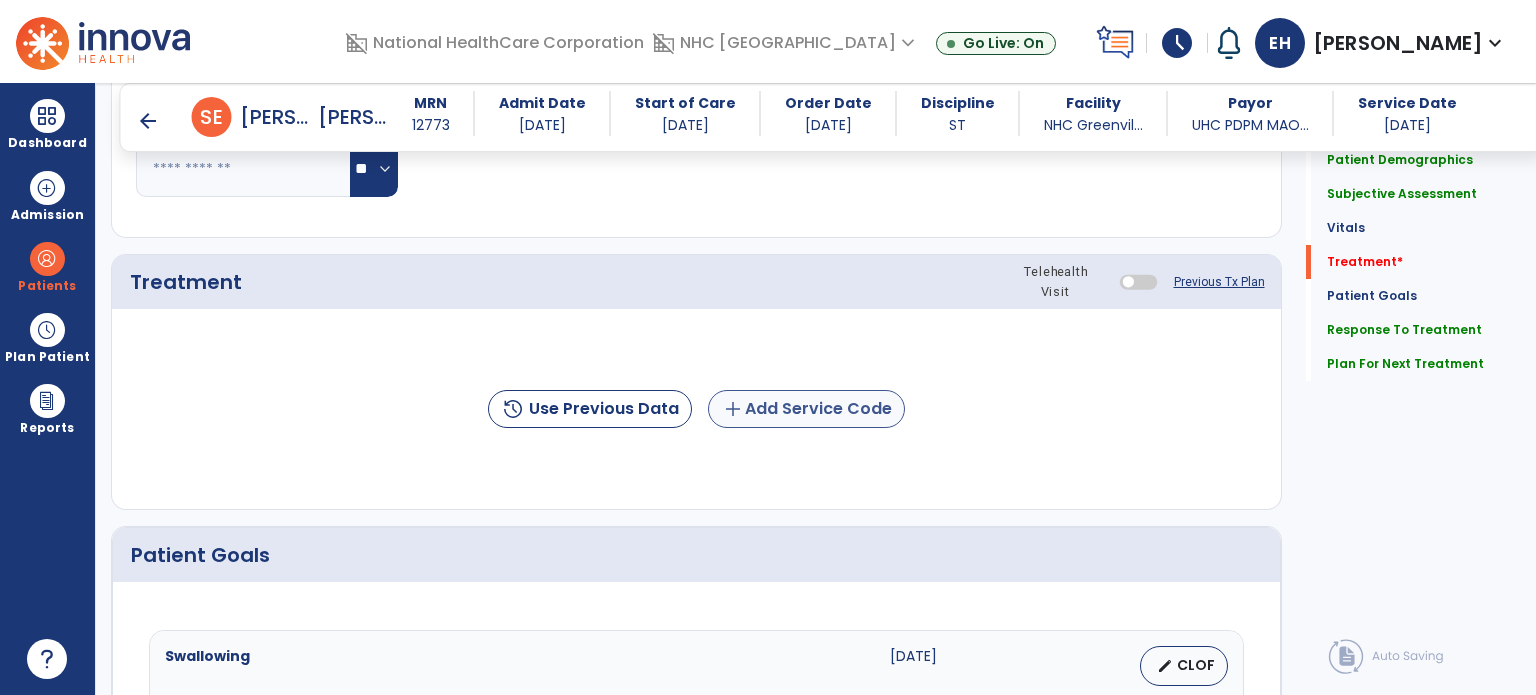 scroll, scrollTop: 987, scrollLeft: 0, axis: vertical 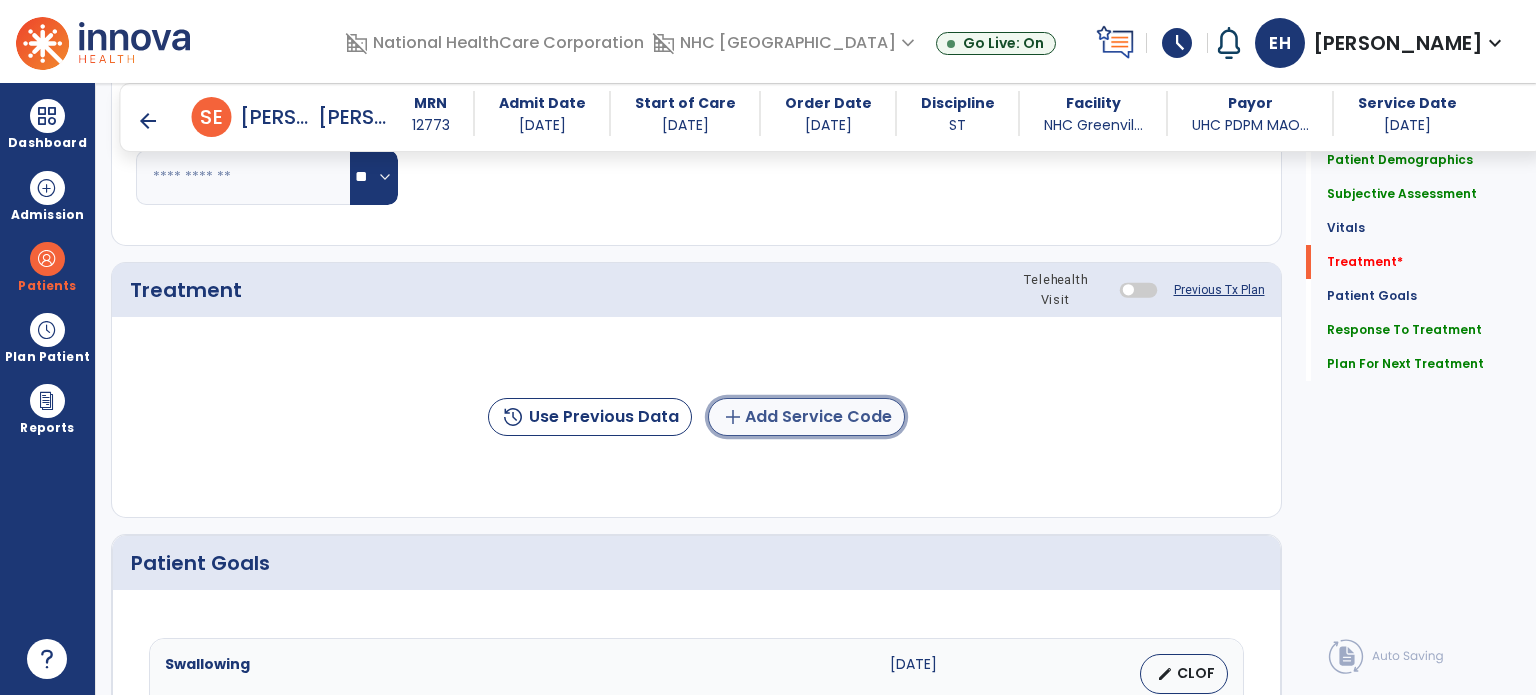 click on "add  Add Service Code" 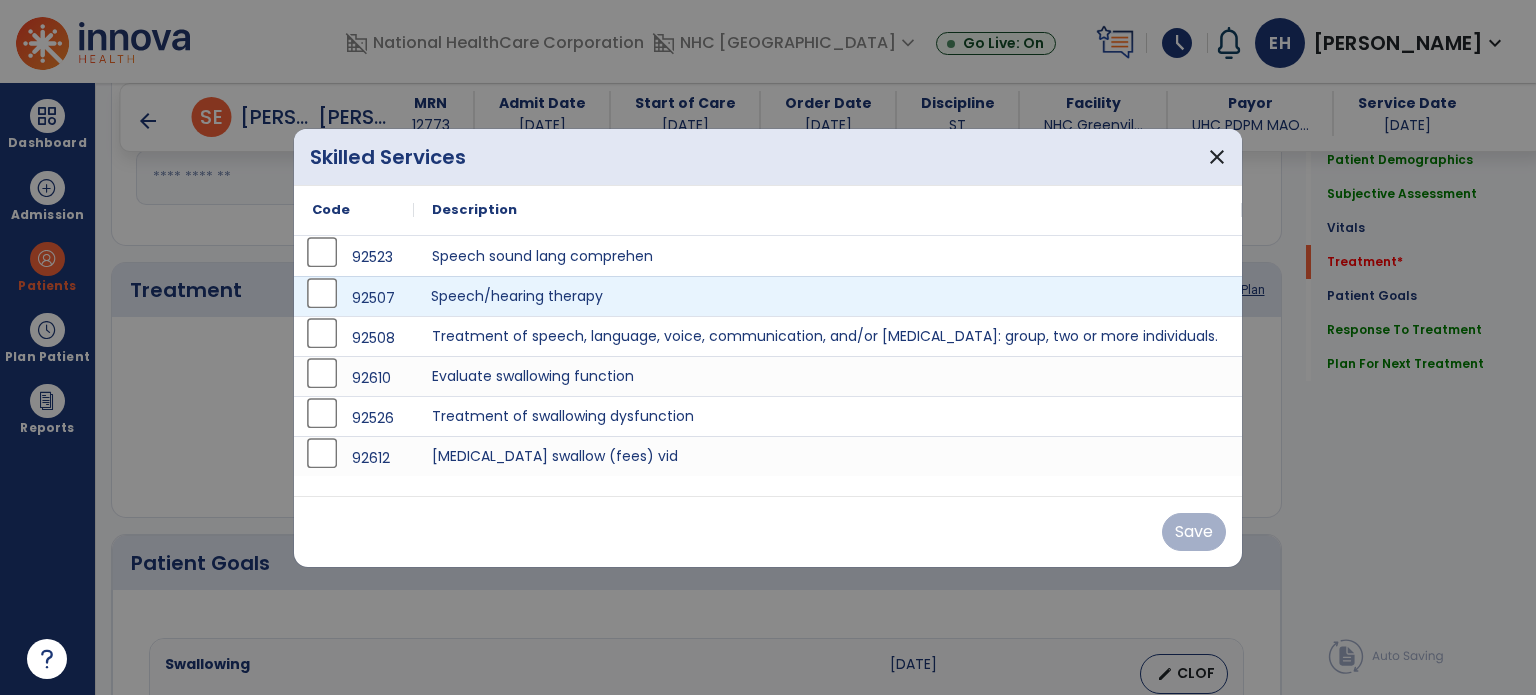 click on "Speech/hearing therapy" at bounding box center [828, 296] 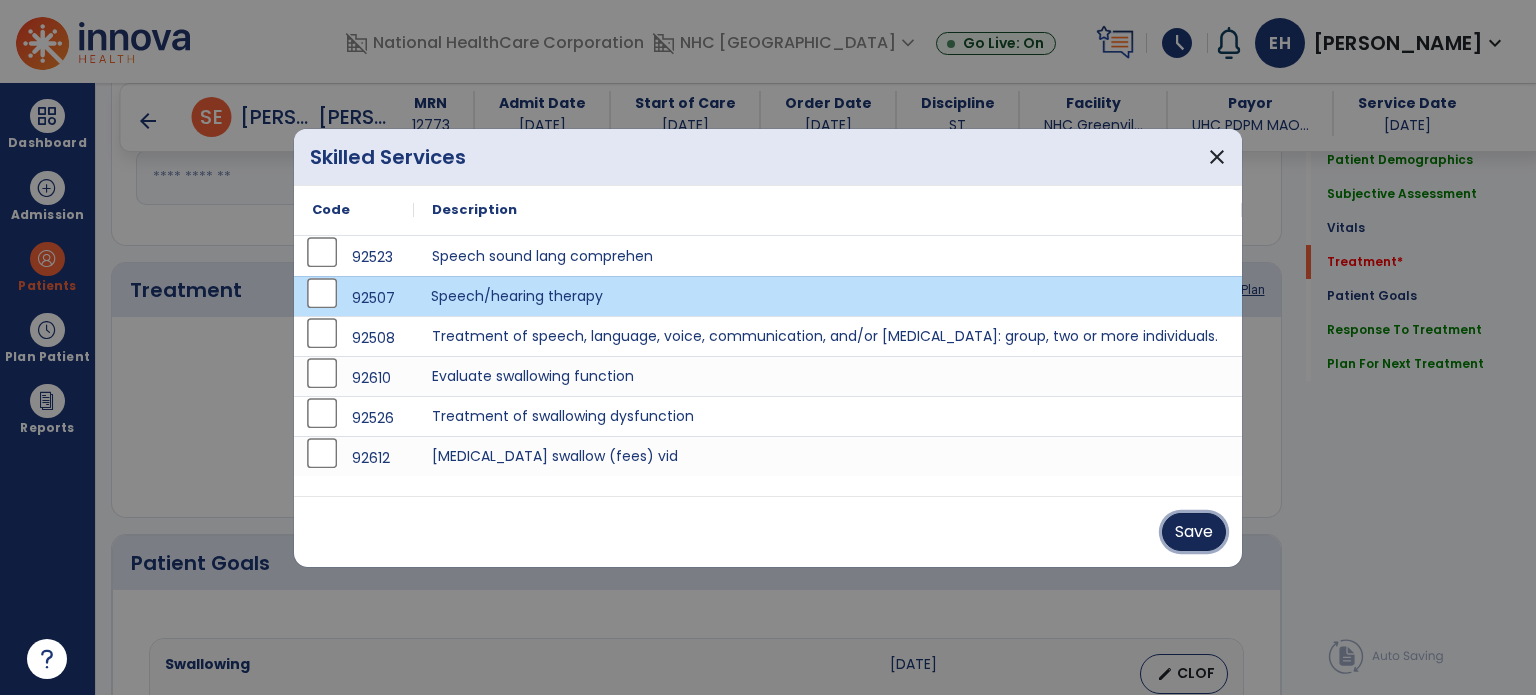 click on "Save" at bounding box center [1194, 532] 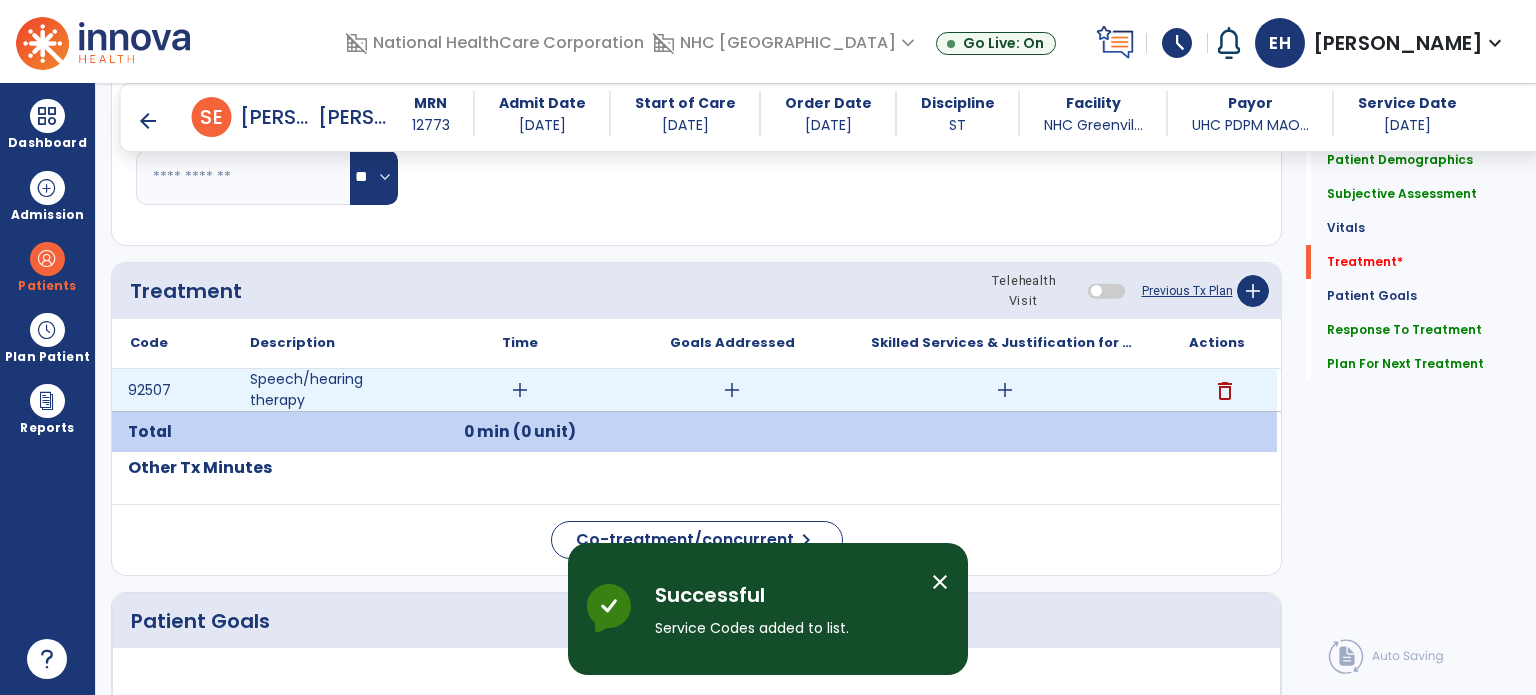 click on "add" at bounding box center (732, 390) 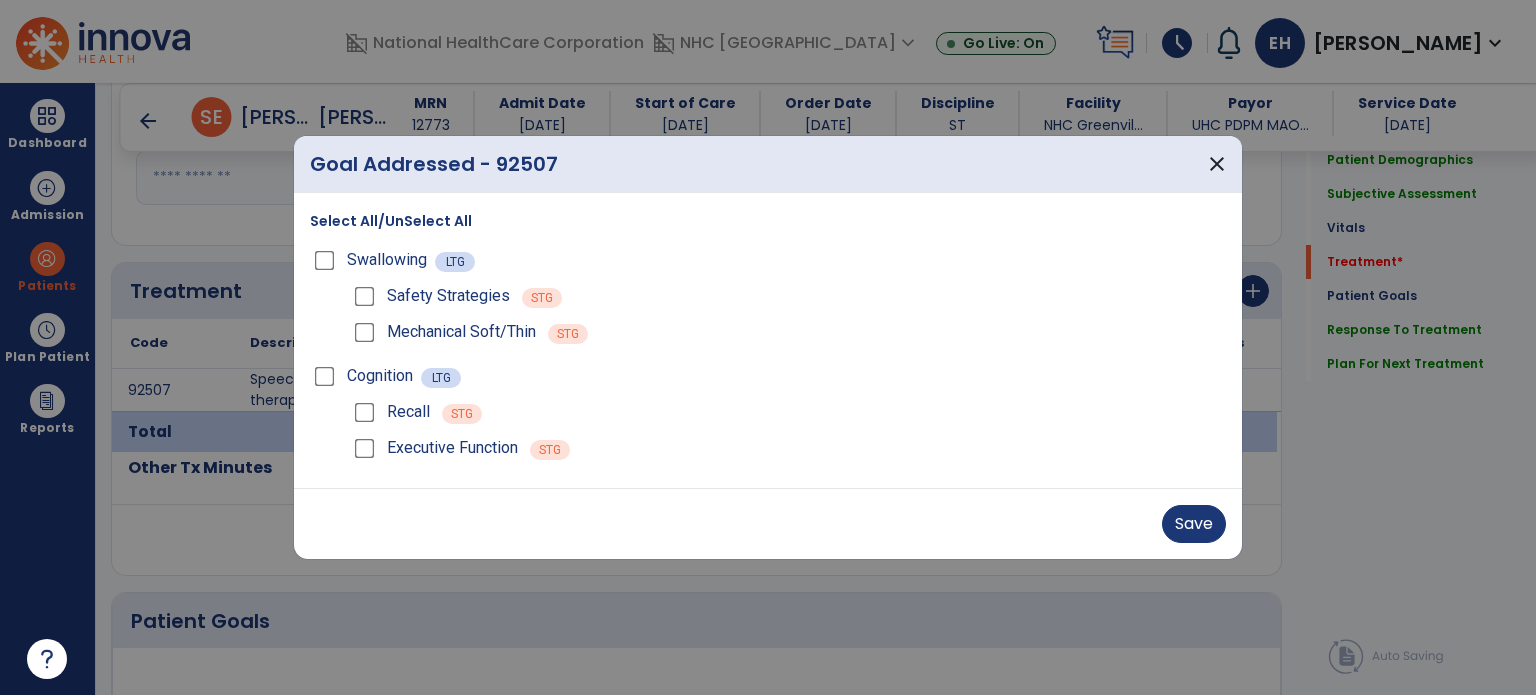 click on "Recall" at bounding box center [390, 412] 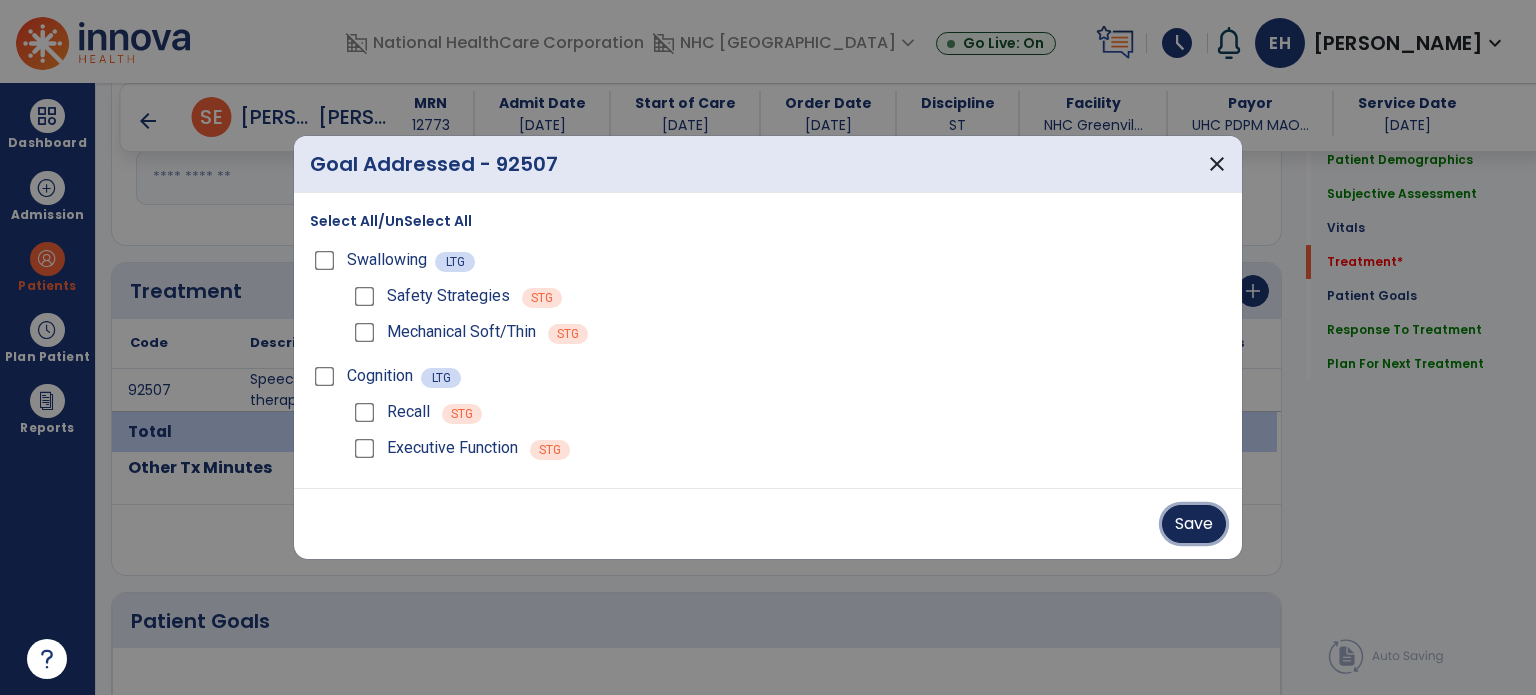 click on "Save" at bounding box center [1194, 524] 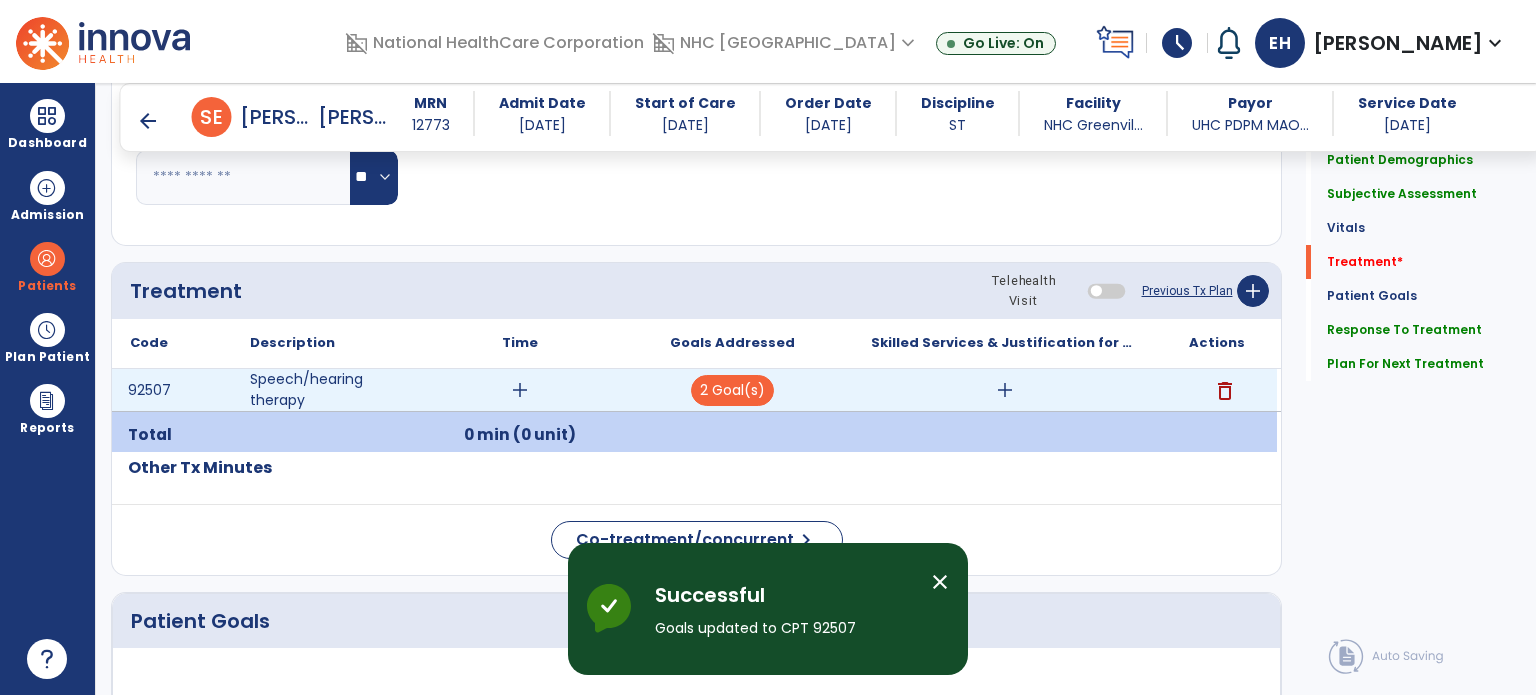 click on "add" at bounding box center [1005, 390] 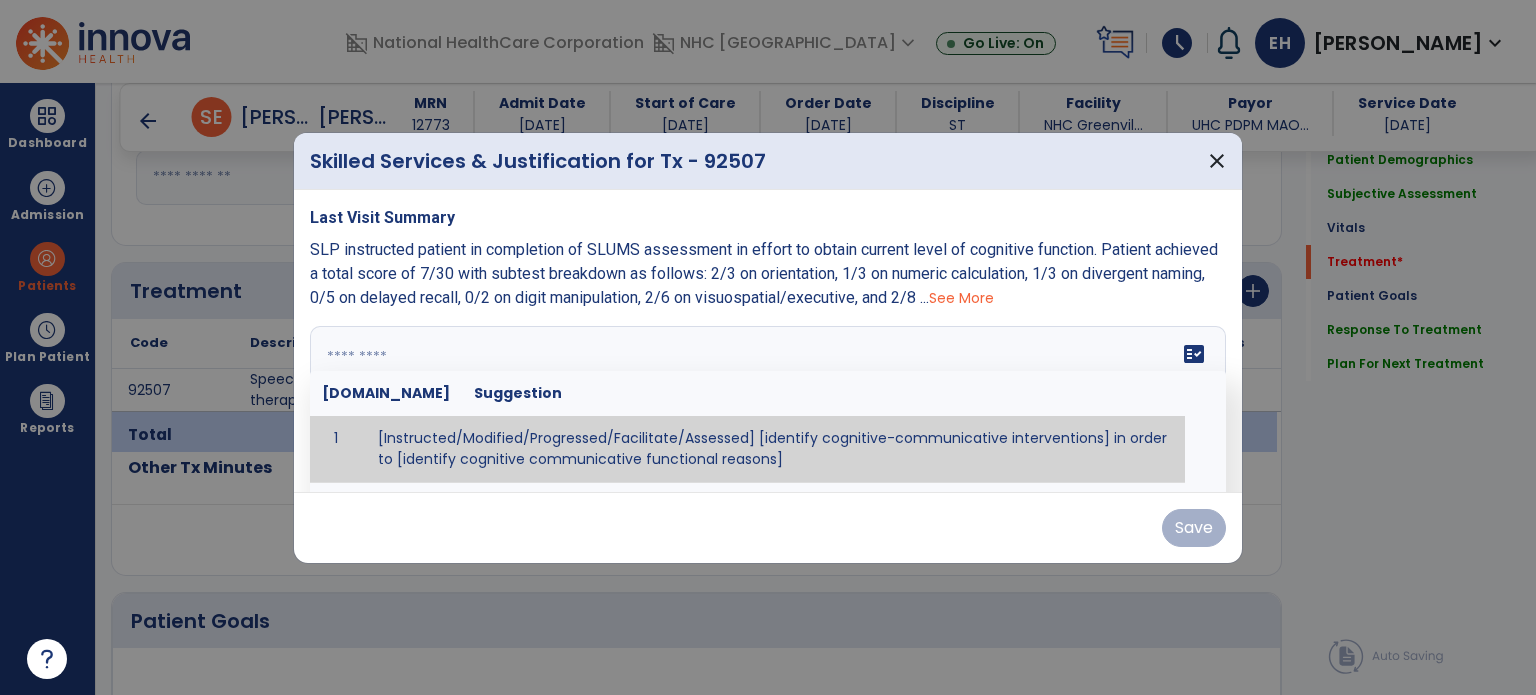 click on "fact_check  [DOMAIN_NAME] Suggestion 1 [Instructed/Modified/Progressed/Facilitate/Assessed] [identify cognitive-communicative interventions] in order to [identify cognitive communicative functional reasons] 2 Assessed cognitive-communicative skills using [identify test]." at bounding box center [768, 401] 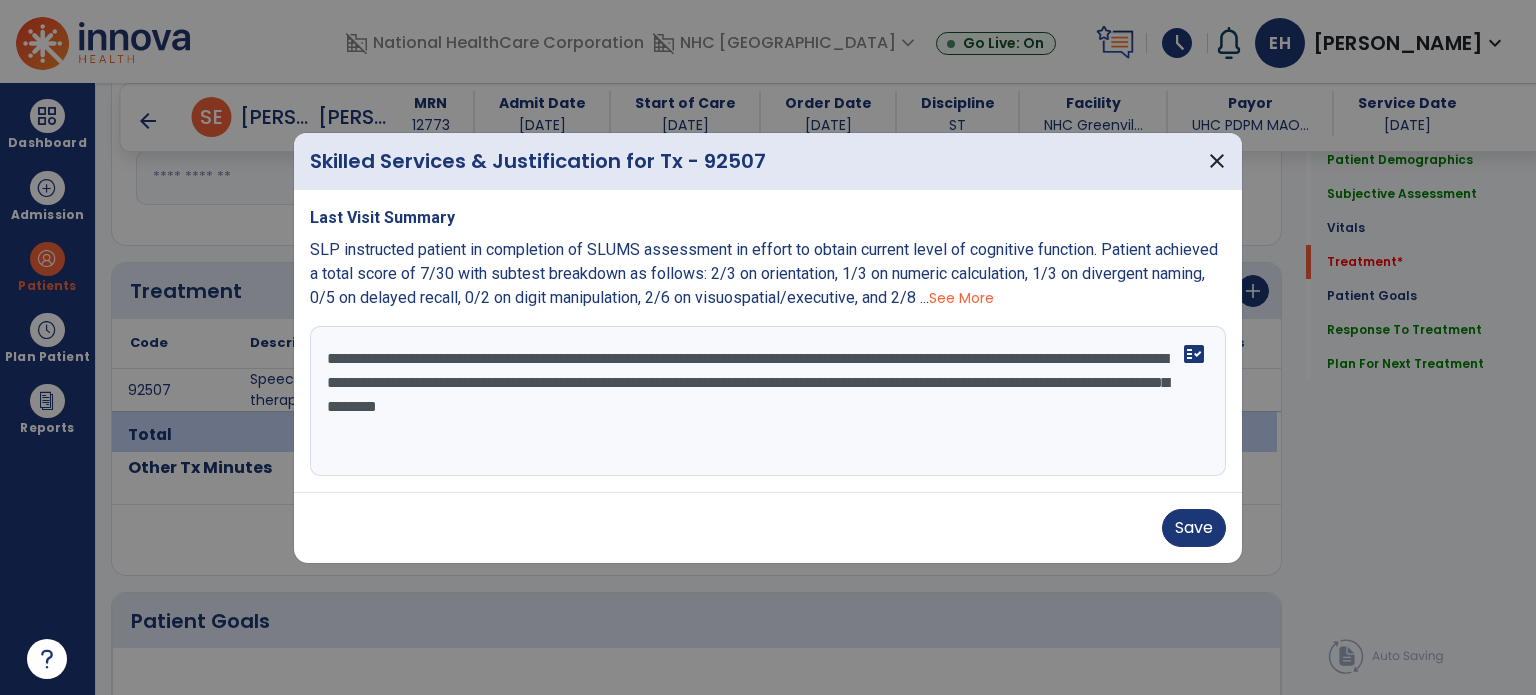 click on "**********" at bounding box center [768, 401] 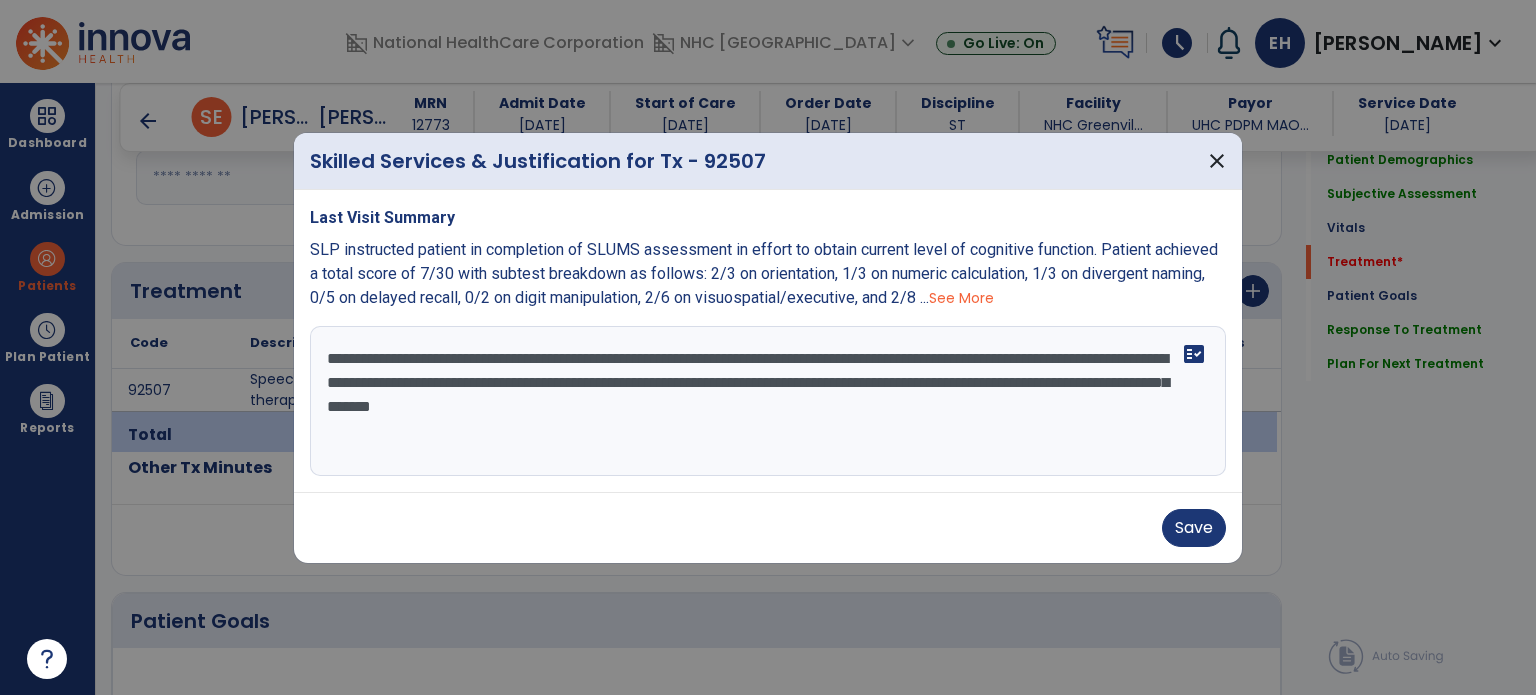 click on "**********" at bounding box center (768, 401) 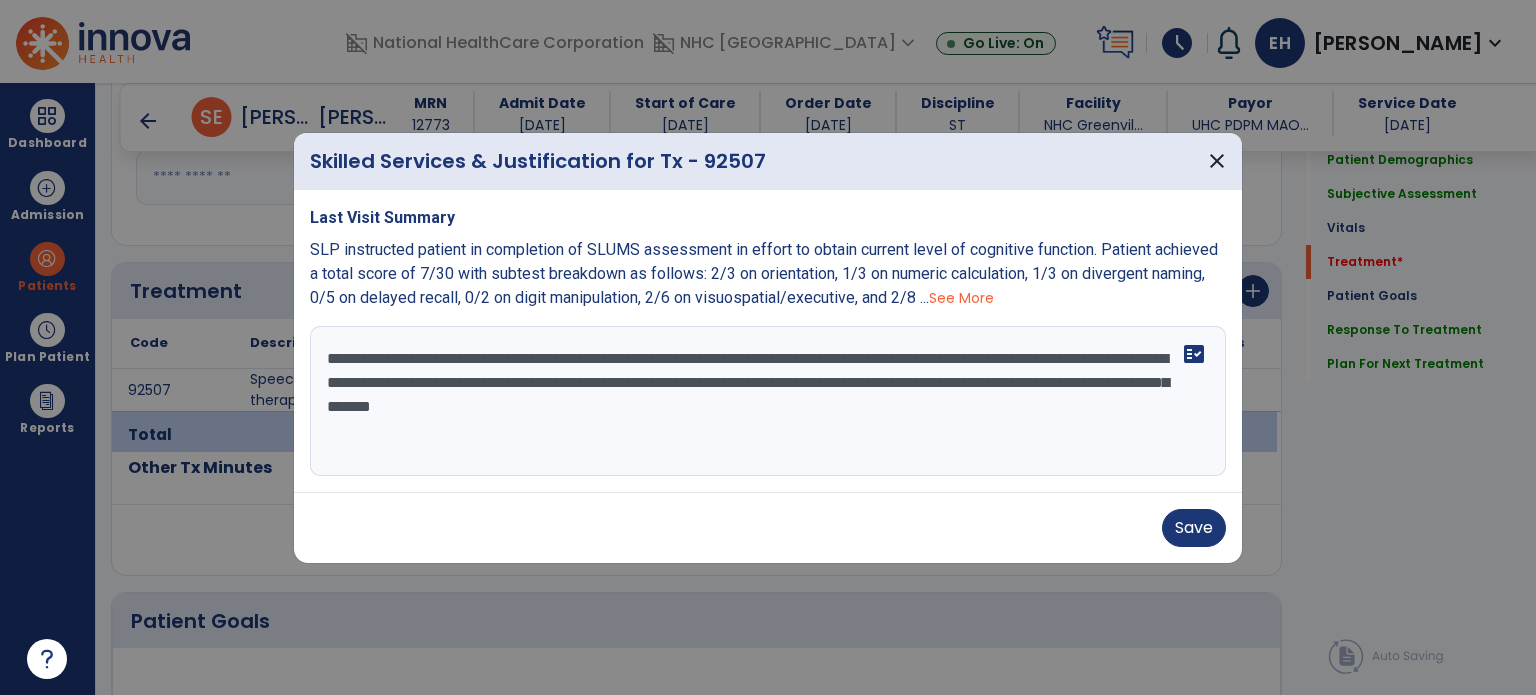 click on "**********" at bounding box center [768, 401] 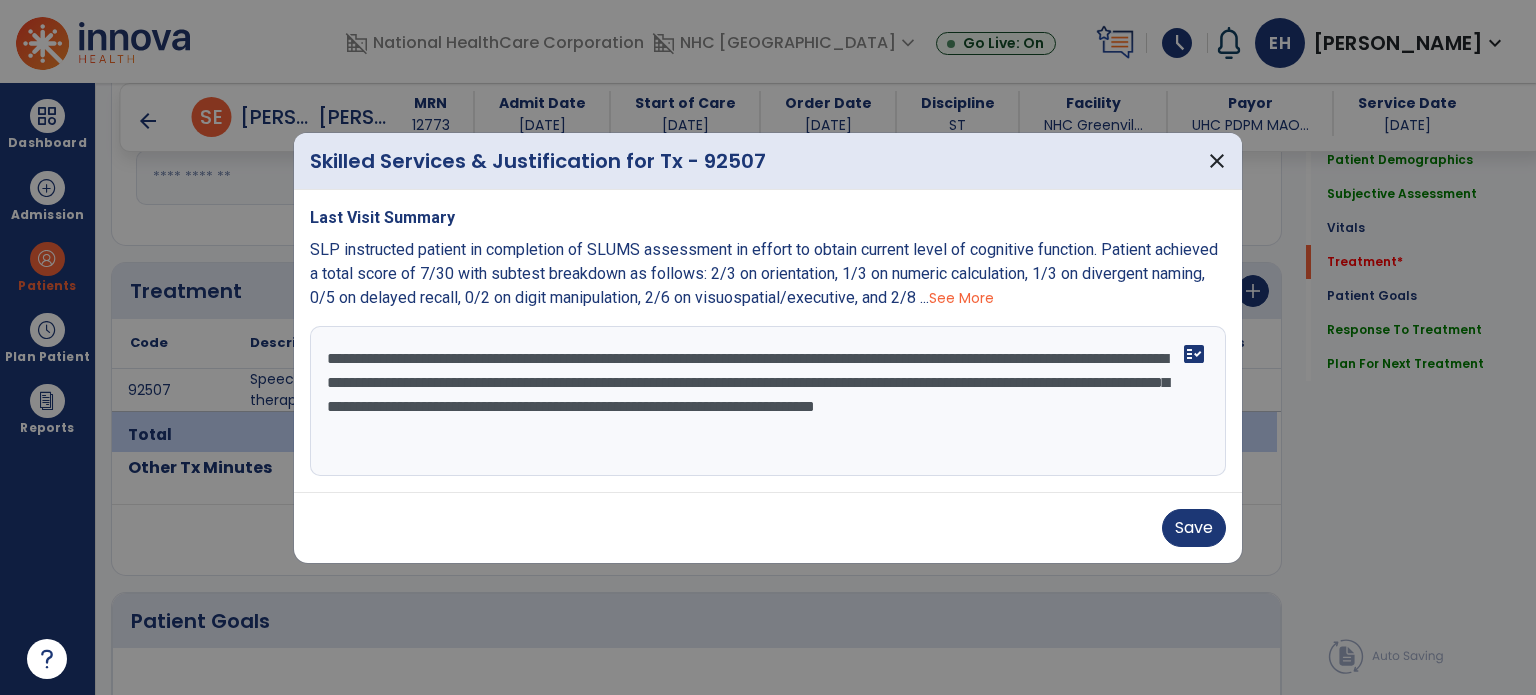drag, startPoint x: 694, startPoint y: 431, endPoint x: 876, endPoint y: 453, distance: 183.32484 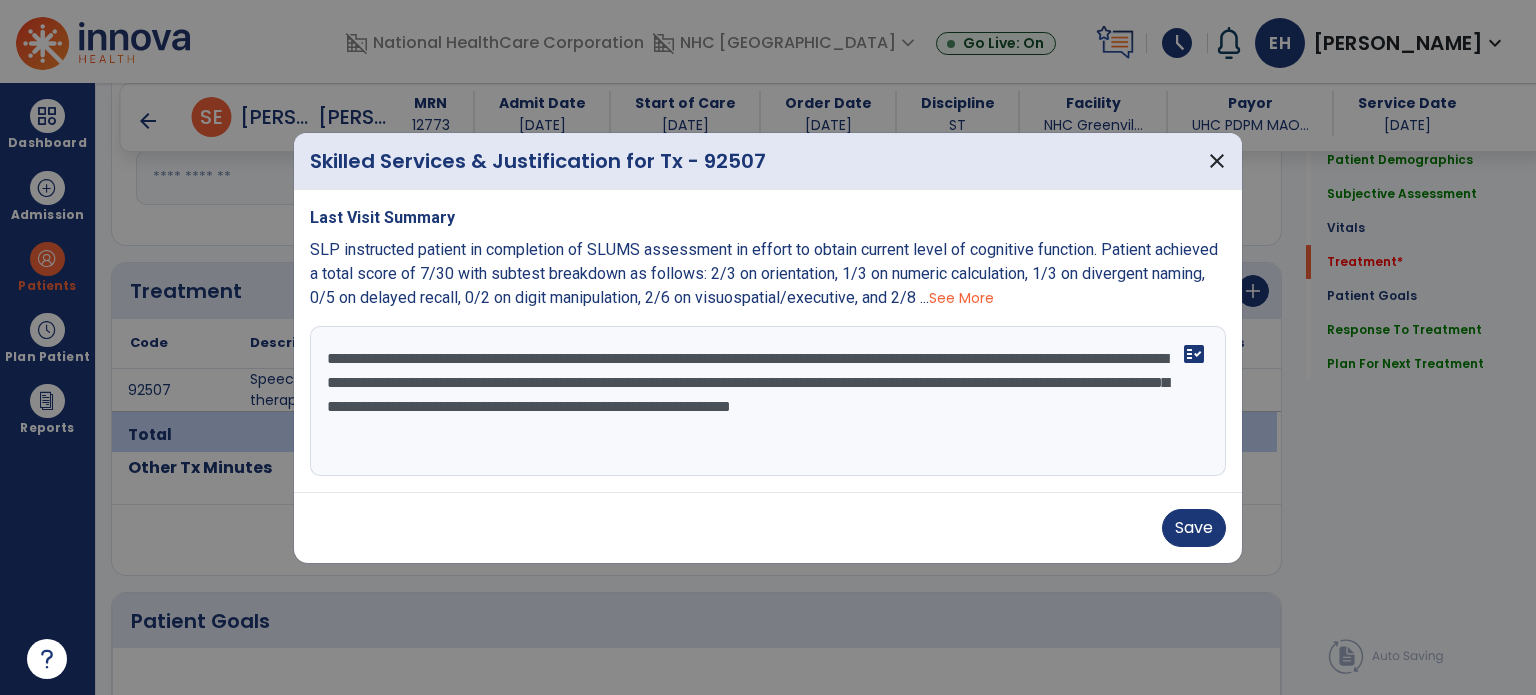 drag, startPoint x: 716, startPoint y: 427, endPoint x: 666, endPoint y: 339, distance: 101.21265 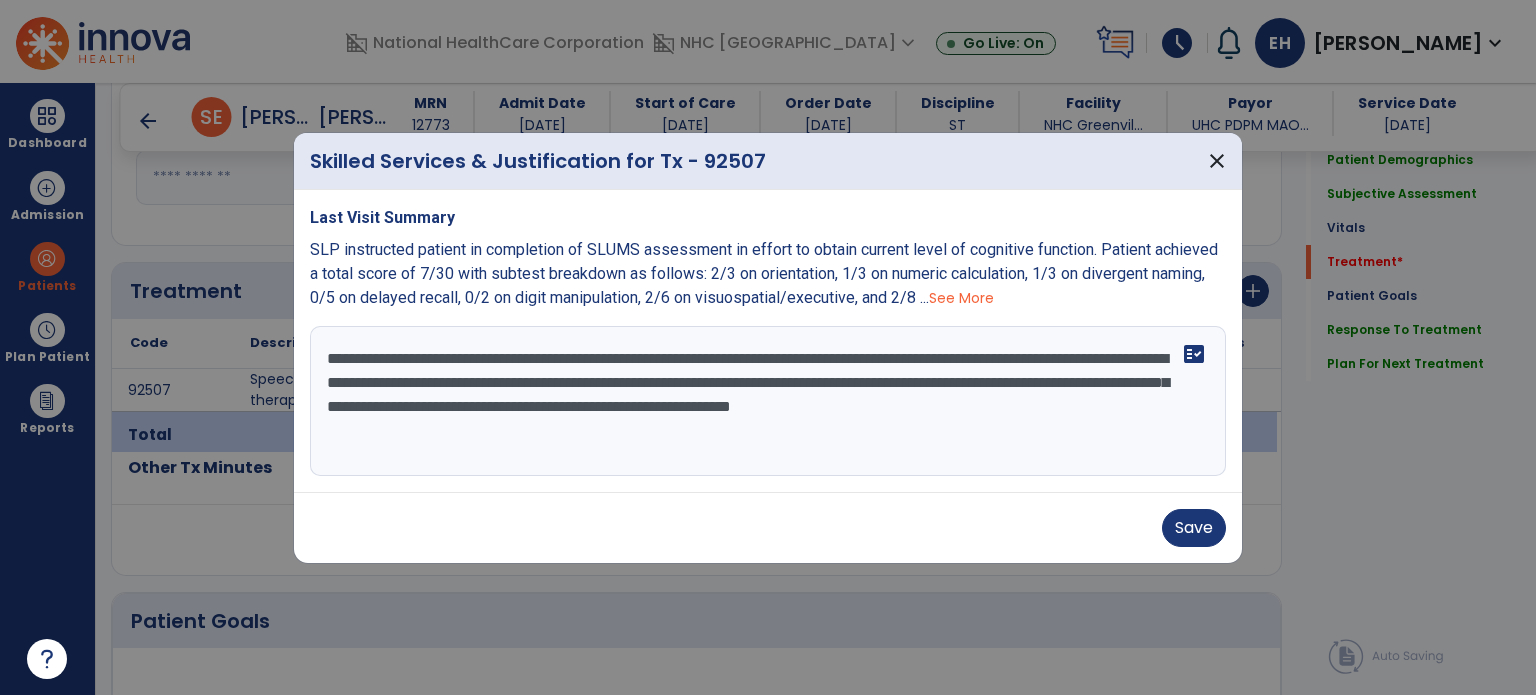 click on "**********" at bounding box center [768, 401] 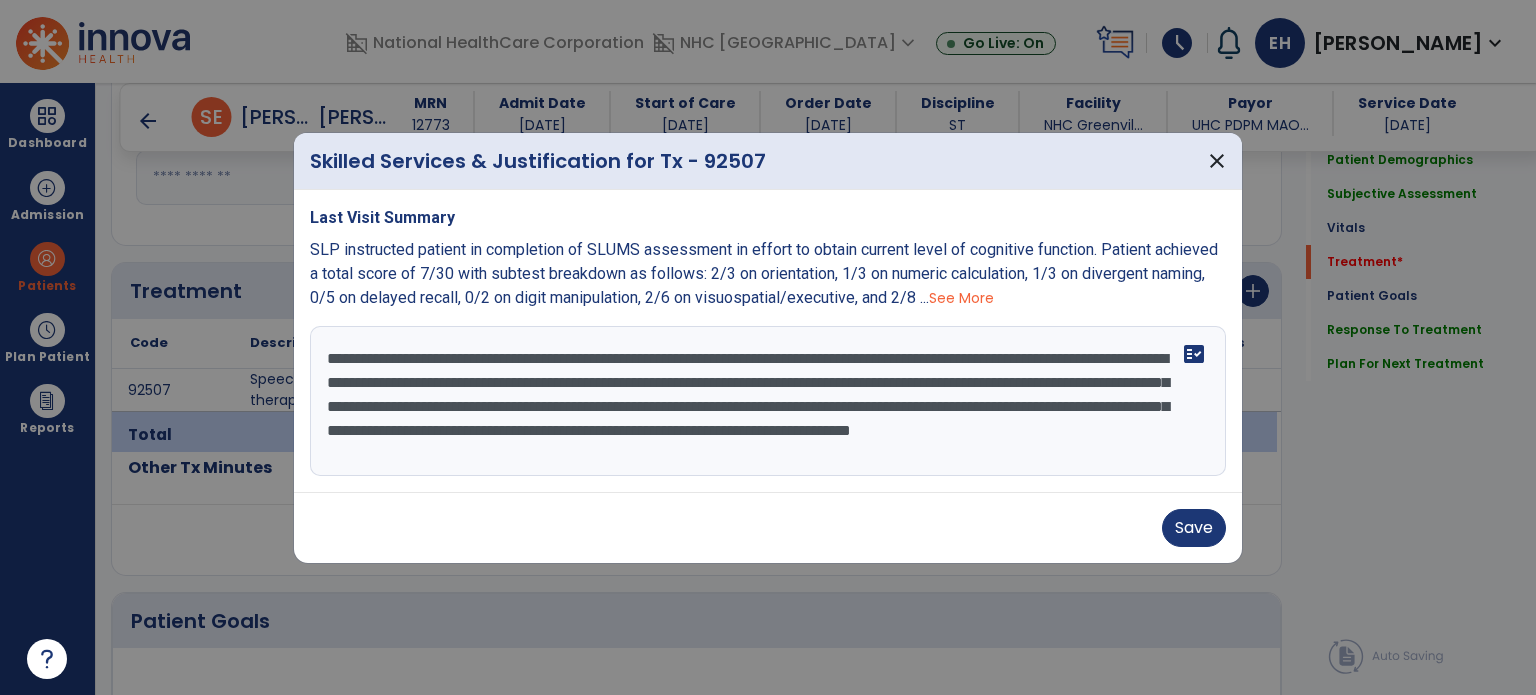 scroll, scrollTop: 15, scrollLeft: 0, axis: vertical 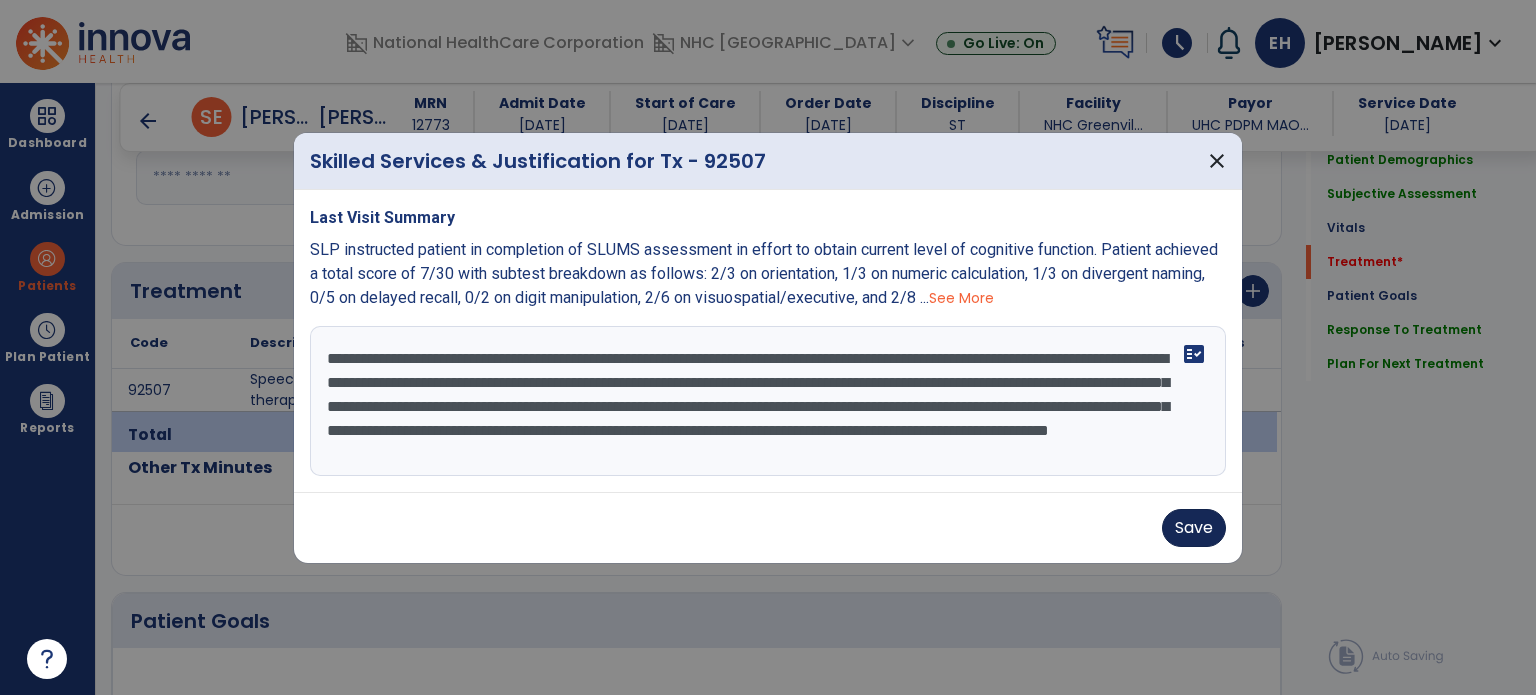 type on "**********" 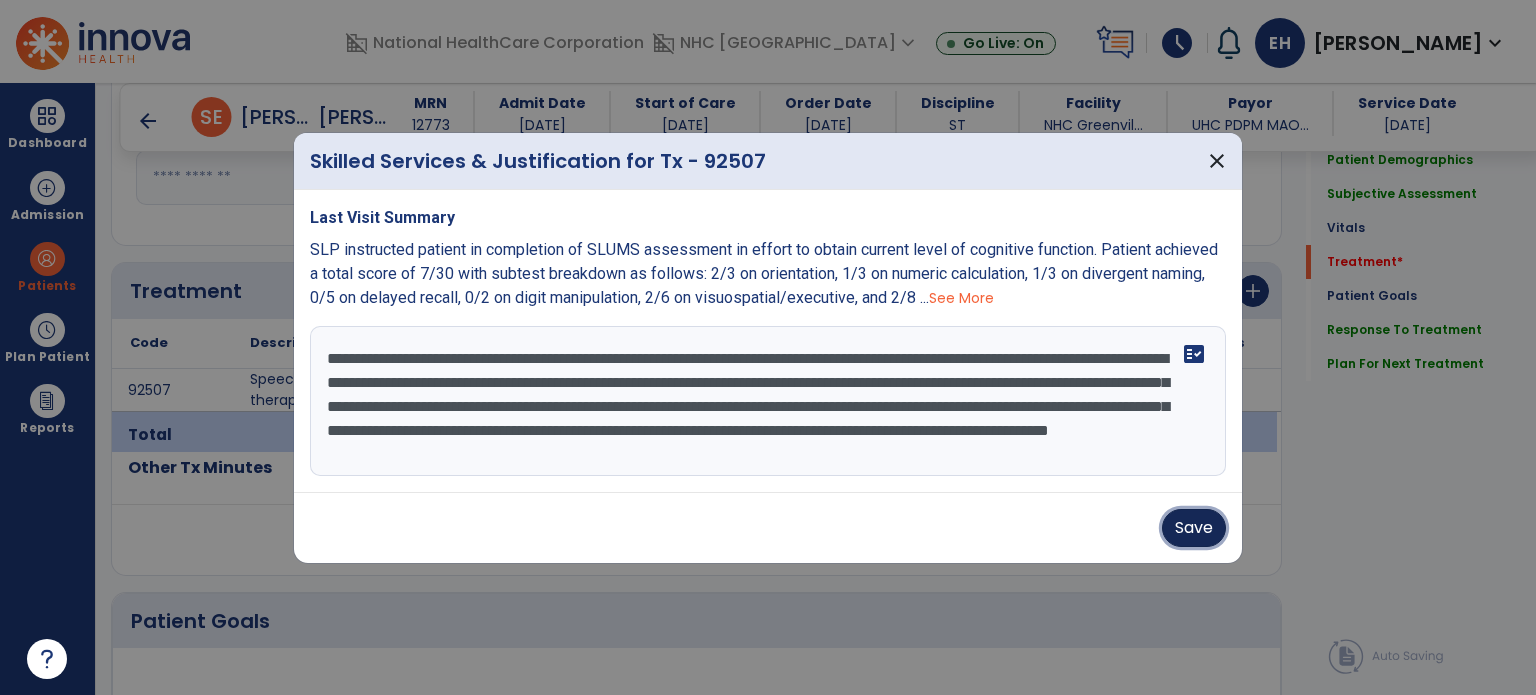 click on "Save" at bounding box center [1194, 528] 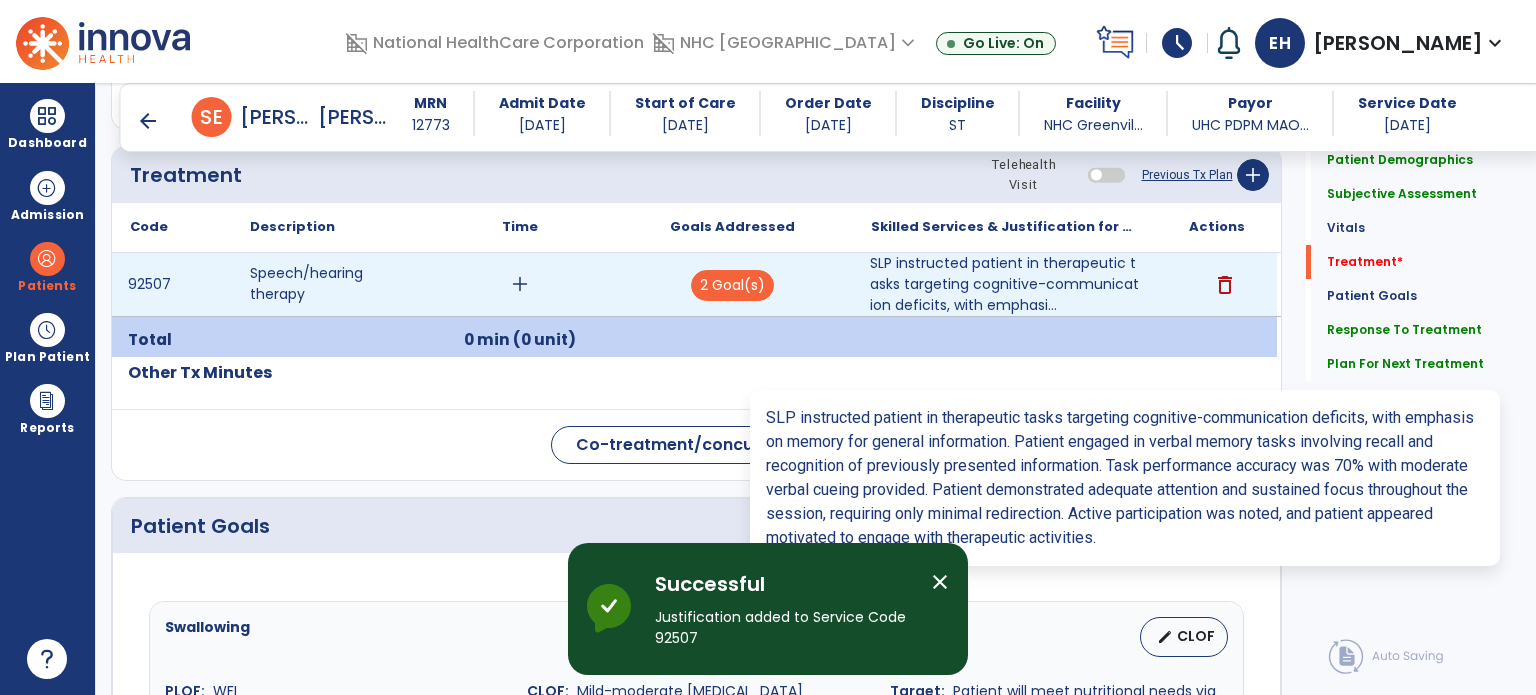 scroll, scrollTop: 1107, scrollLeft: 0, axis: vertical 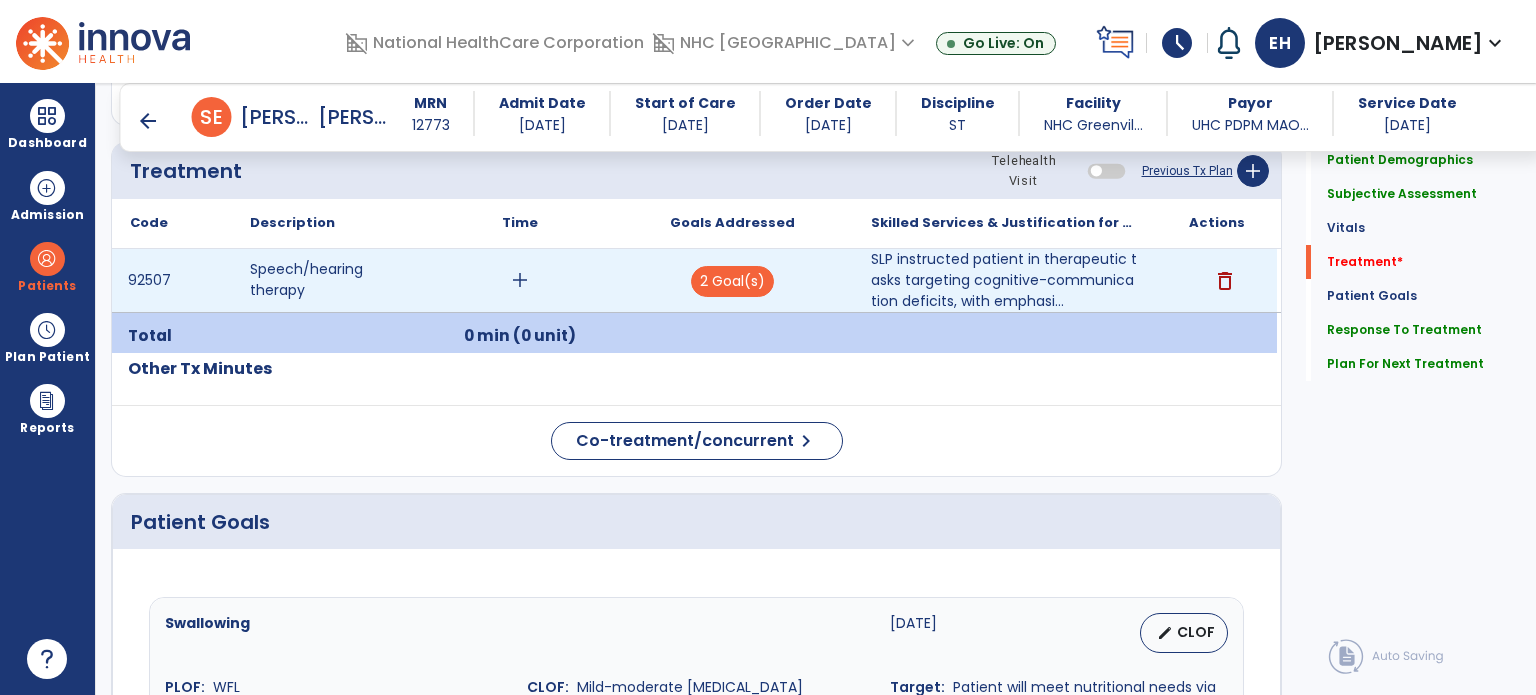 click on "add" at bounding box center [520, 280] 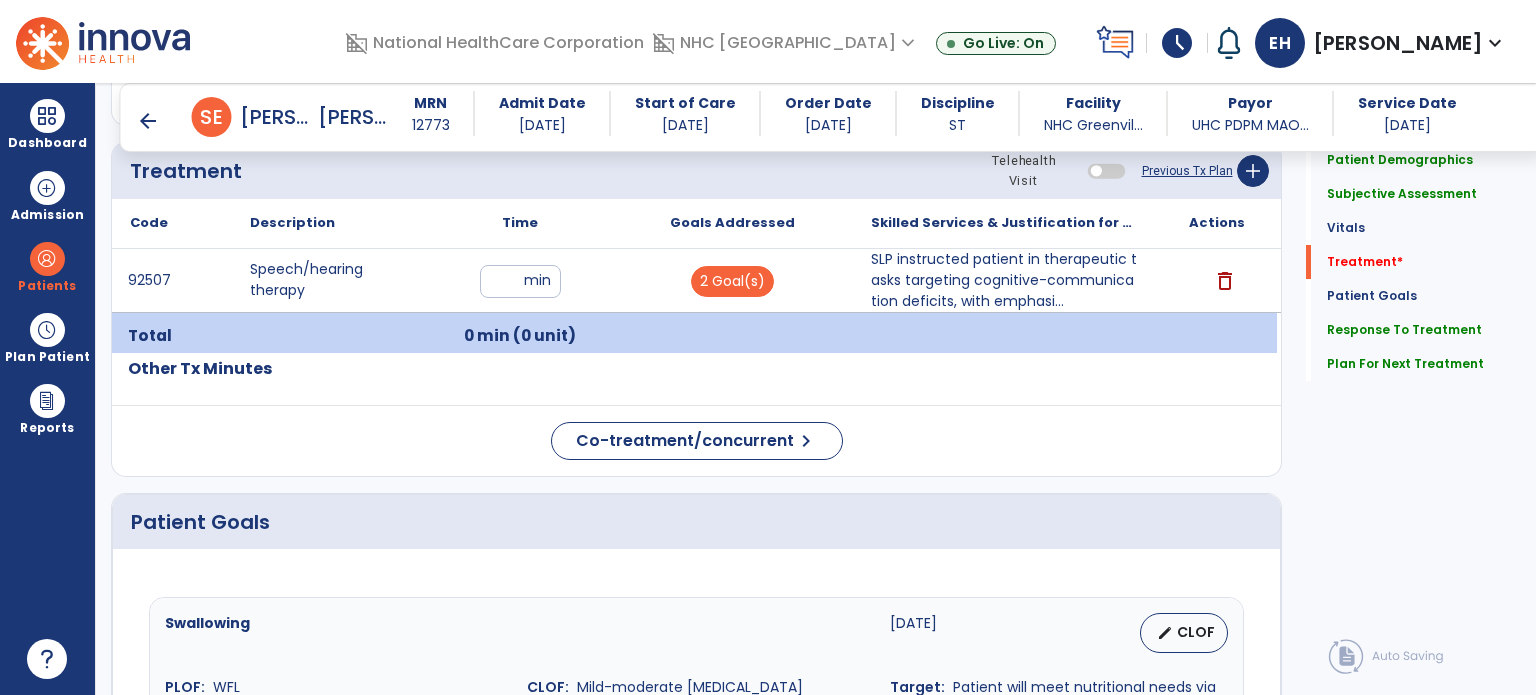 type on "*" 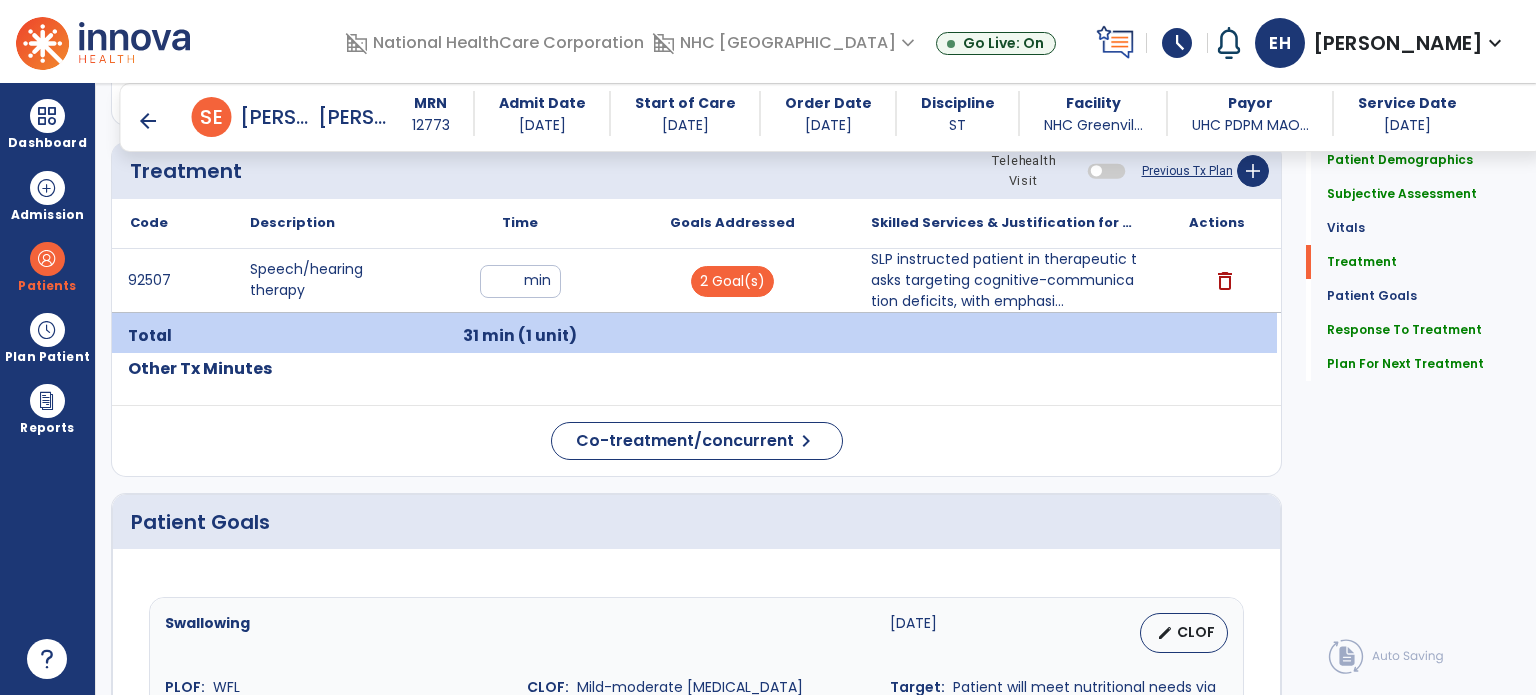click on "Plan For Next Treatment   Plan For Next Treatment" 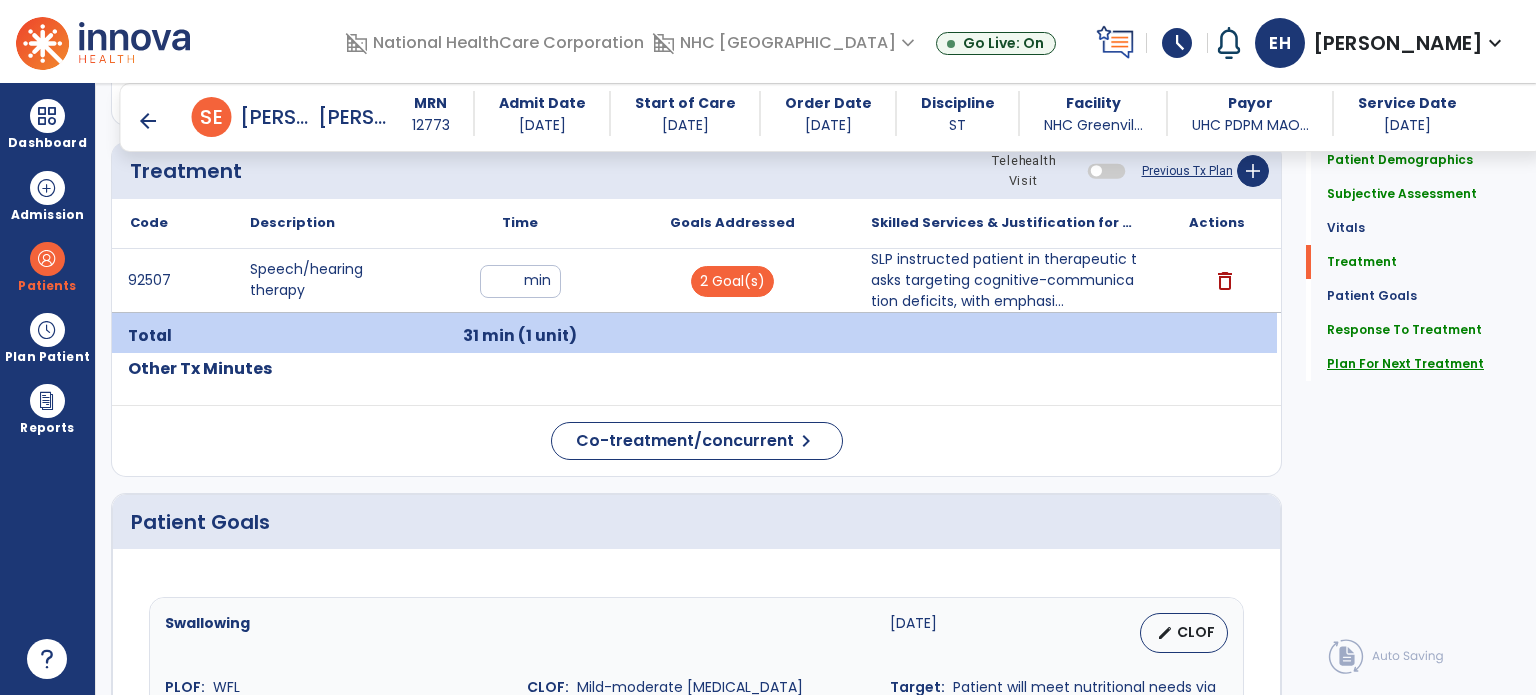 click on "Plan For Next Treatment" 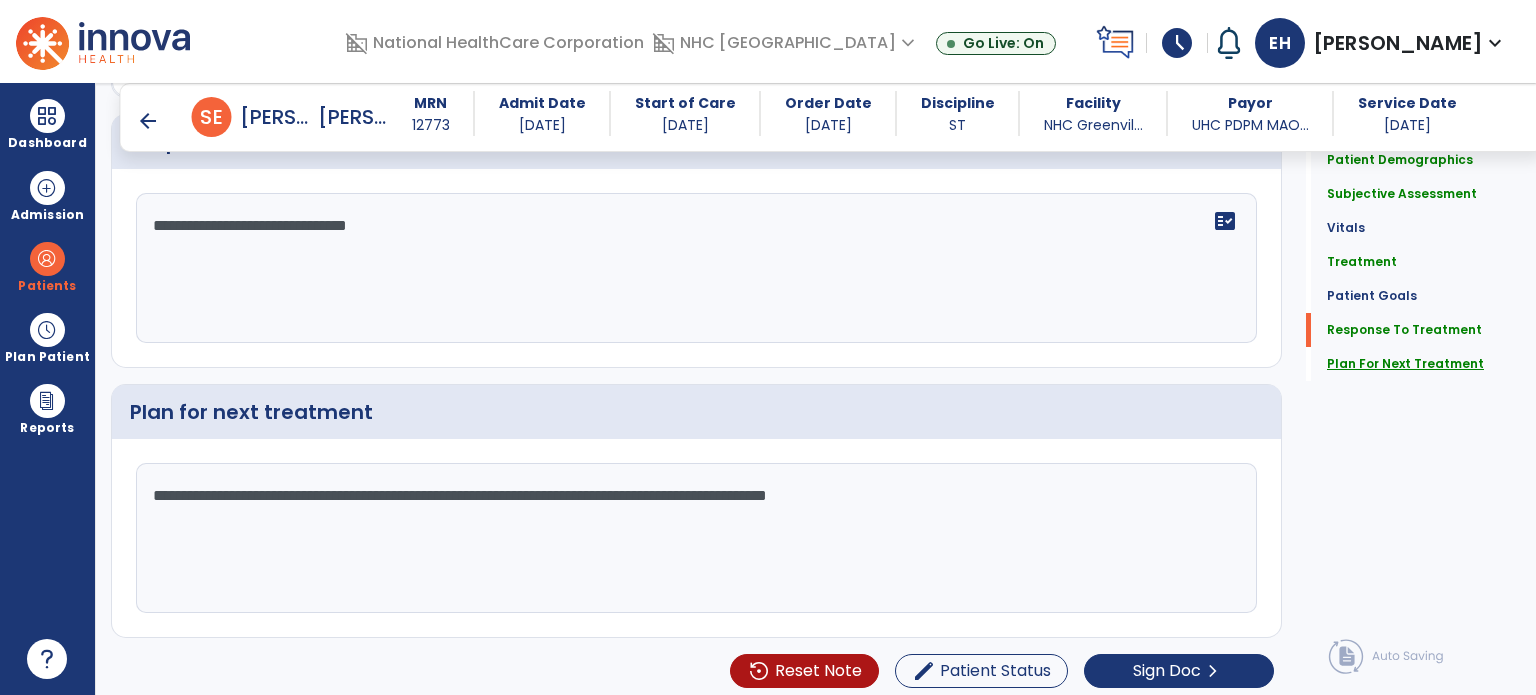 scroll, scrollTop: 2994, scrollLeft: 0, axis: vertical 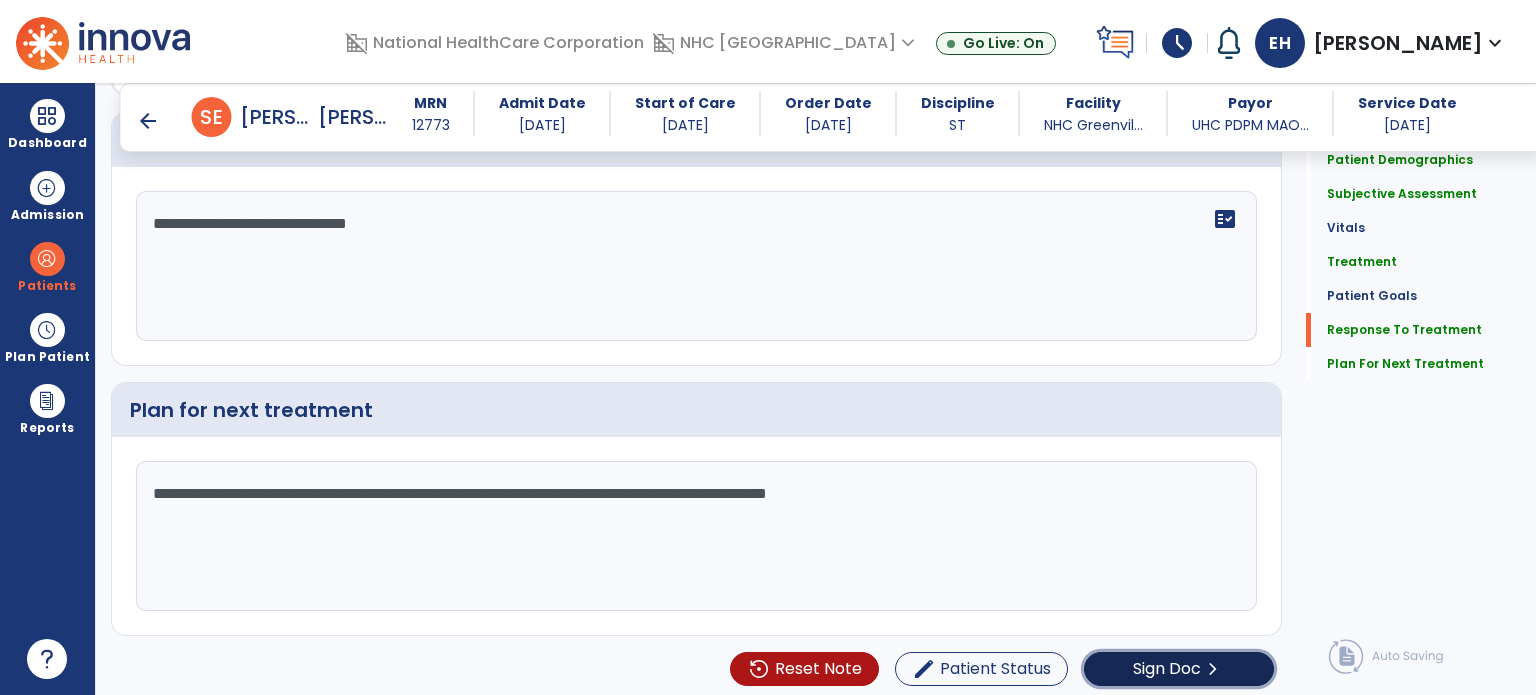 click on "Sign Doc" 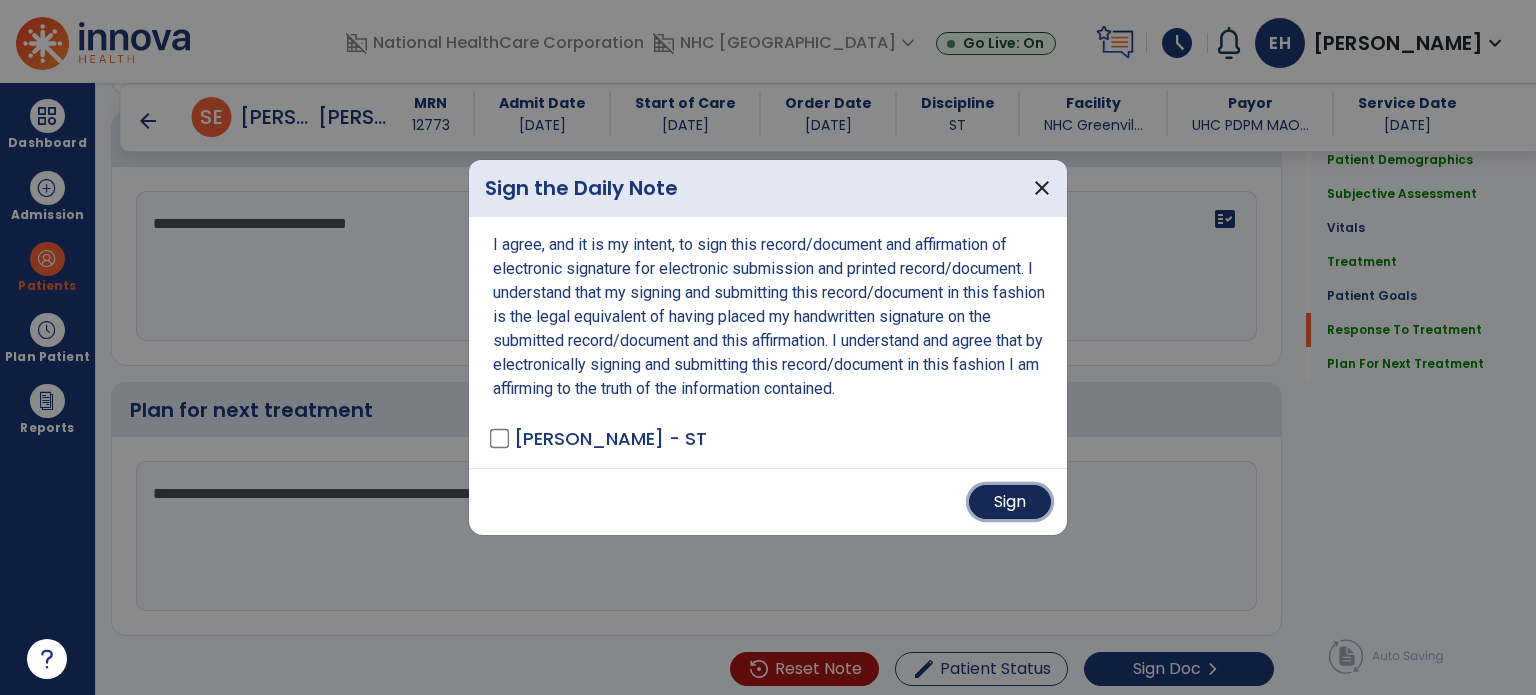 click on "Sign" at bounding box center [1010, 502] 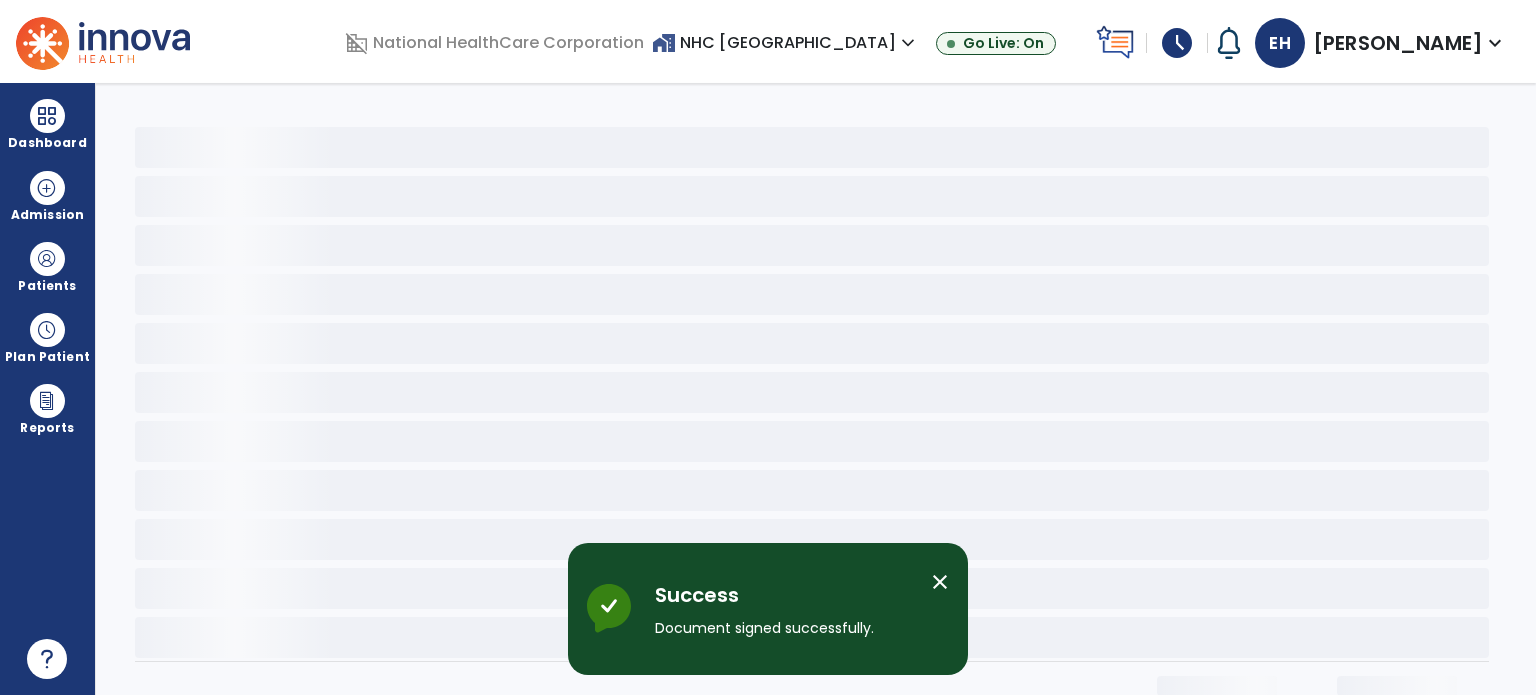 scroll, scrollTop: 0, scrollLeft: 0, axis: both 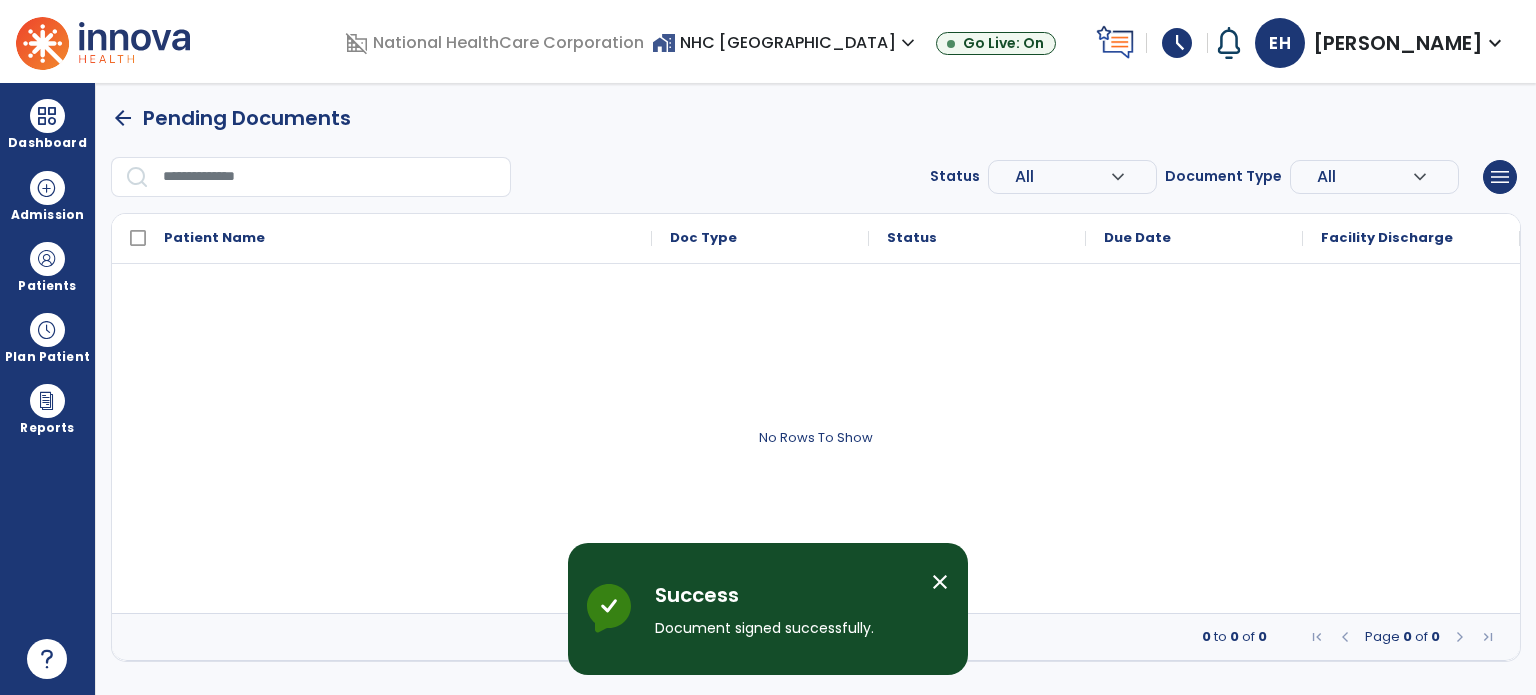 click on "arrow_back" at bounding box center [123, 118] 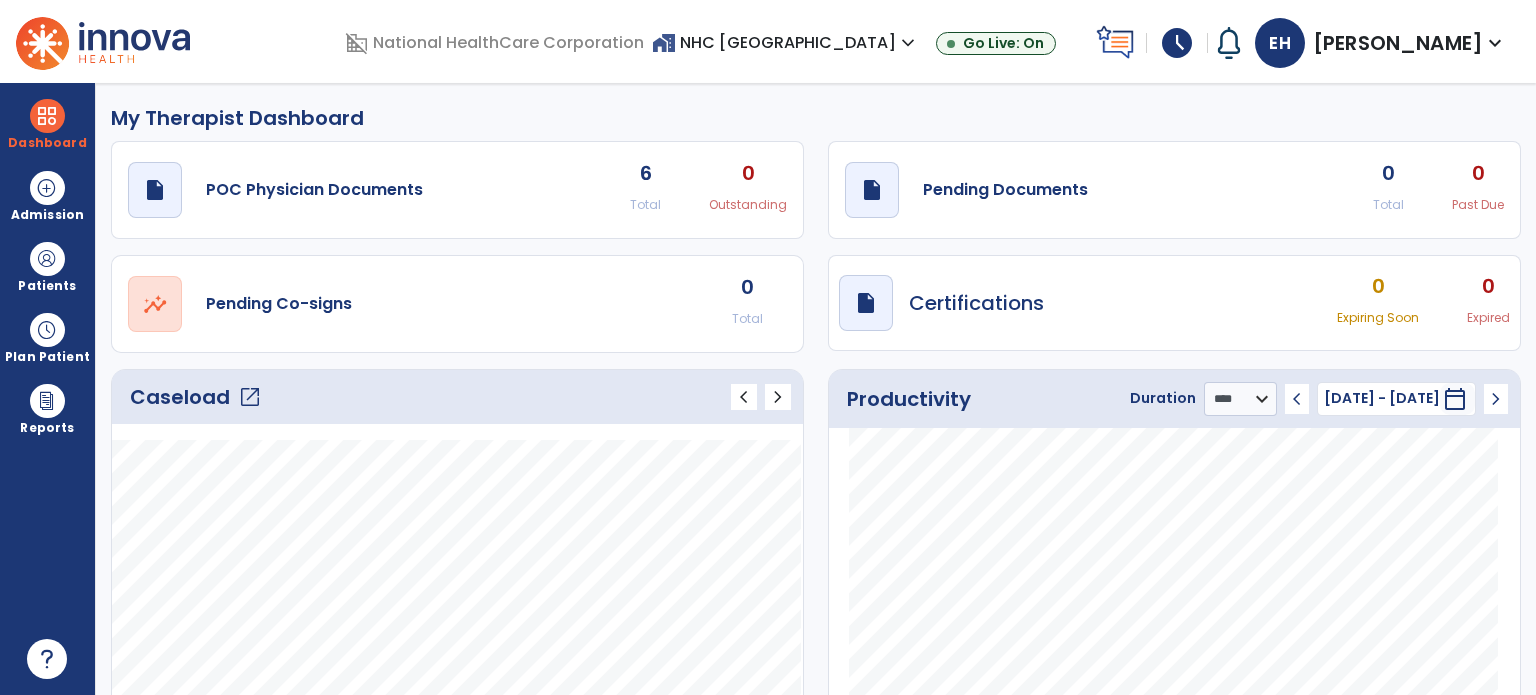 click on "schedule" at bounding box center (1177, 43) 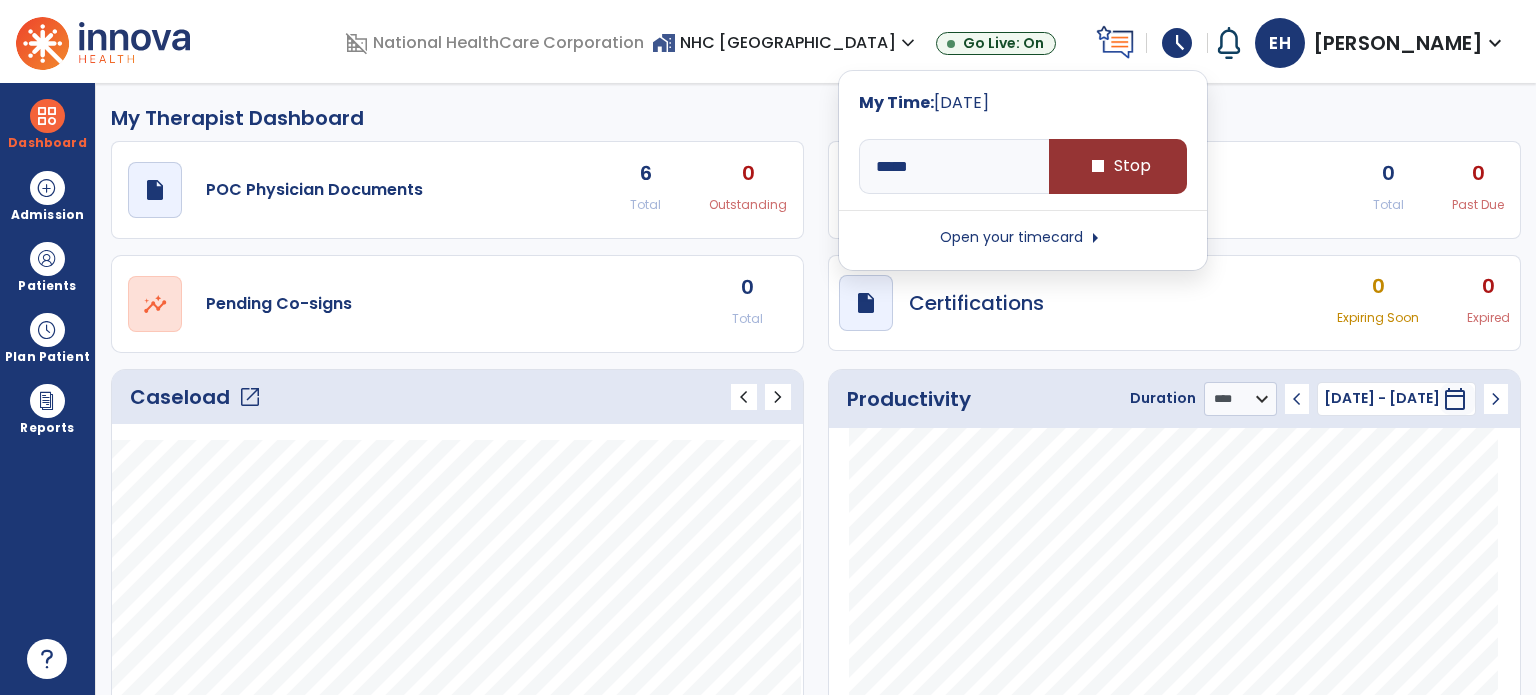 click on "stop  Stop" at bounding box center (1118, 166) 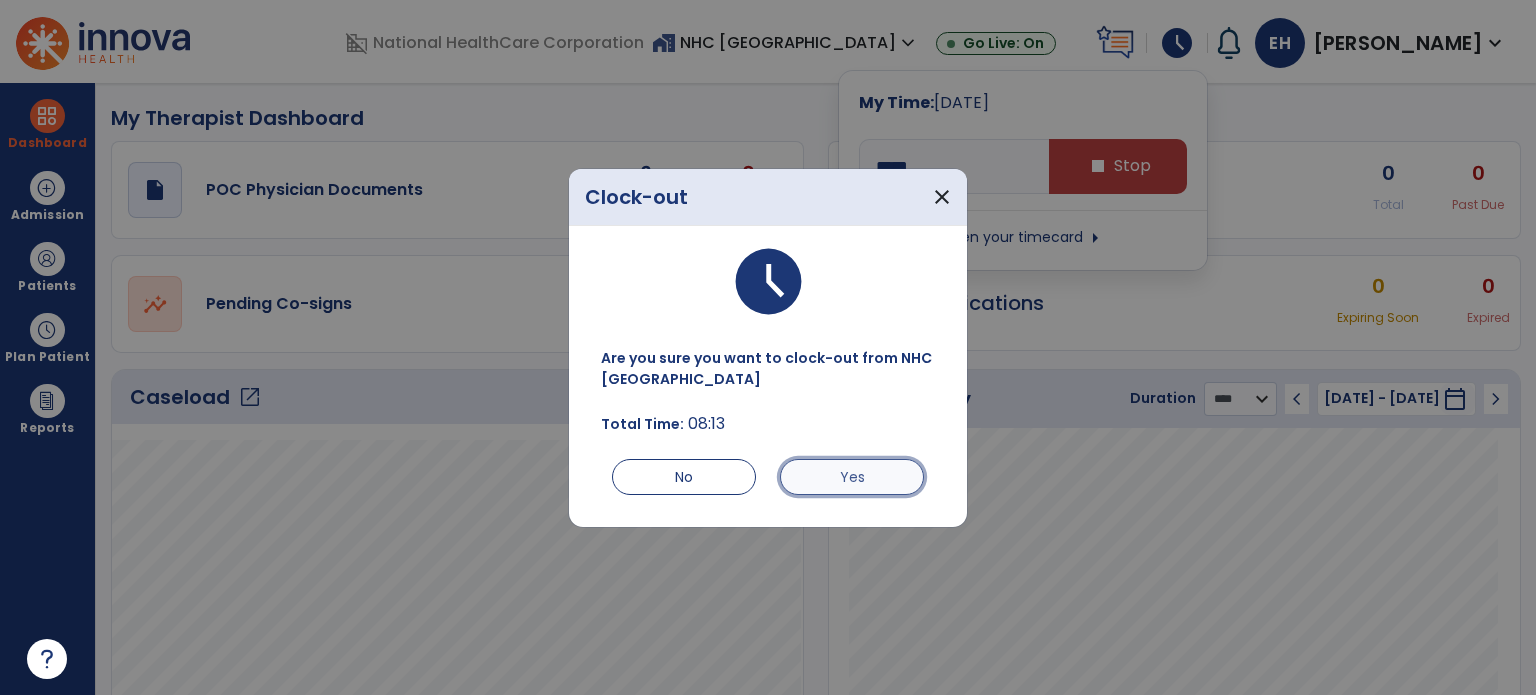 click on "Yes" at bounding box center [852, 477] 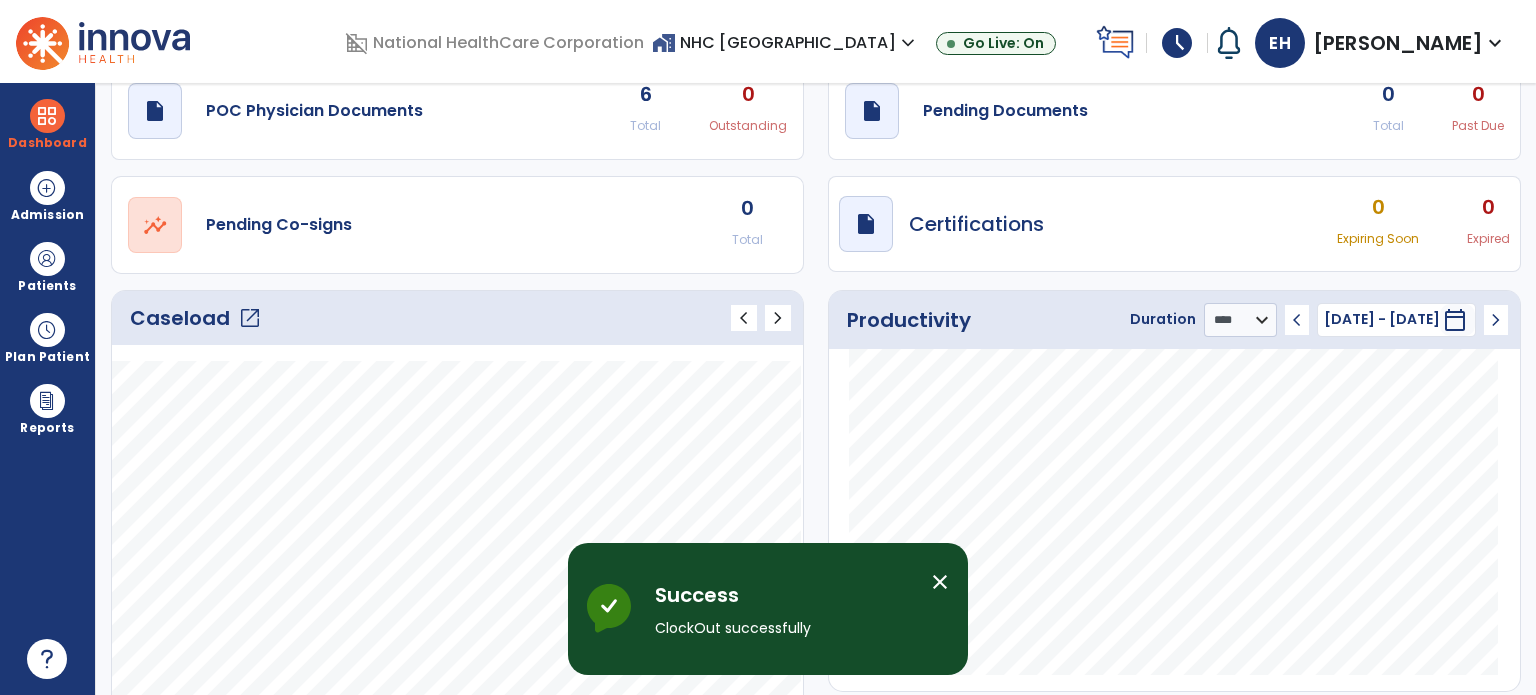 scroll, scrollTop: 103, scrollLeft: 0, axis: vertical 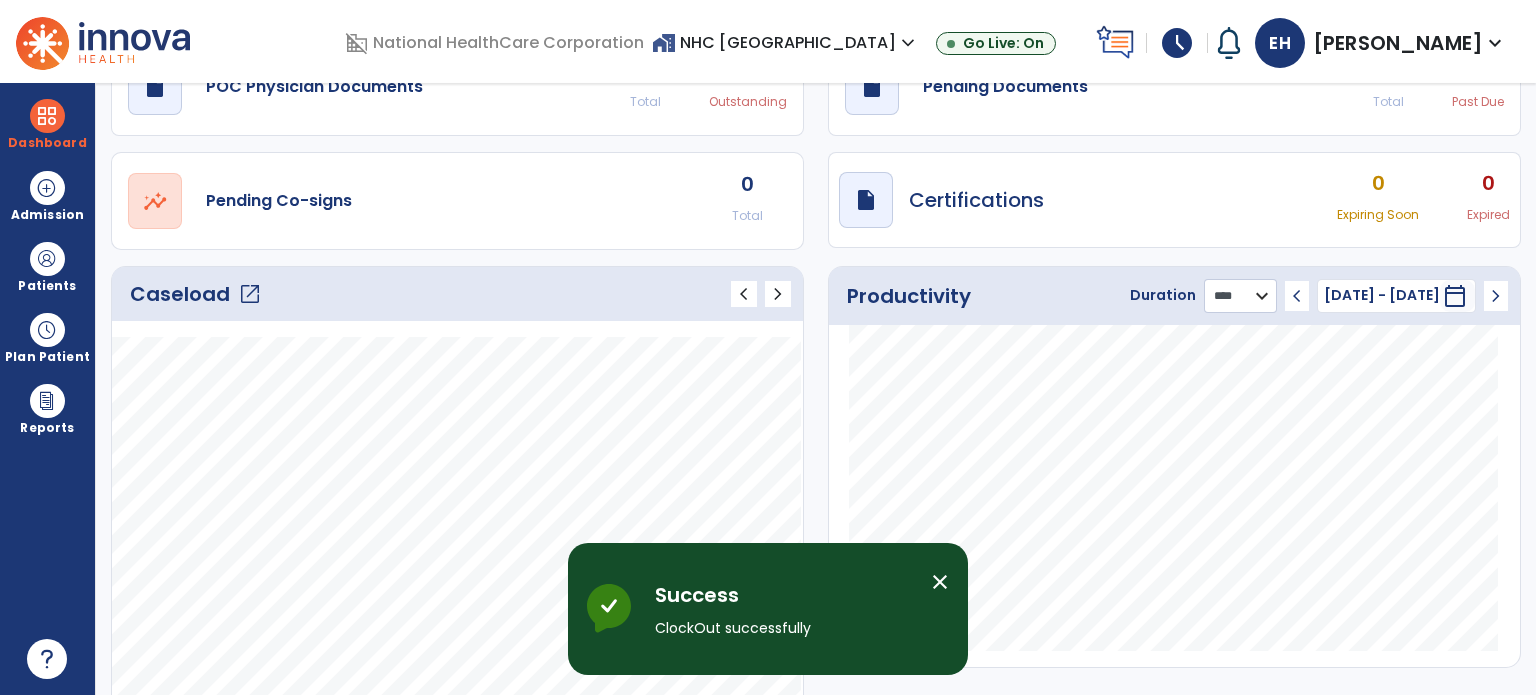 click on "******** **** ***" 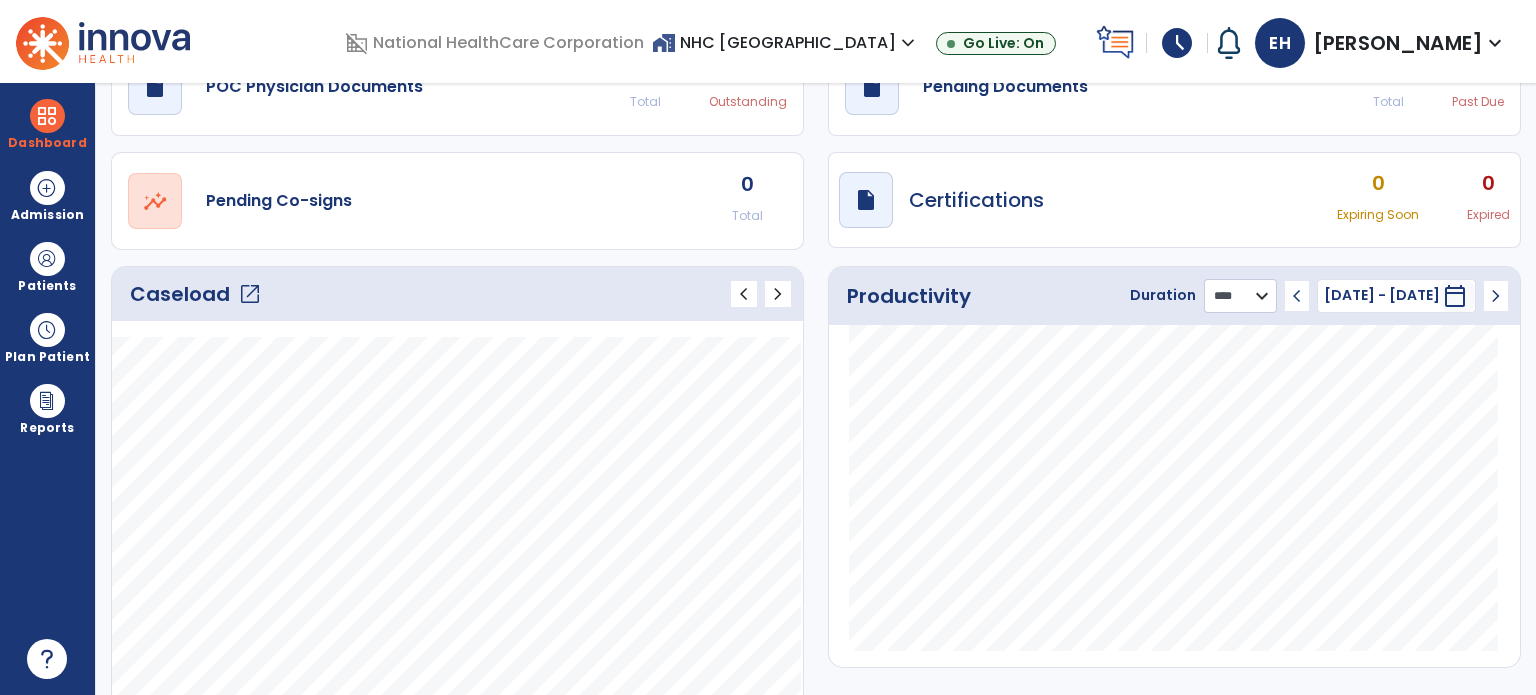 select on "***" 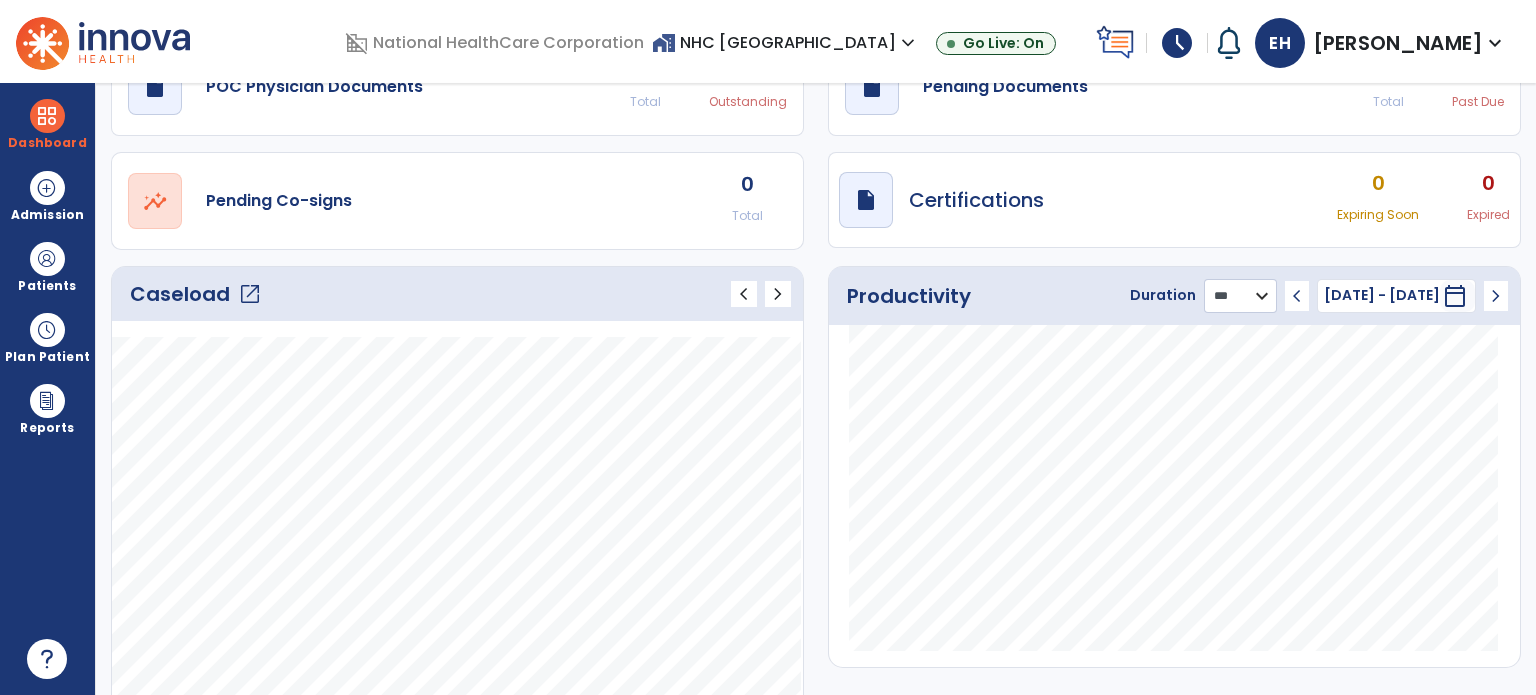 click on "******** **** ***" 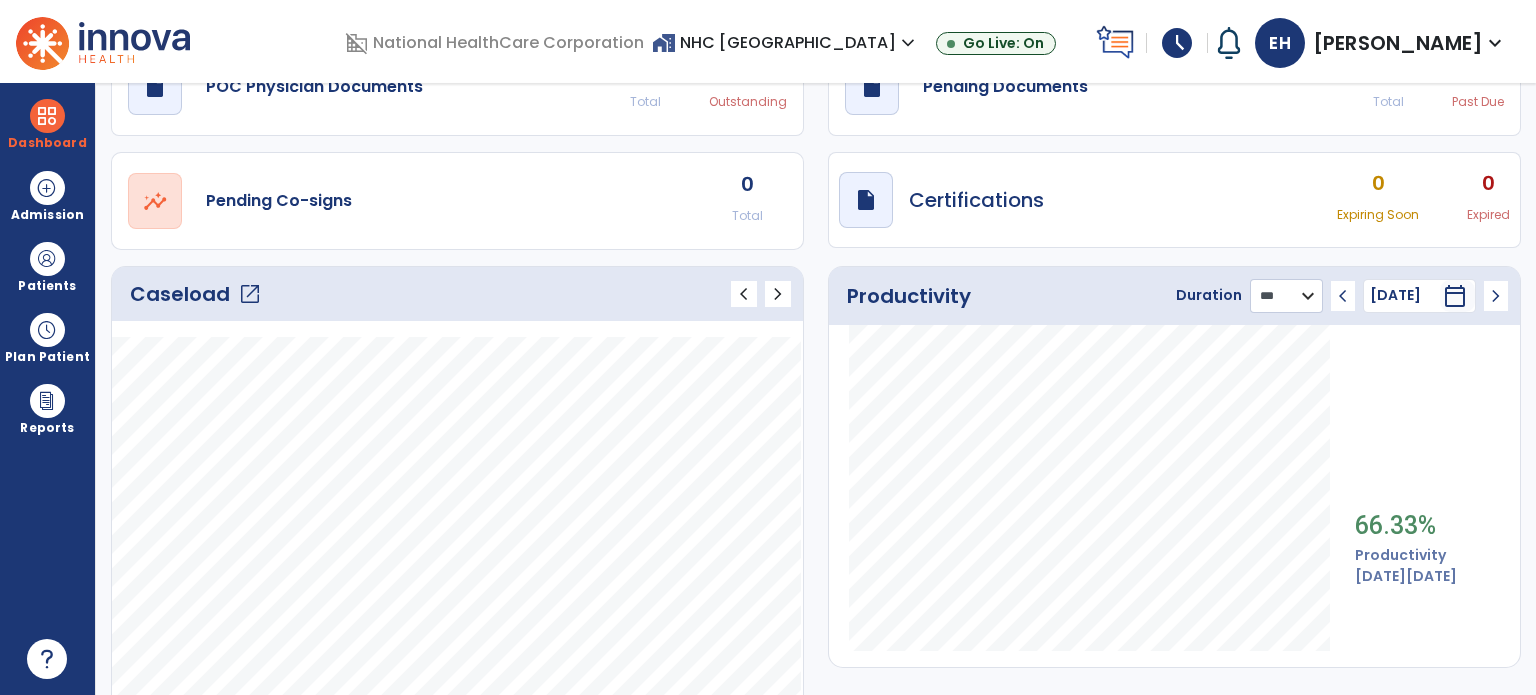 scroll, scrollTop: 0, scrollLeft: 0, axis: both 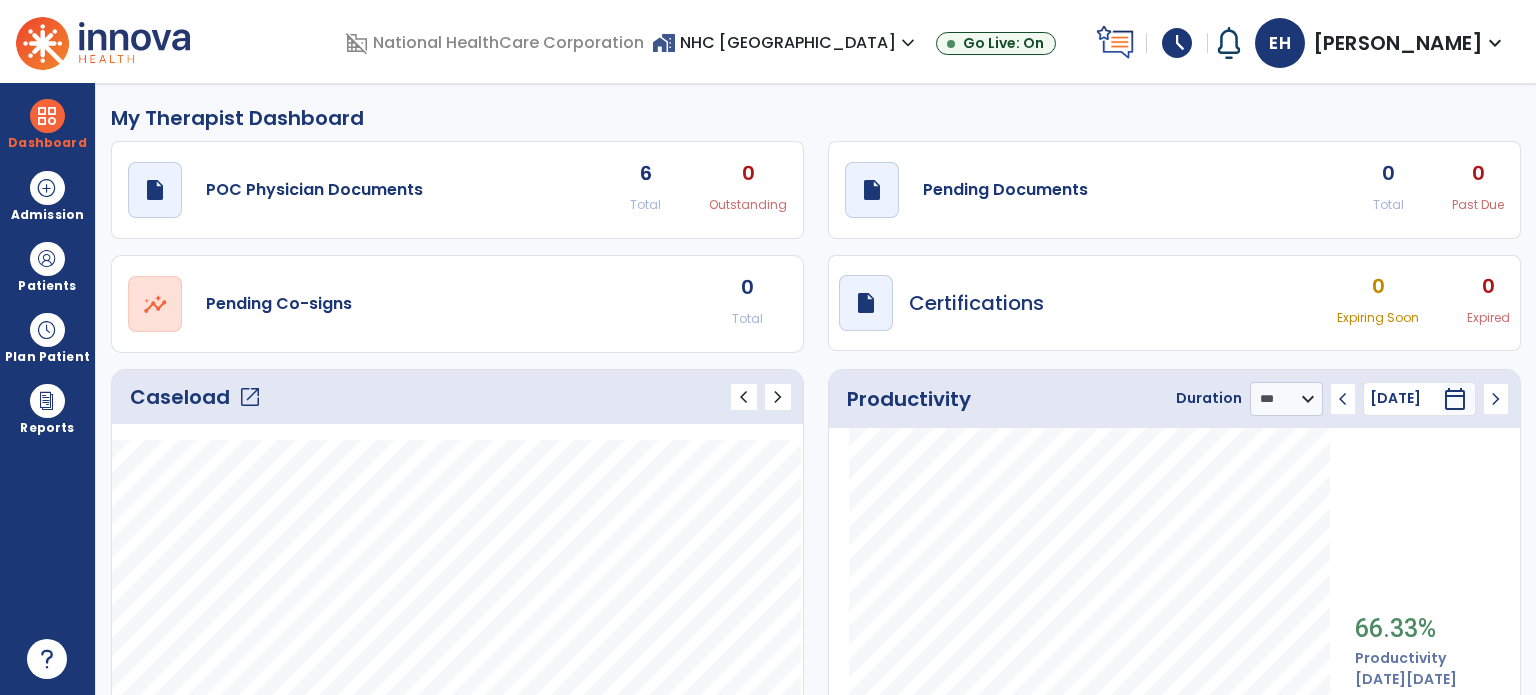 click on "schedule" at bounding box center (1177, 43) 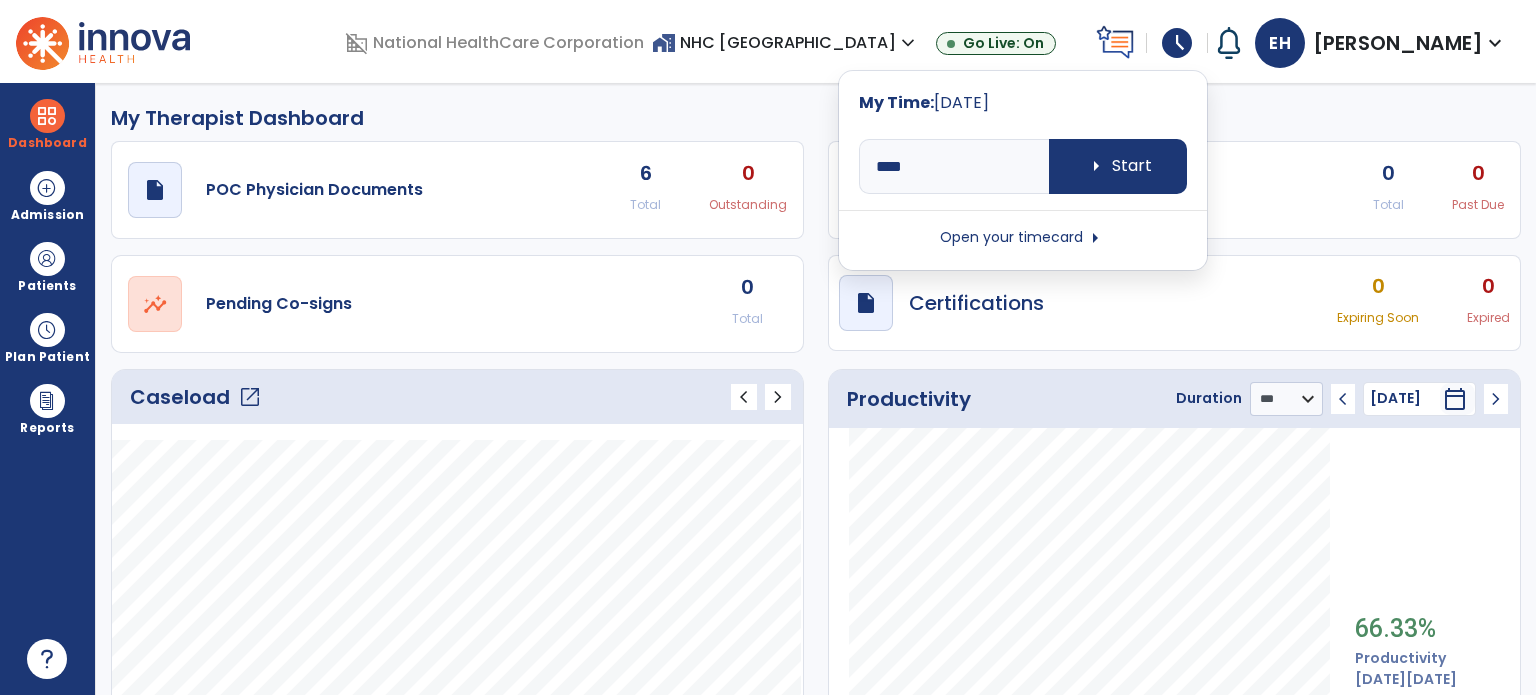 click on "Open your timecard  arrow_right" at bounding box center [1023, 238] 